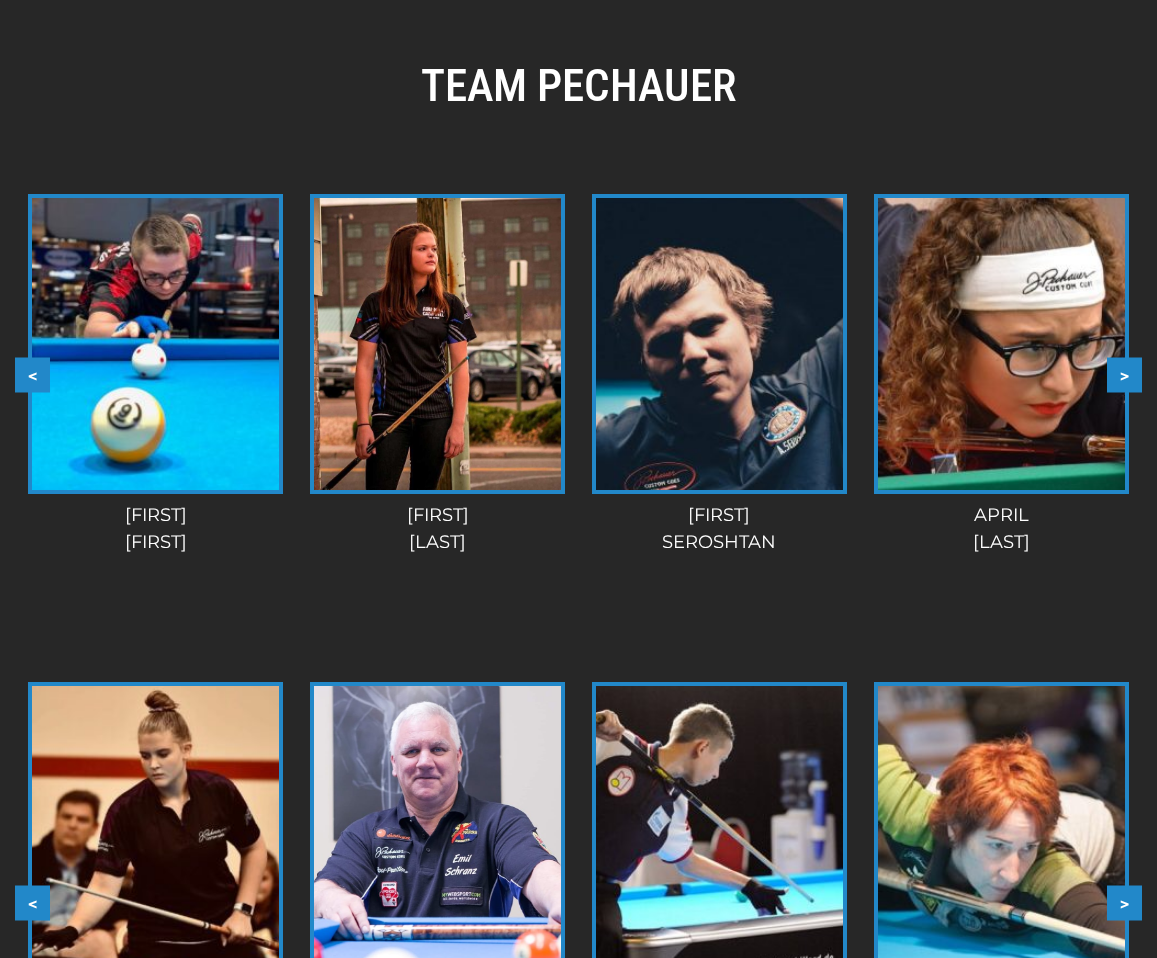 scroll, scrollTop: 1856, scrollLeft: 0, axis: vertical 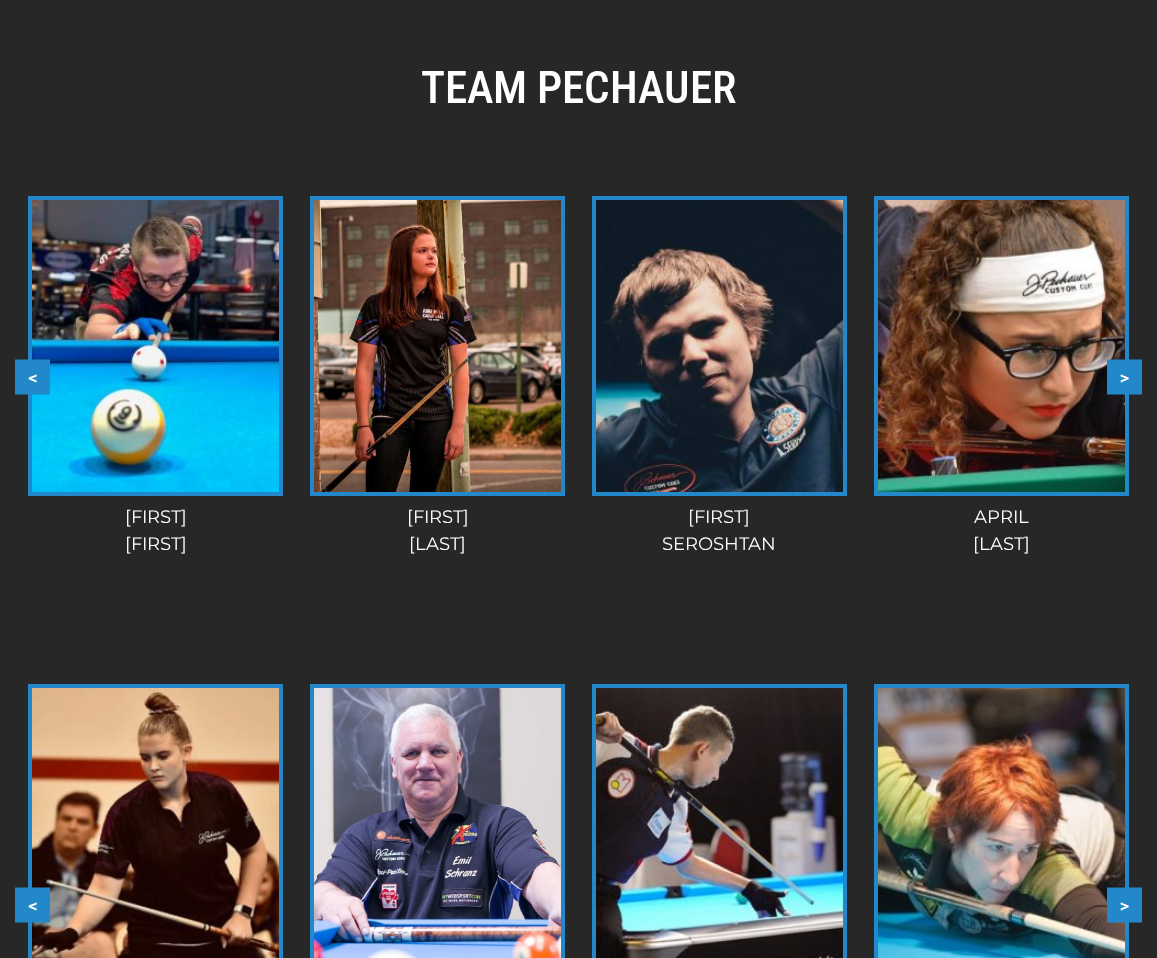 click on ">" at bounding box center (1124, 376) 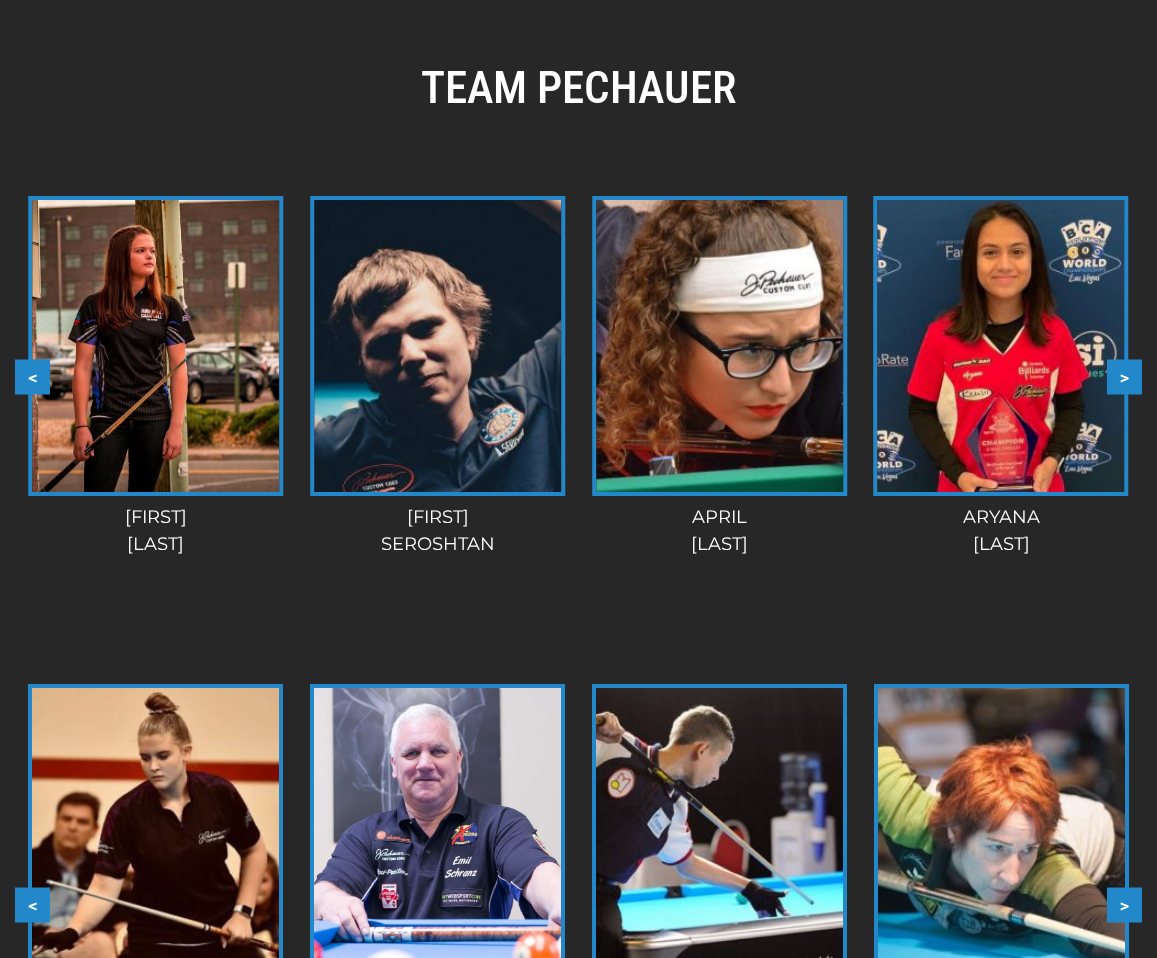 click on ">" at bounding box center [1124, 376] 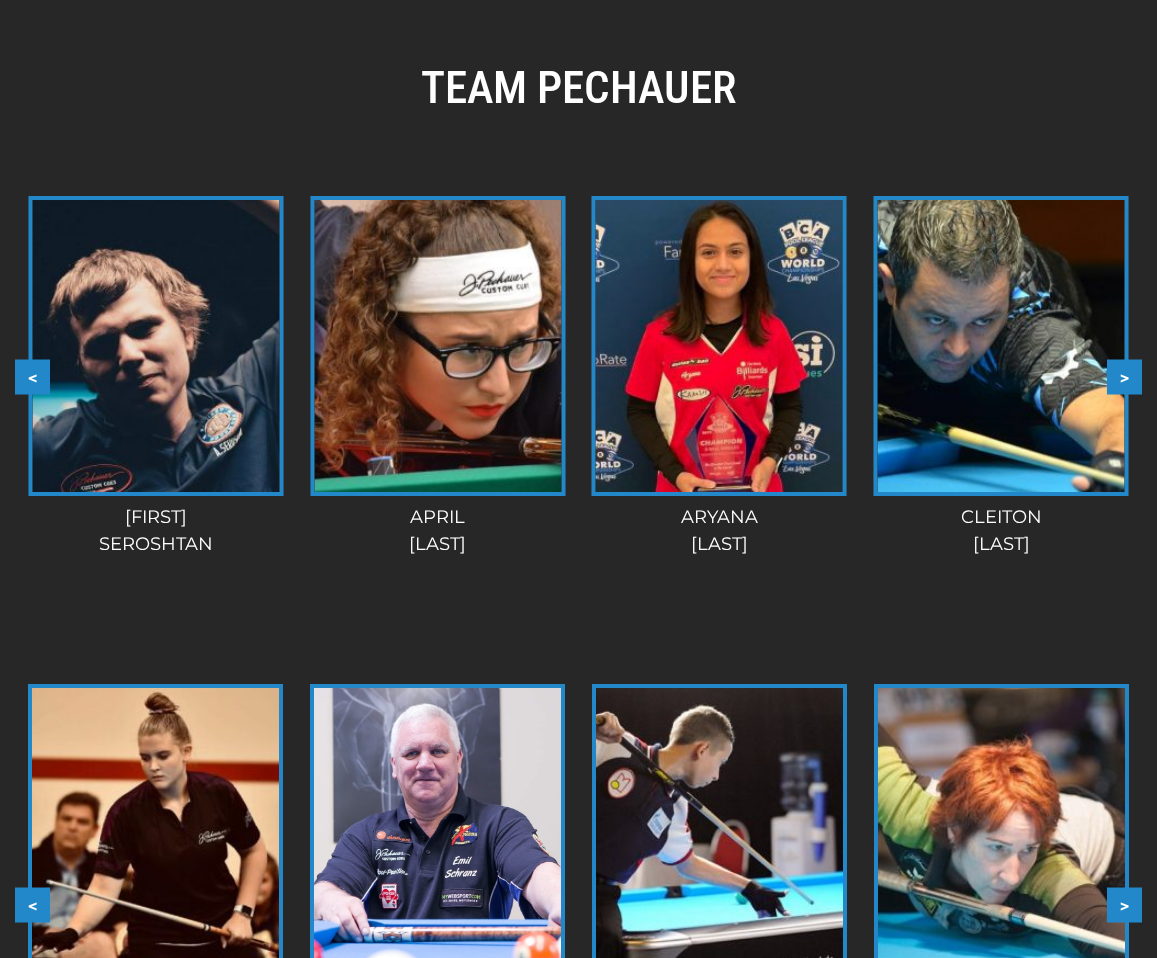 click on ">" at bounding box center [1124, 376] 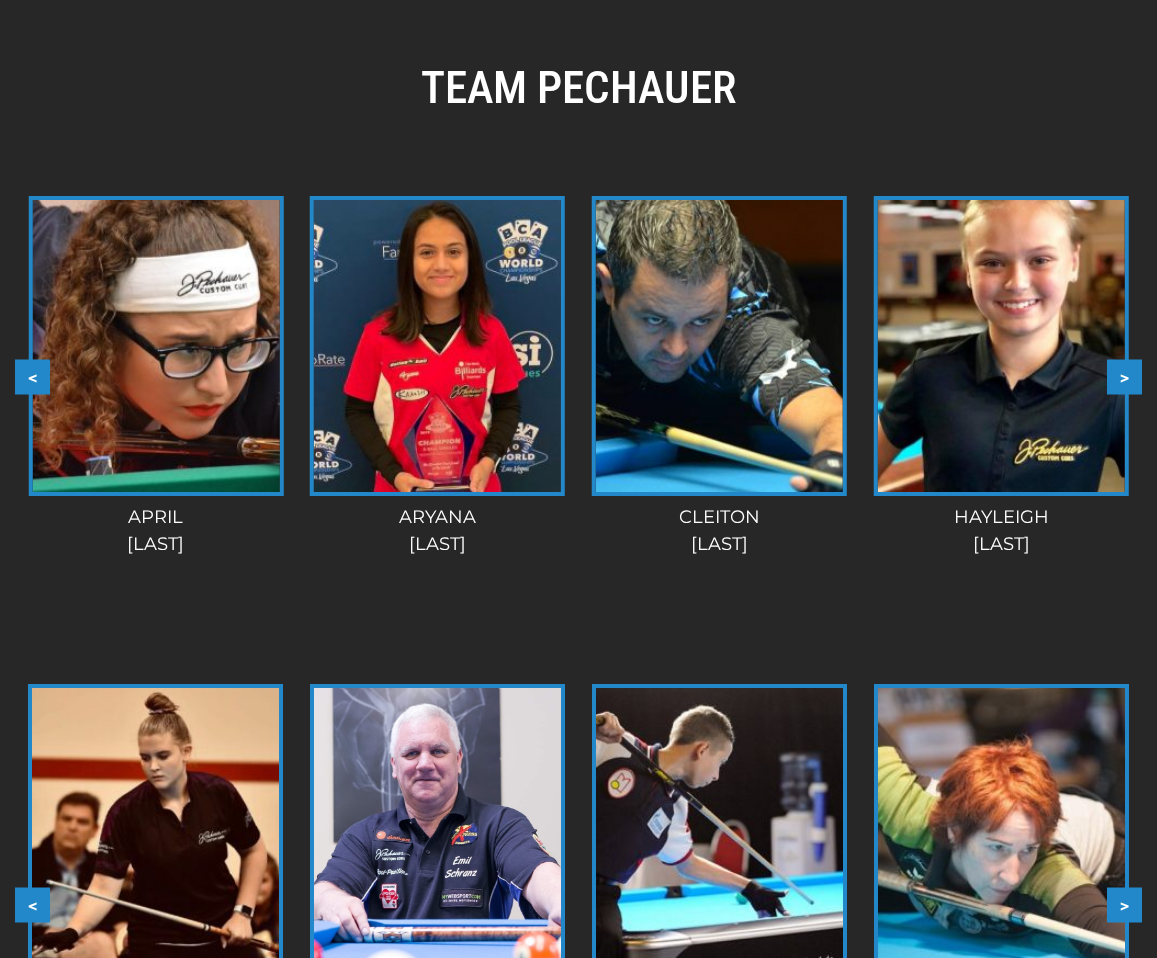 click on ">" at bounding box center [1124, 376] 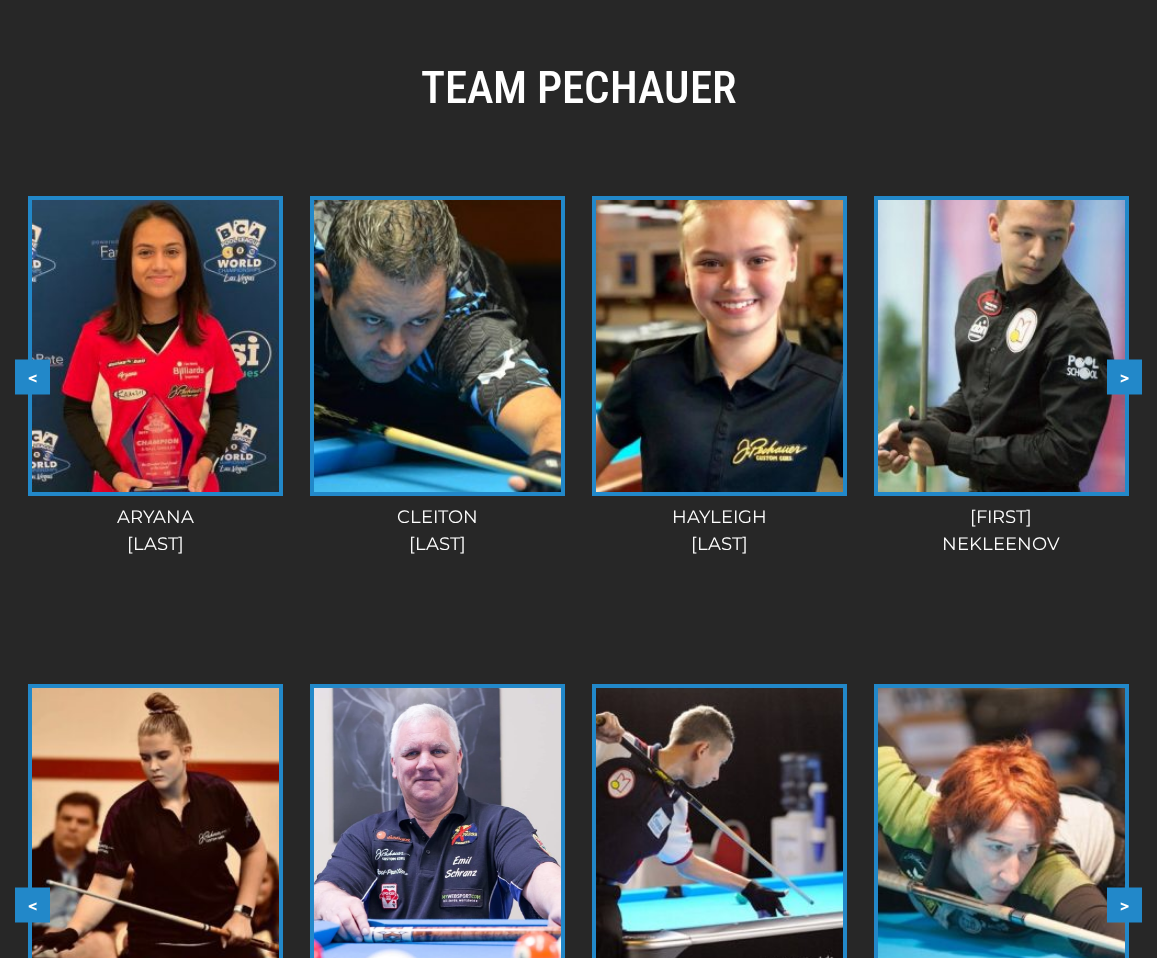 click on ">" at bounding box center (1124, 376) 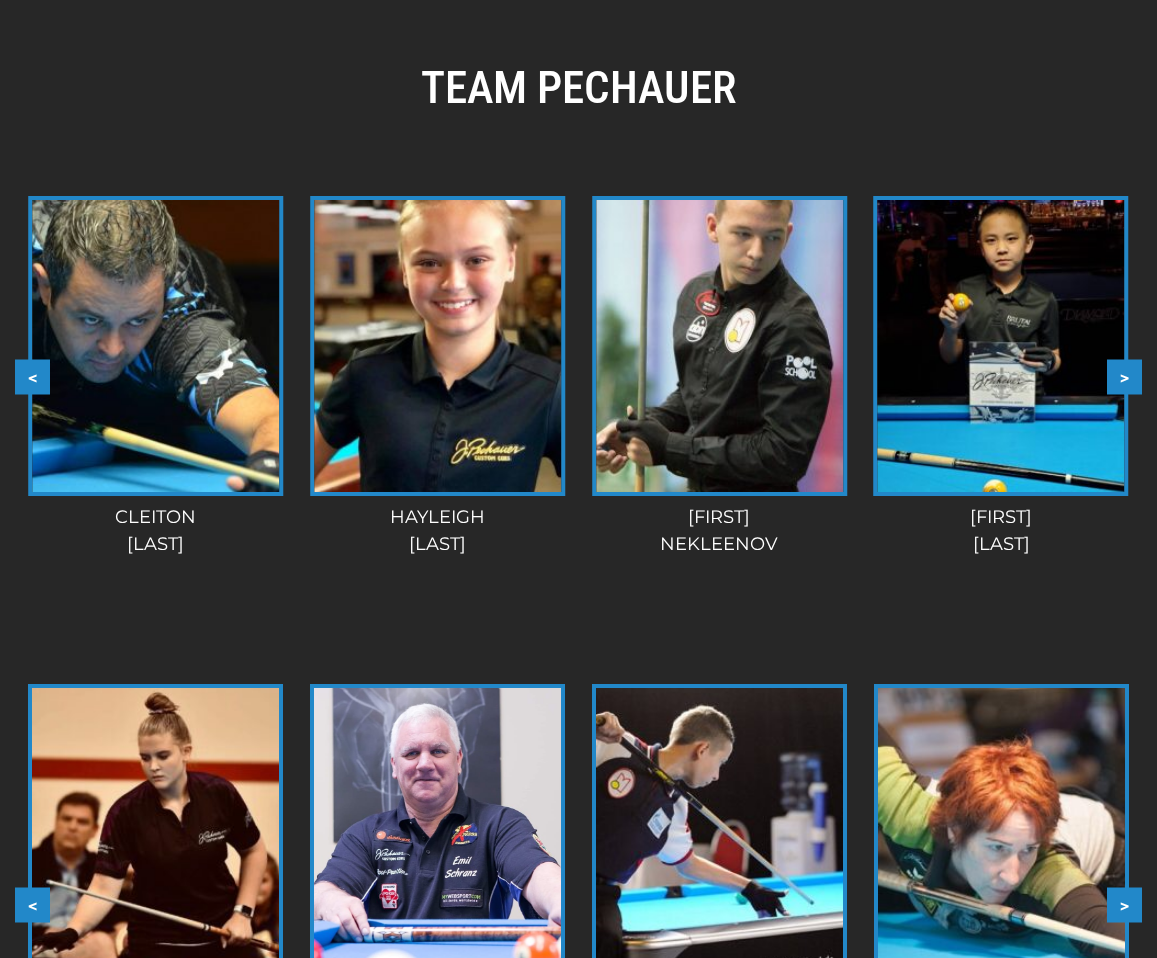 click on ">" at bounding box center (1124, 376) 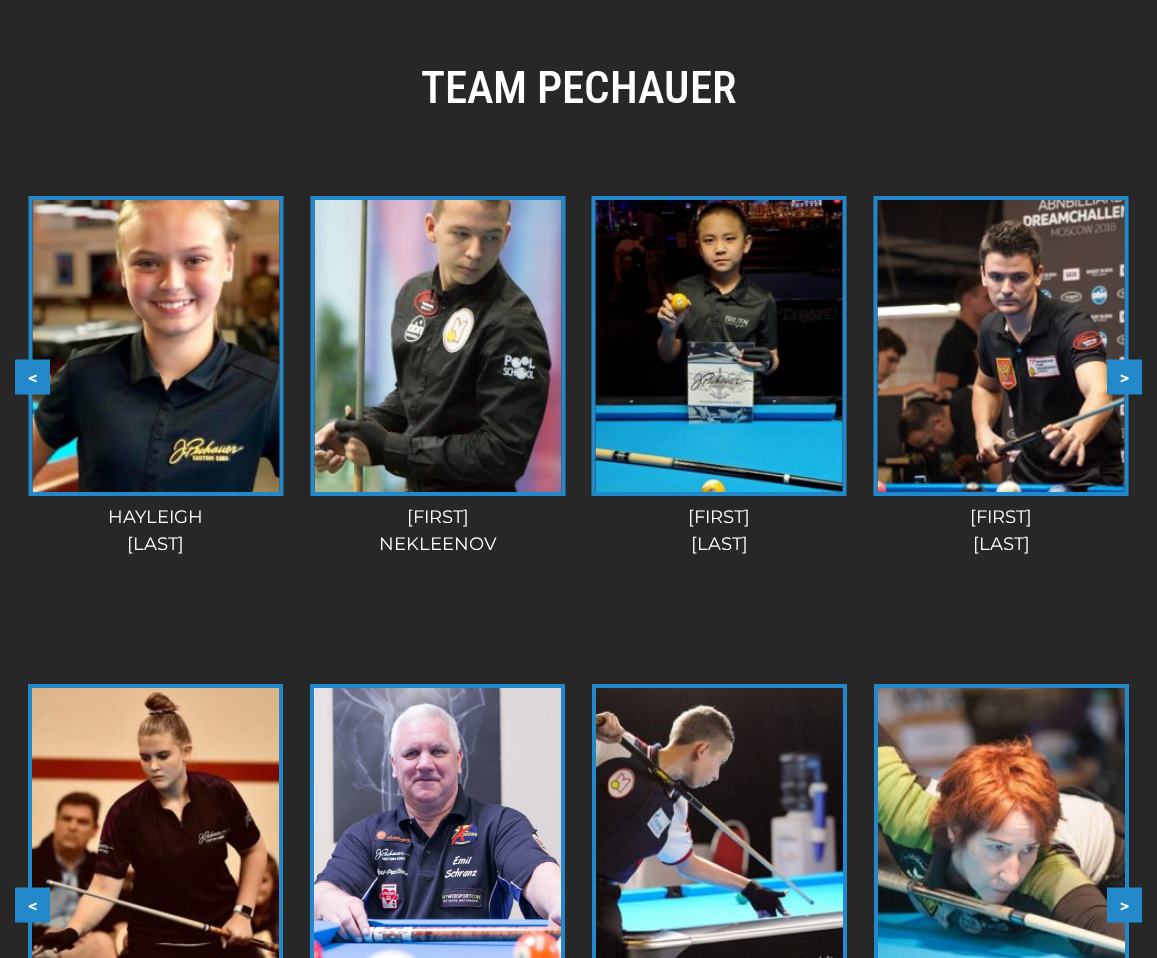 click on ">" at bounding box center [1124, 376] 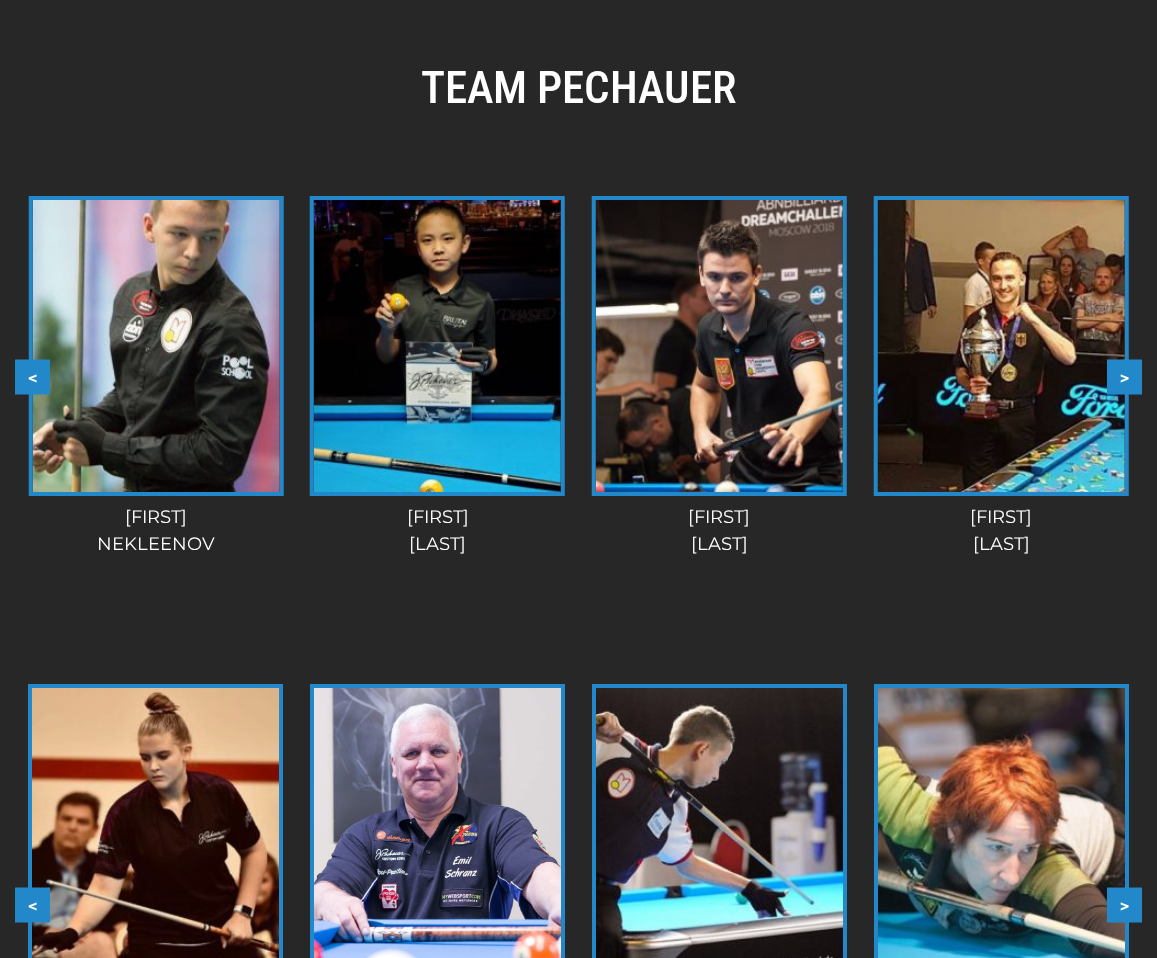 click on ">" at bounding box center [1124, 376] 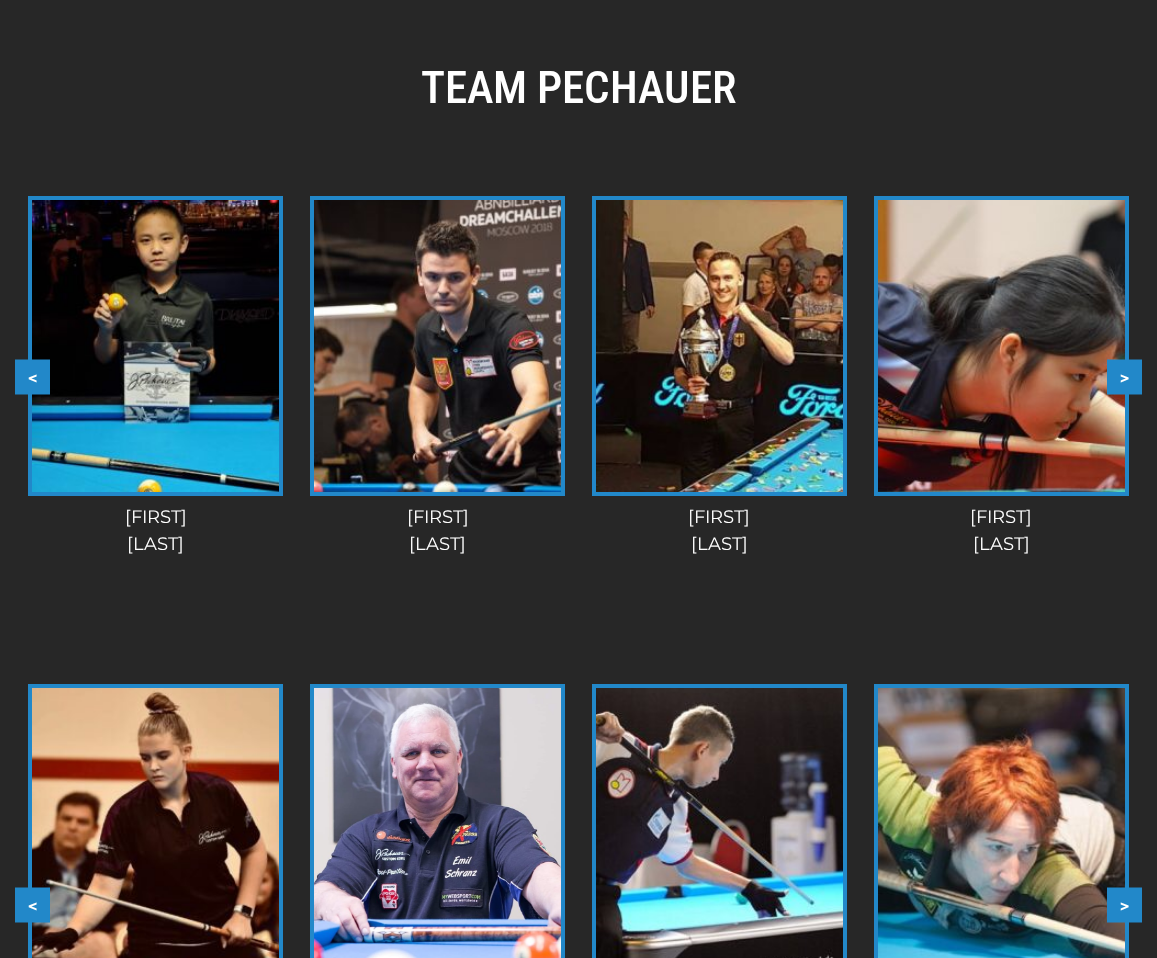 click on ">" at bounding box center (1124, 376) 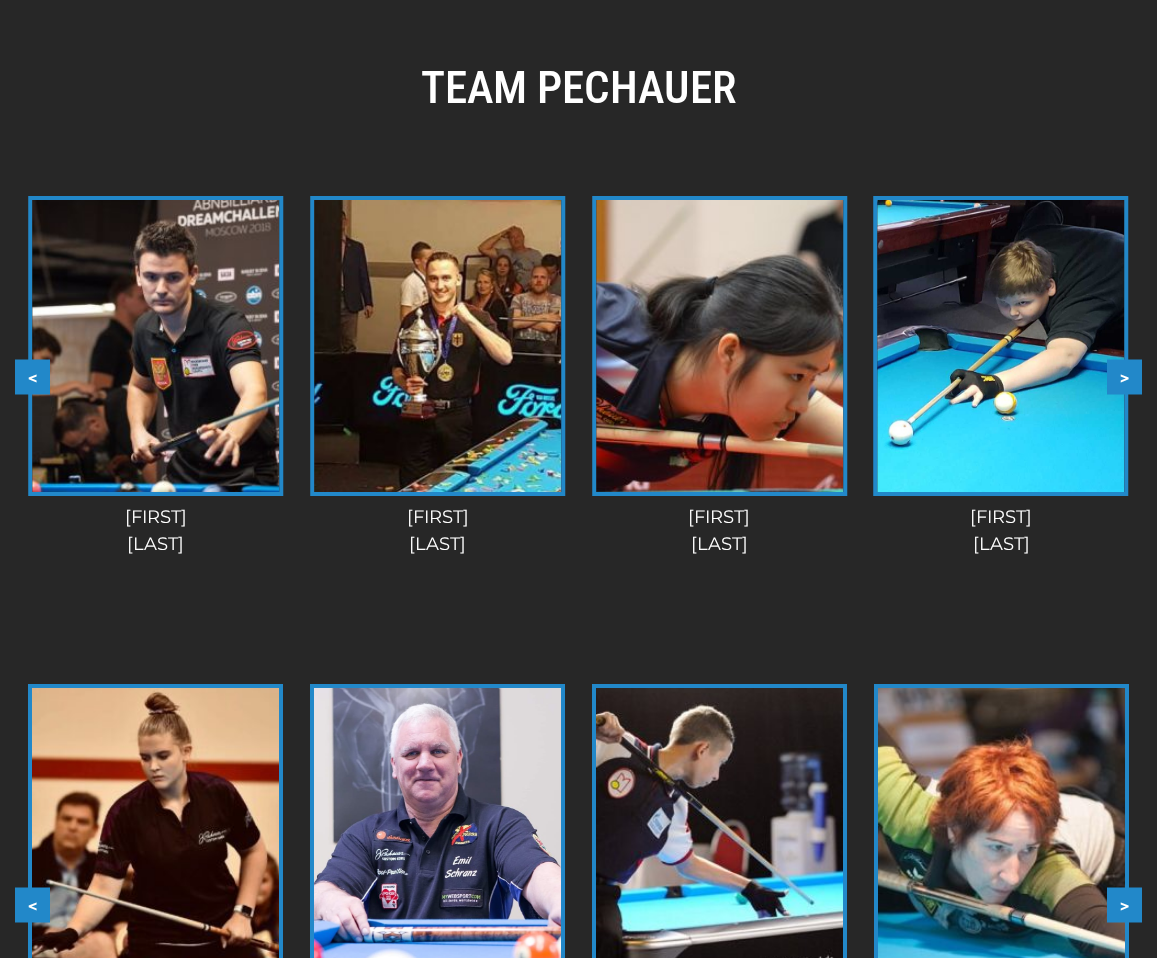 click on ">" at bounding box center (1124, 376) 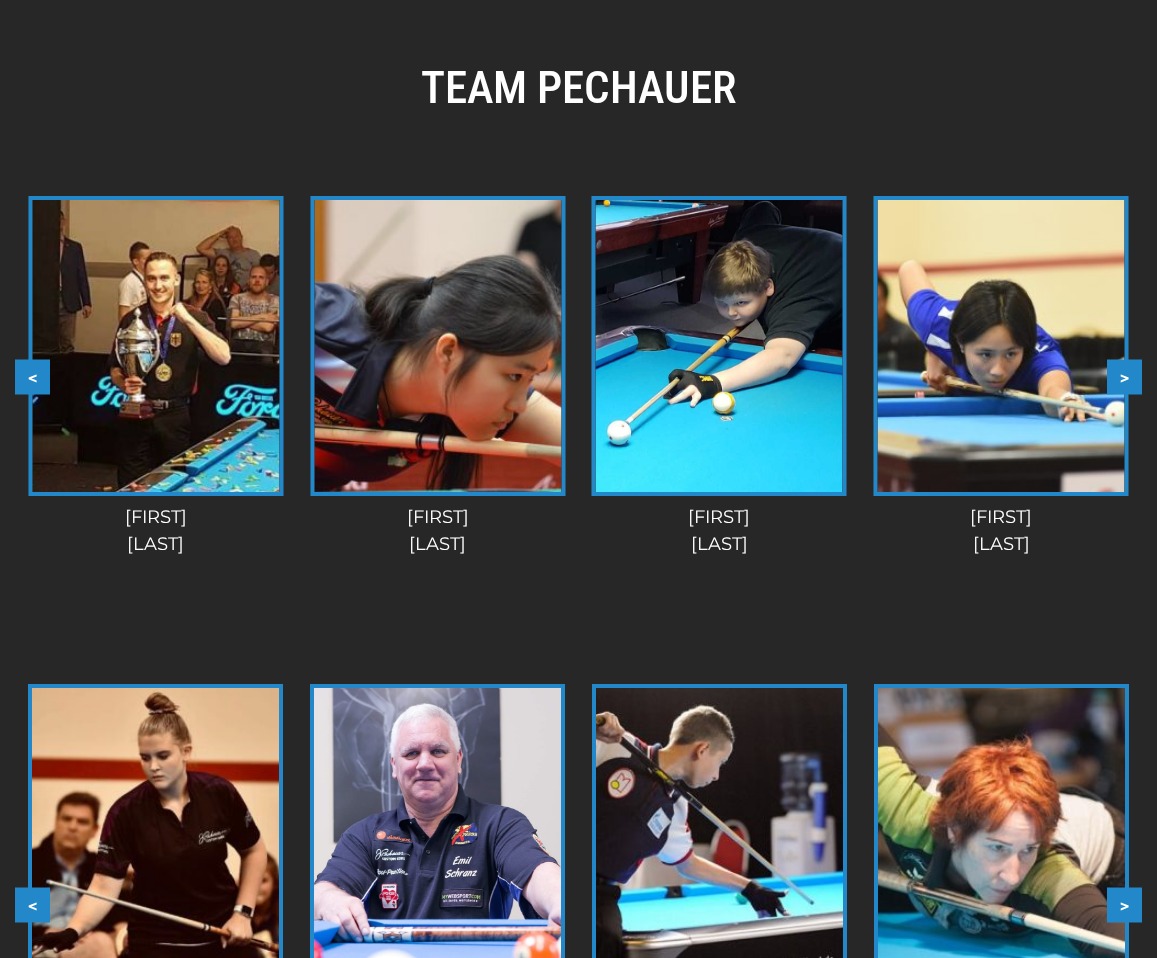 click on ">" at bounding box center (1124, 376) 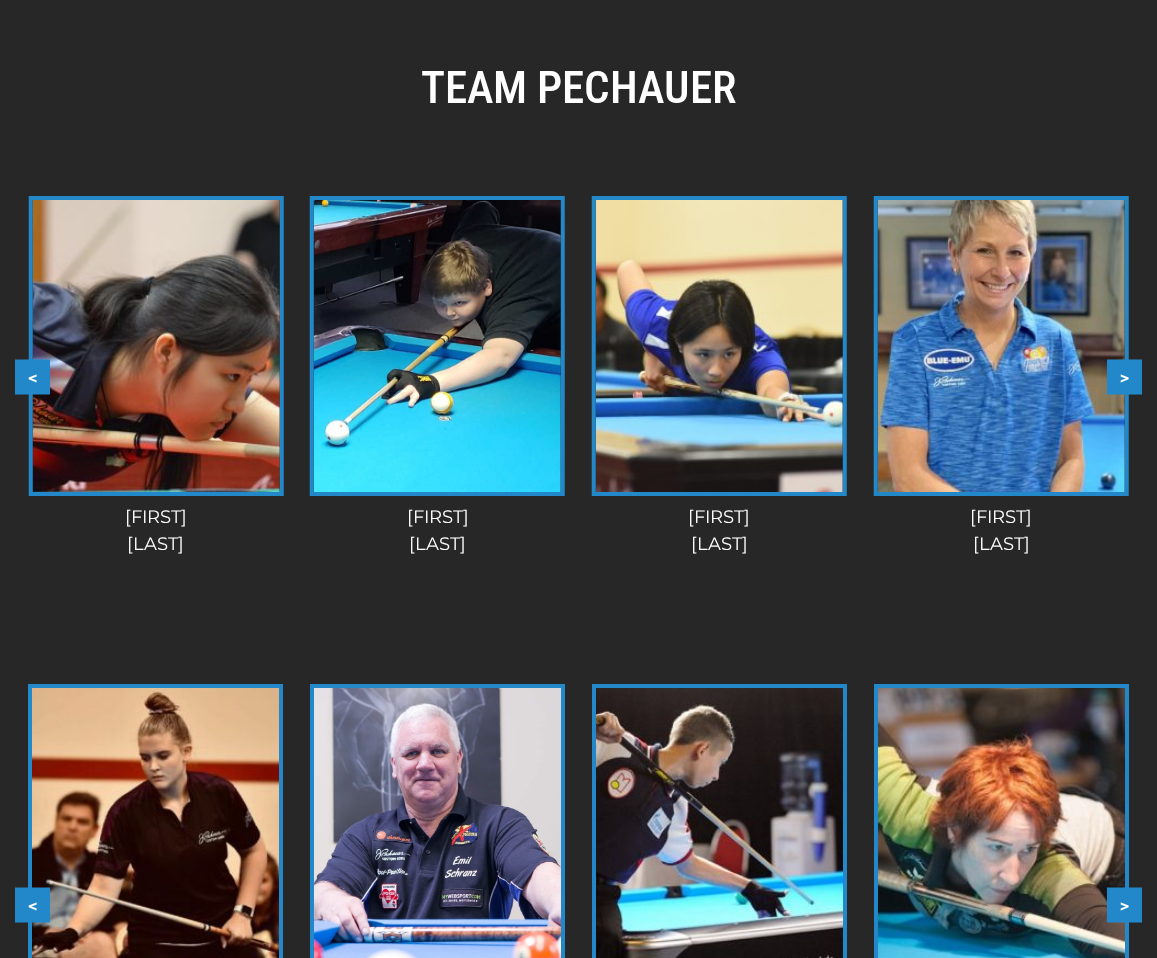 click on ">" at bounding box center [1124, 376] 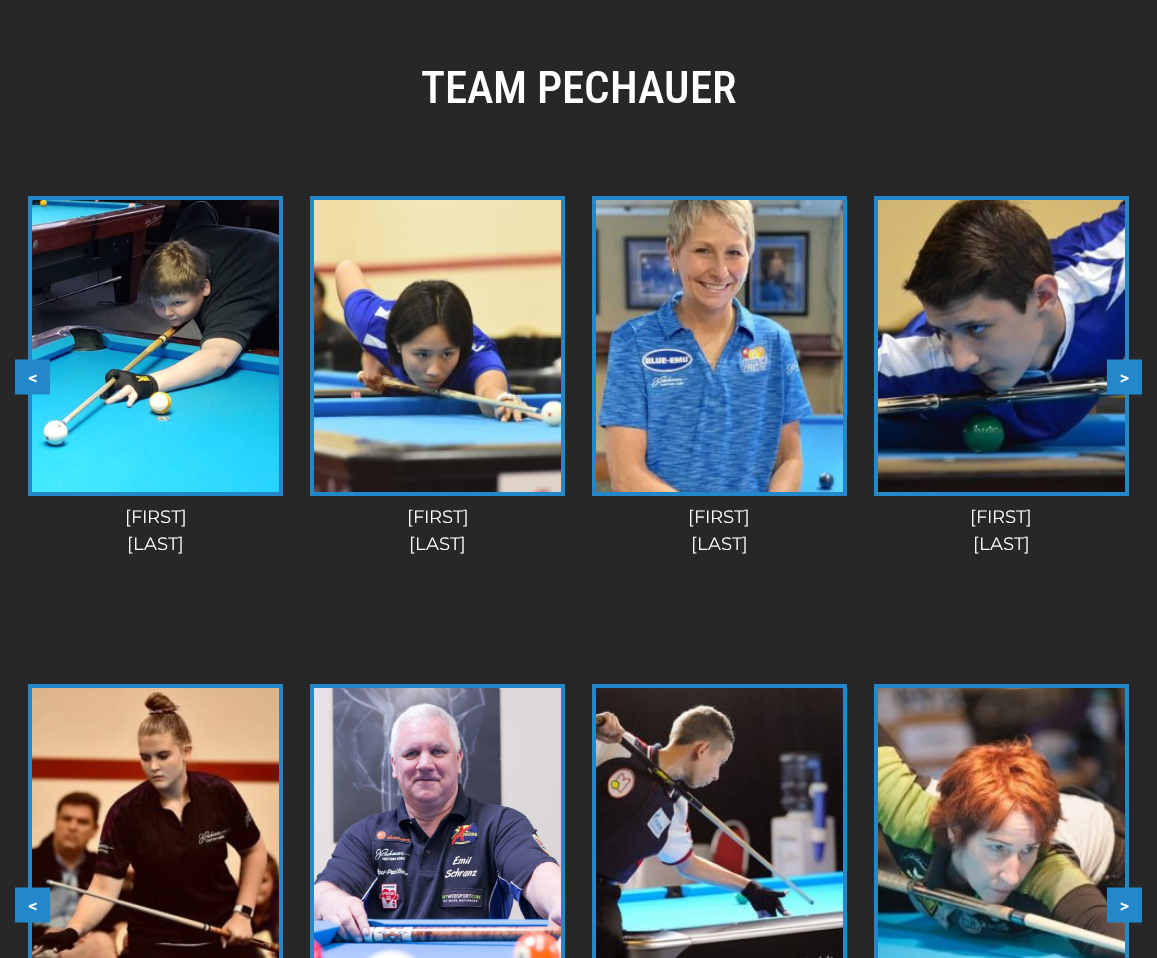click on ">" at bounding box center (1124, 376) 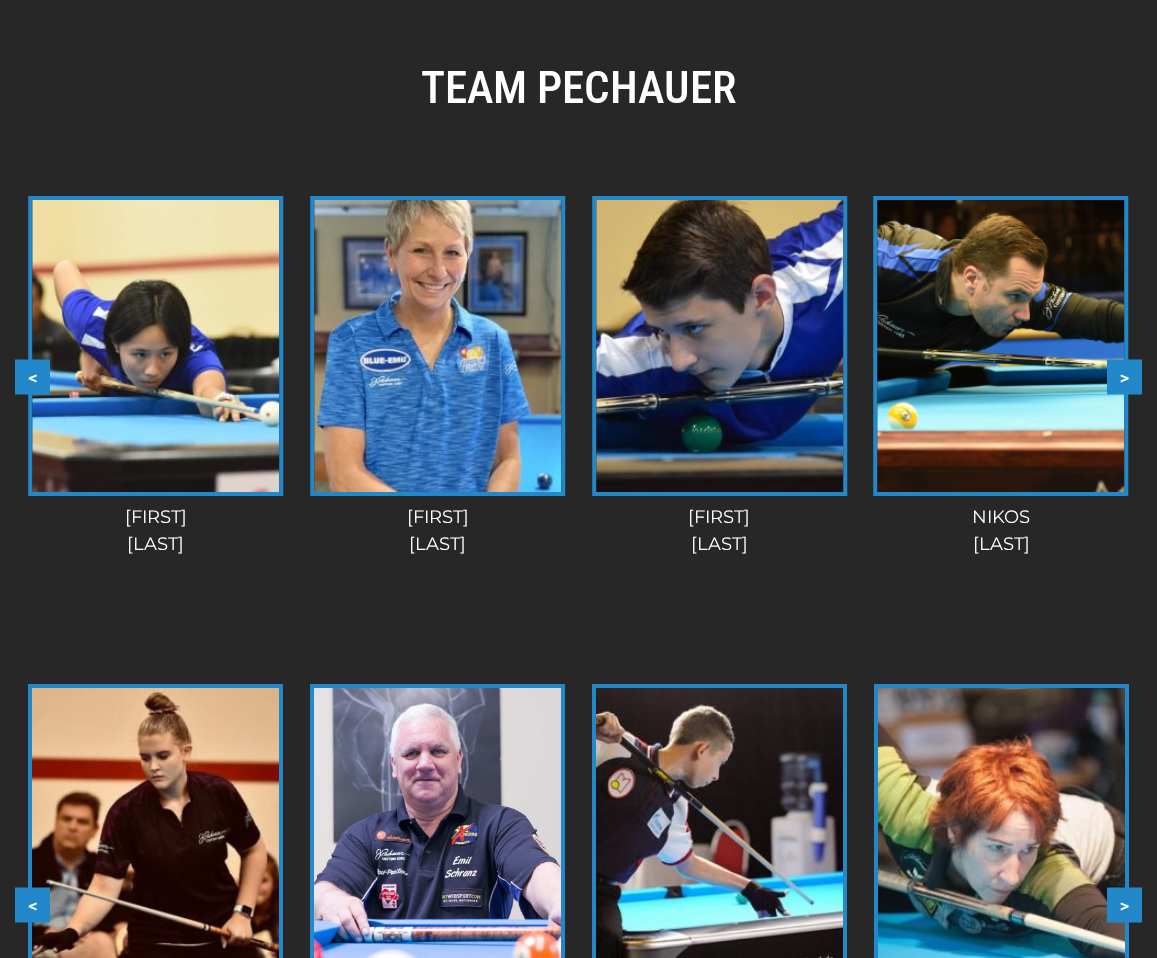 click on ">" at bounding box center [1124, 376] 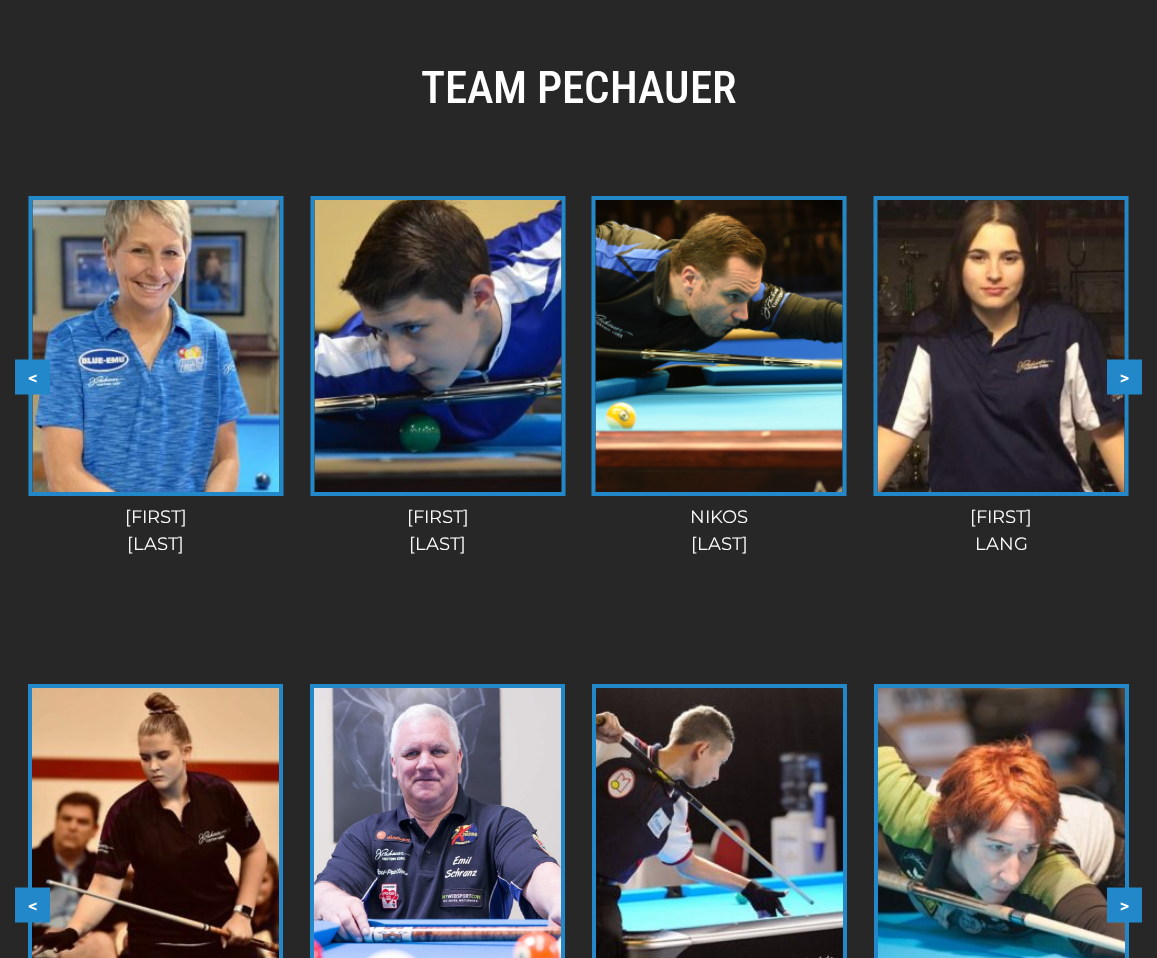 click on ">" at bounding box center (1124, 376) 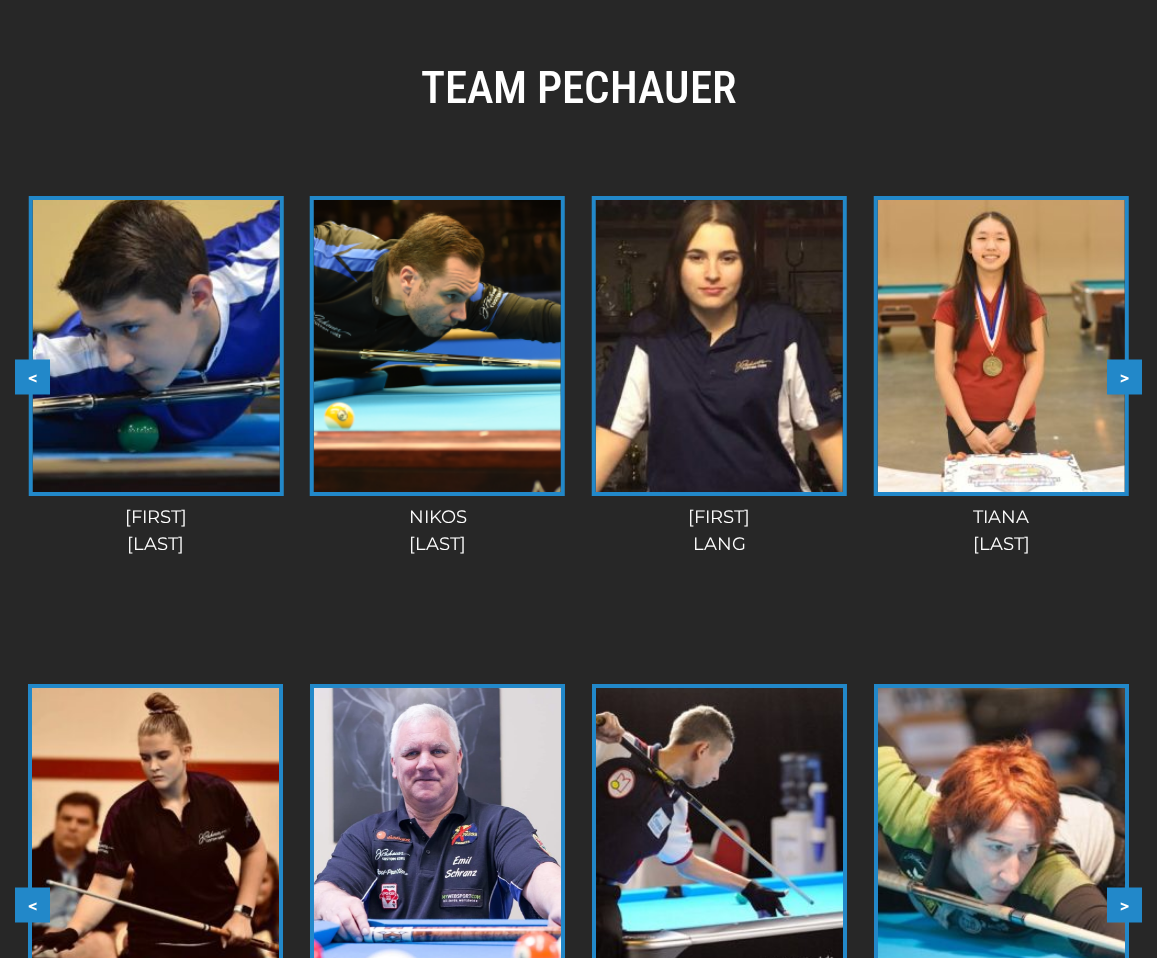 click on ">" at bounding box center (1124, 376) 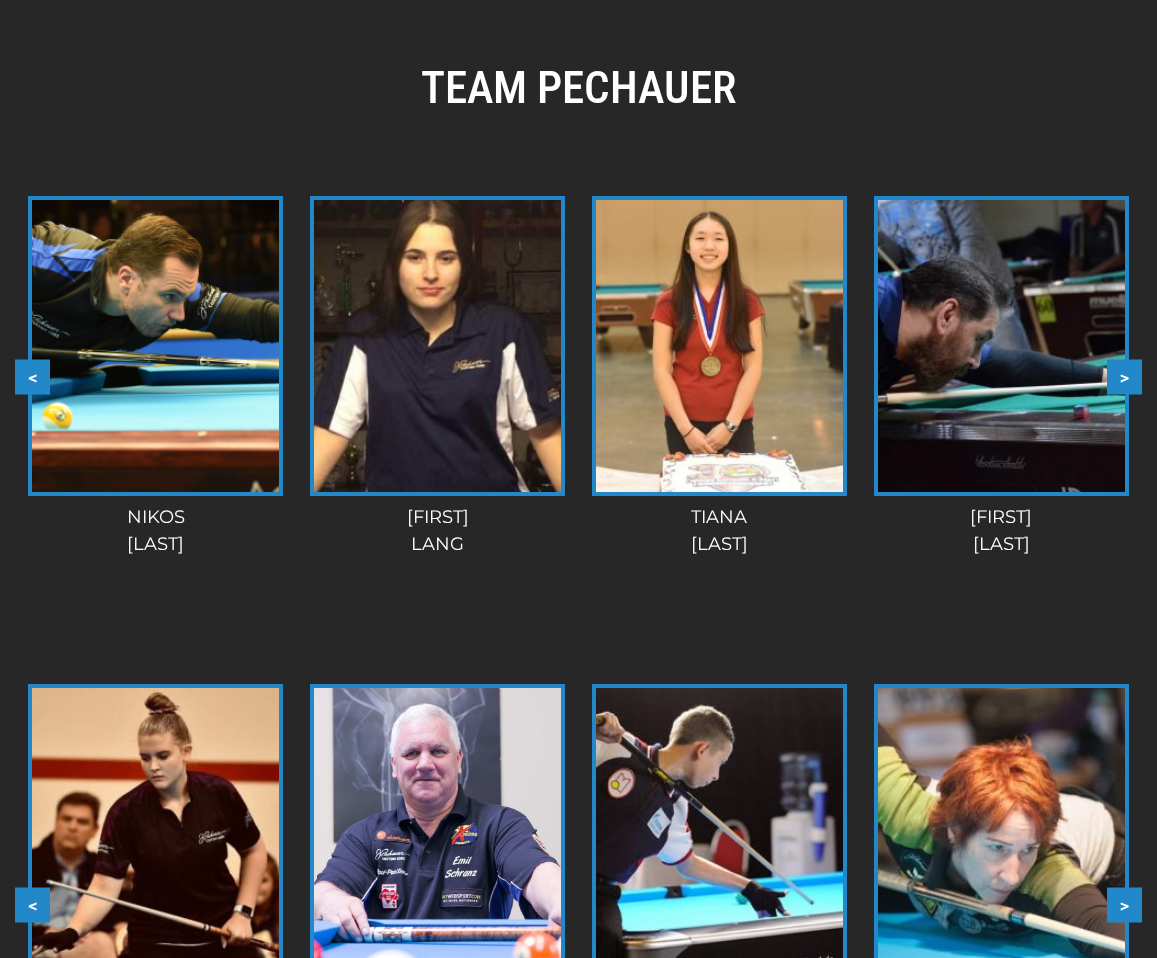 click on ">" at bounding box center (1124, 376) 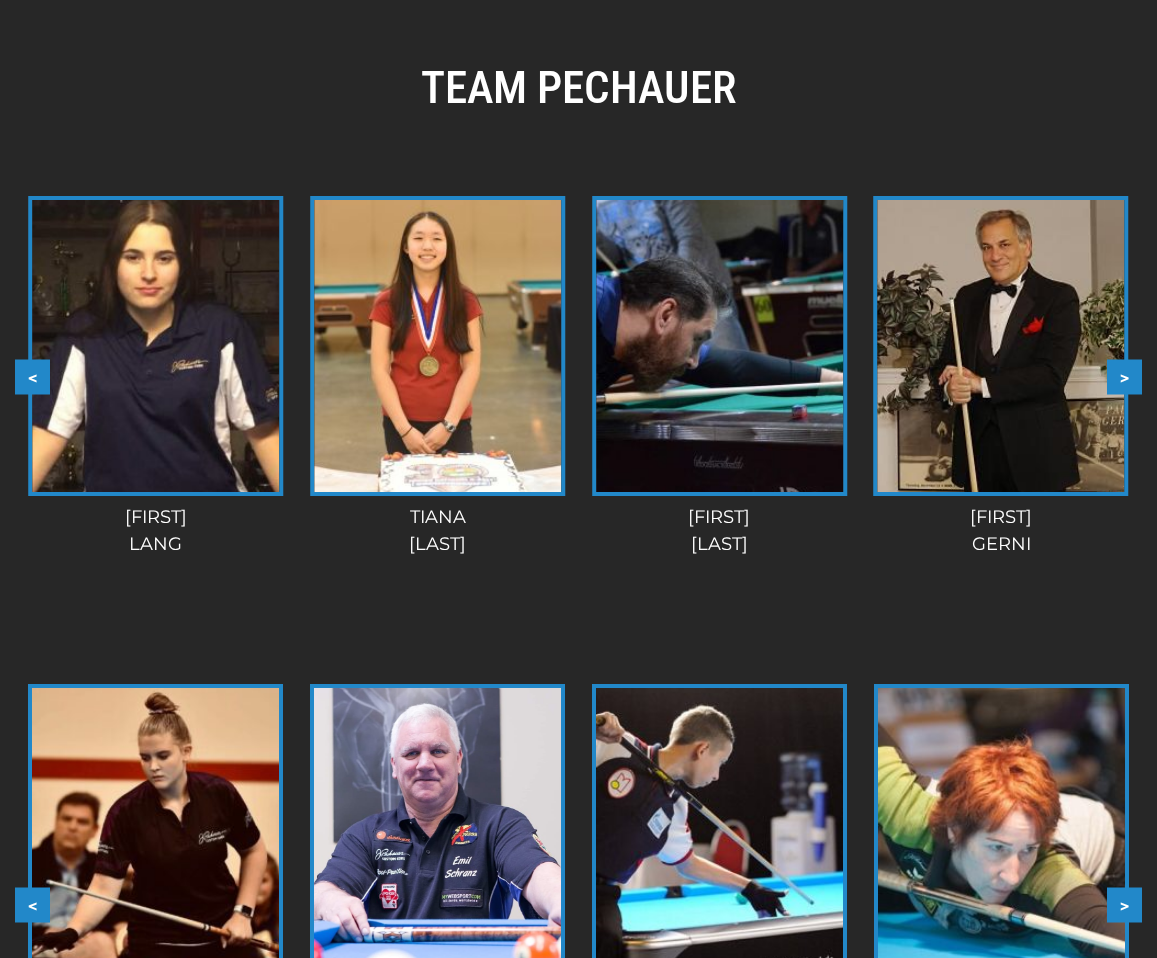 click on ">" at bounding box center (1124, 376) 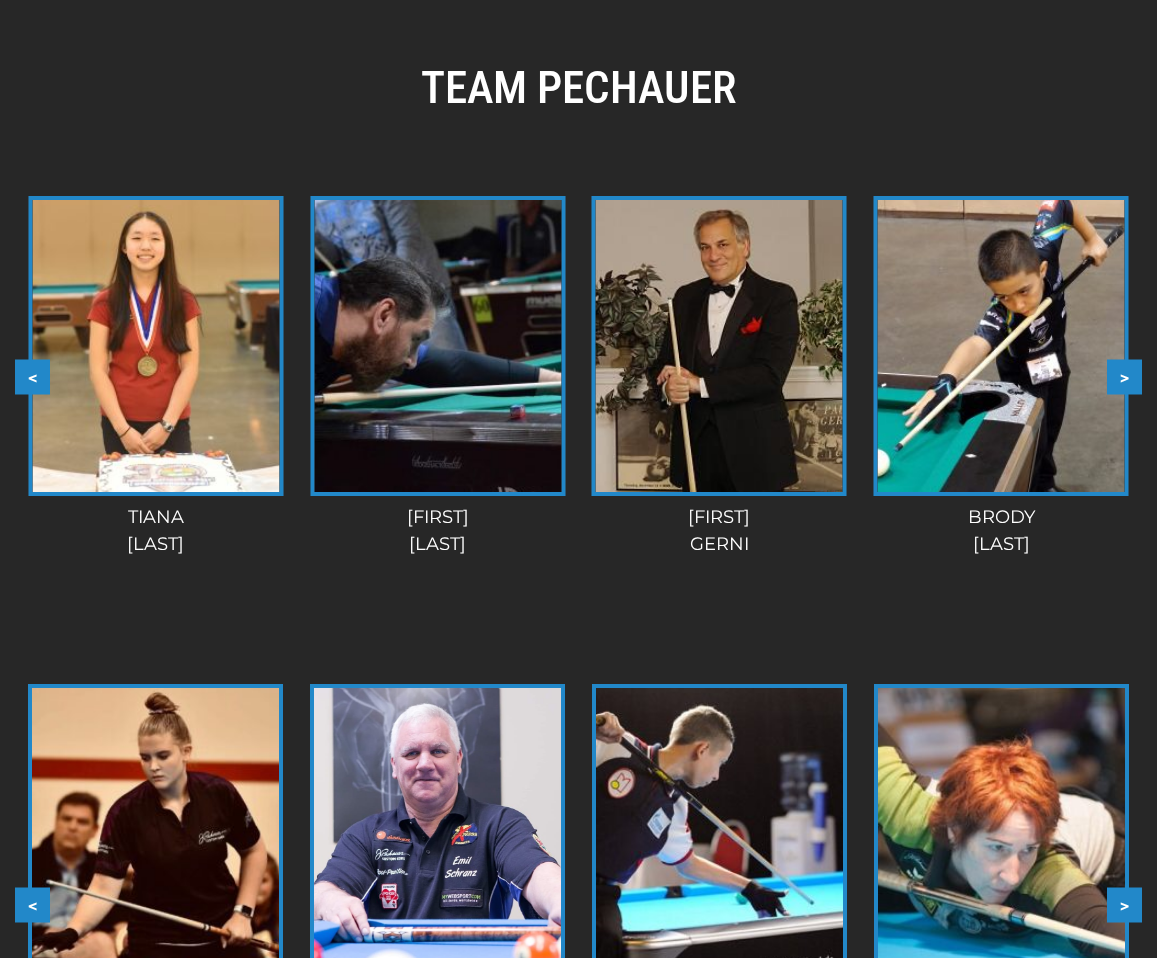 click on ">" at bounding box center (1124, 376) 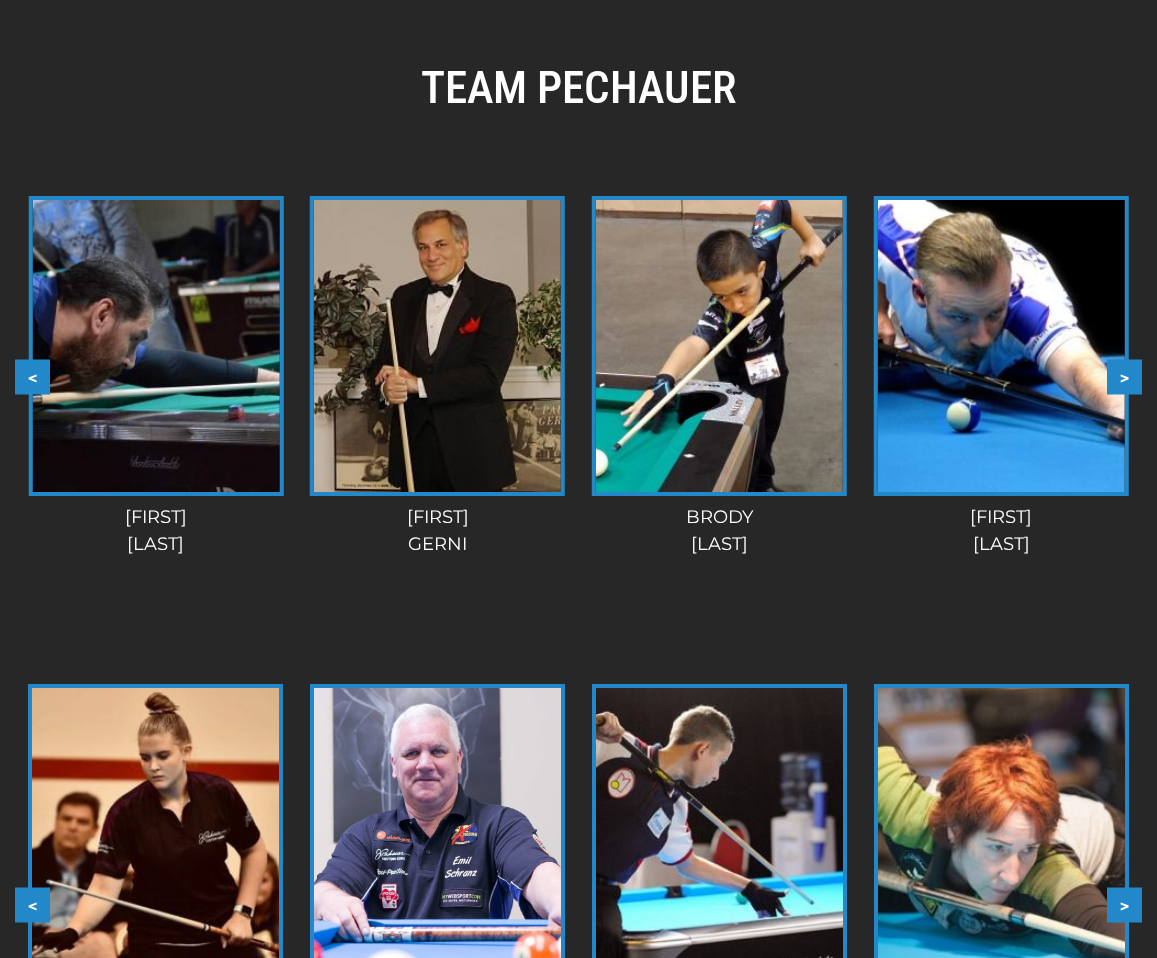 click on ">" at bounding box center (1124, 376) 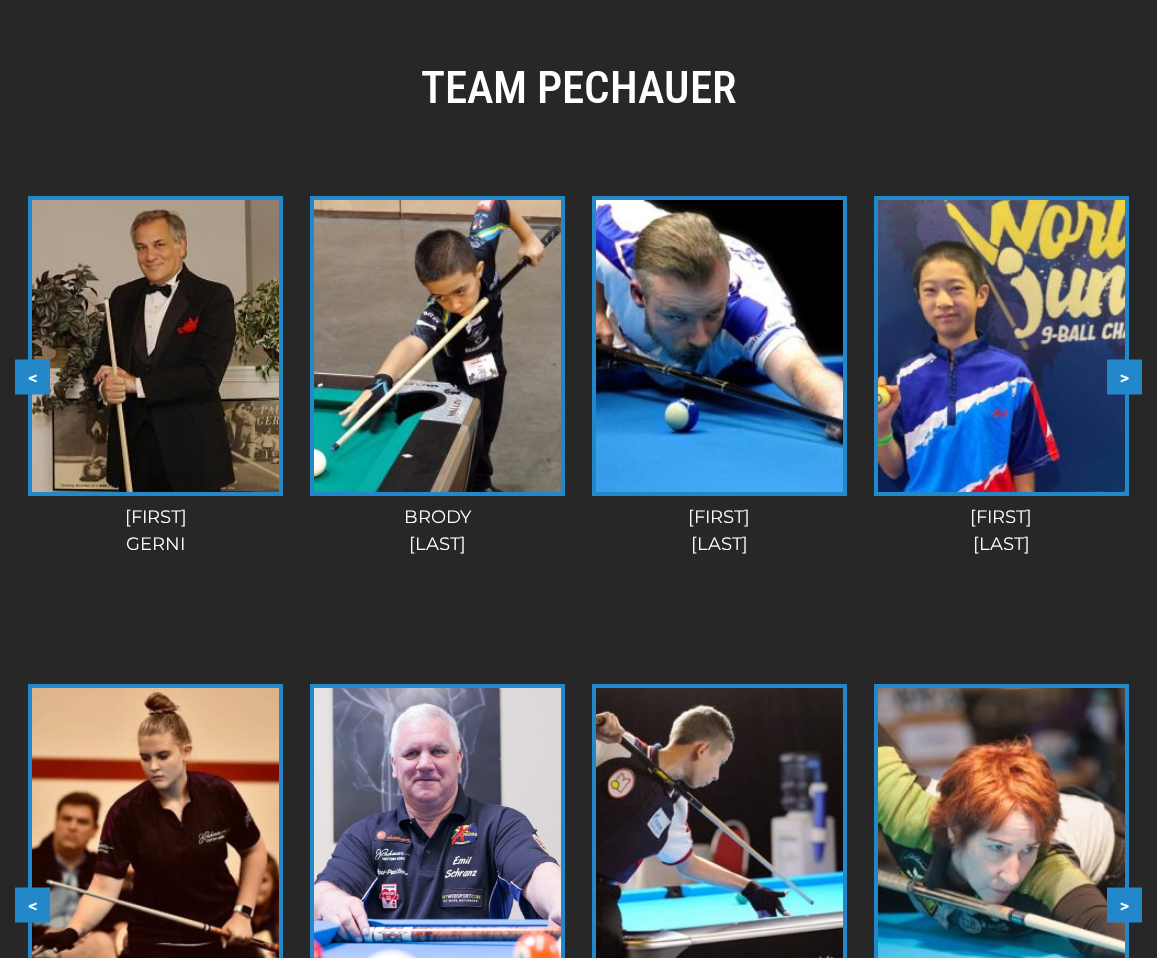 click on ">" at bounding box center [1124, 376] 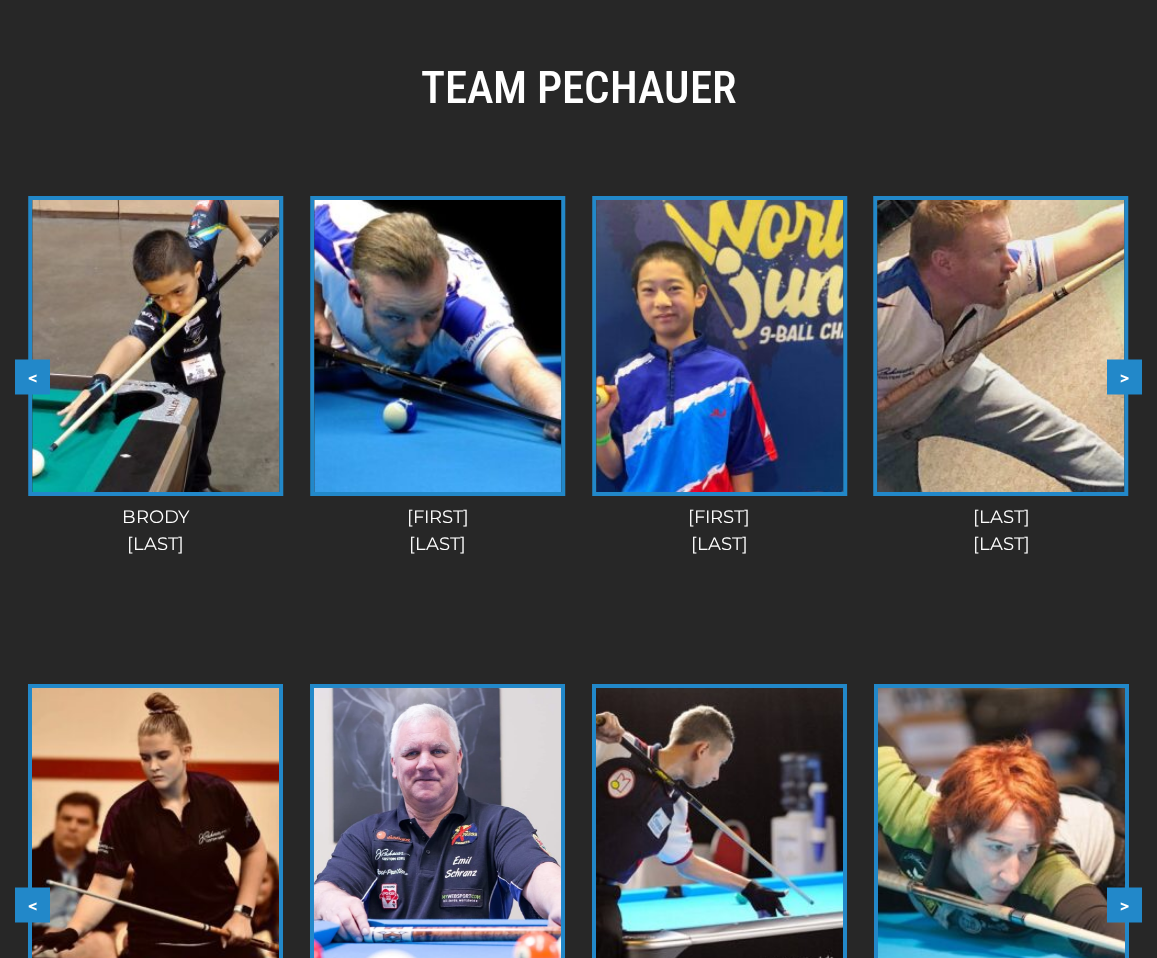 click on ">" at bounding box center [1124, 376] 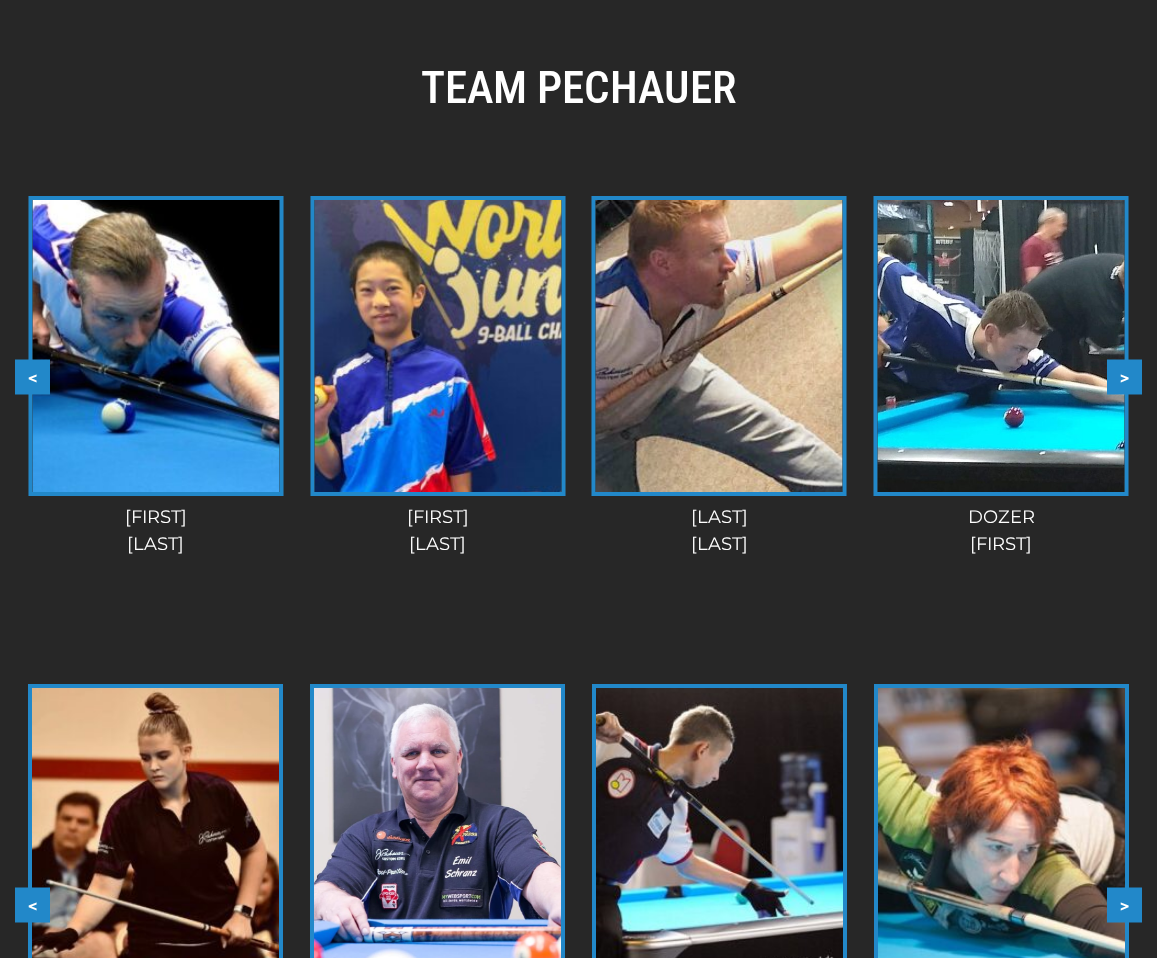 click on ">" at bounding box center (1124, 376) 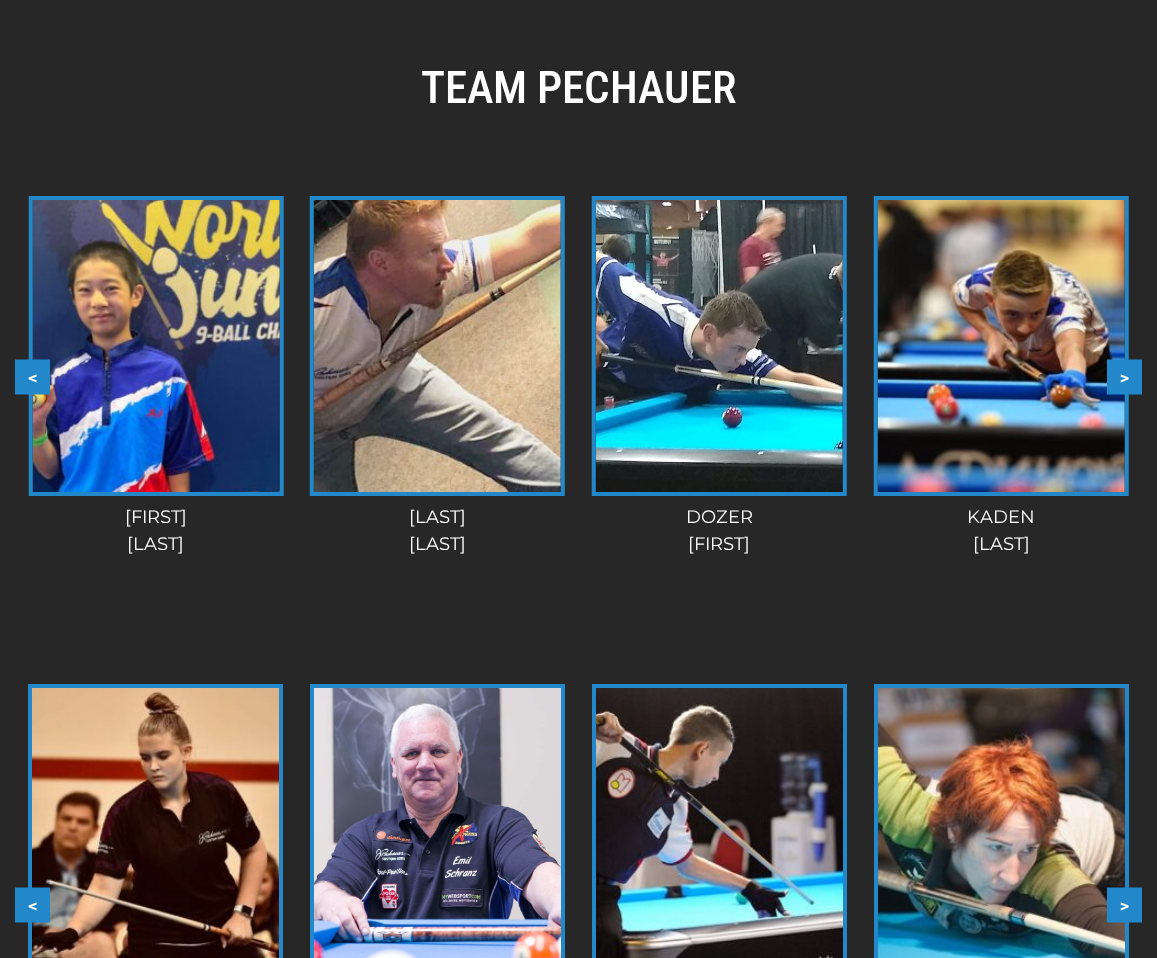 click on ">" at bounding box center [1124, 376] 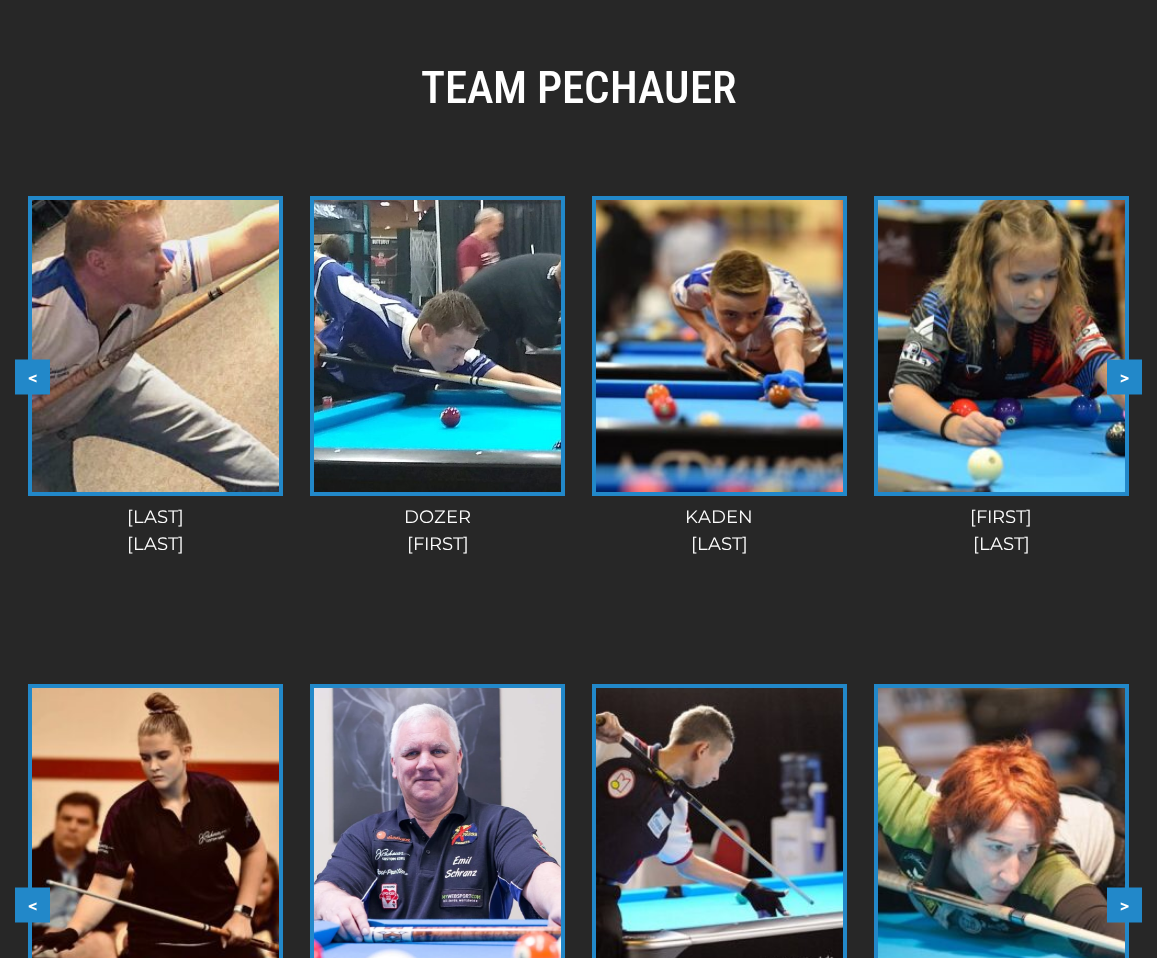 click on ">" at bounding box center (1124, 376) 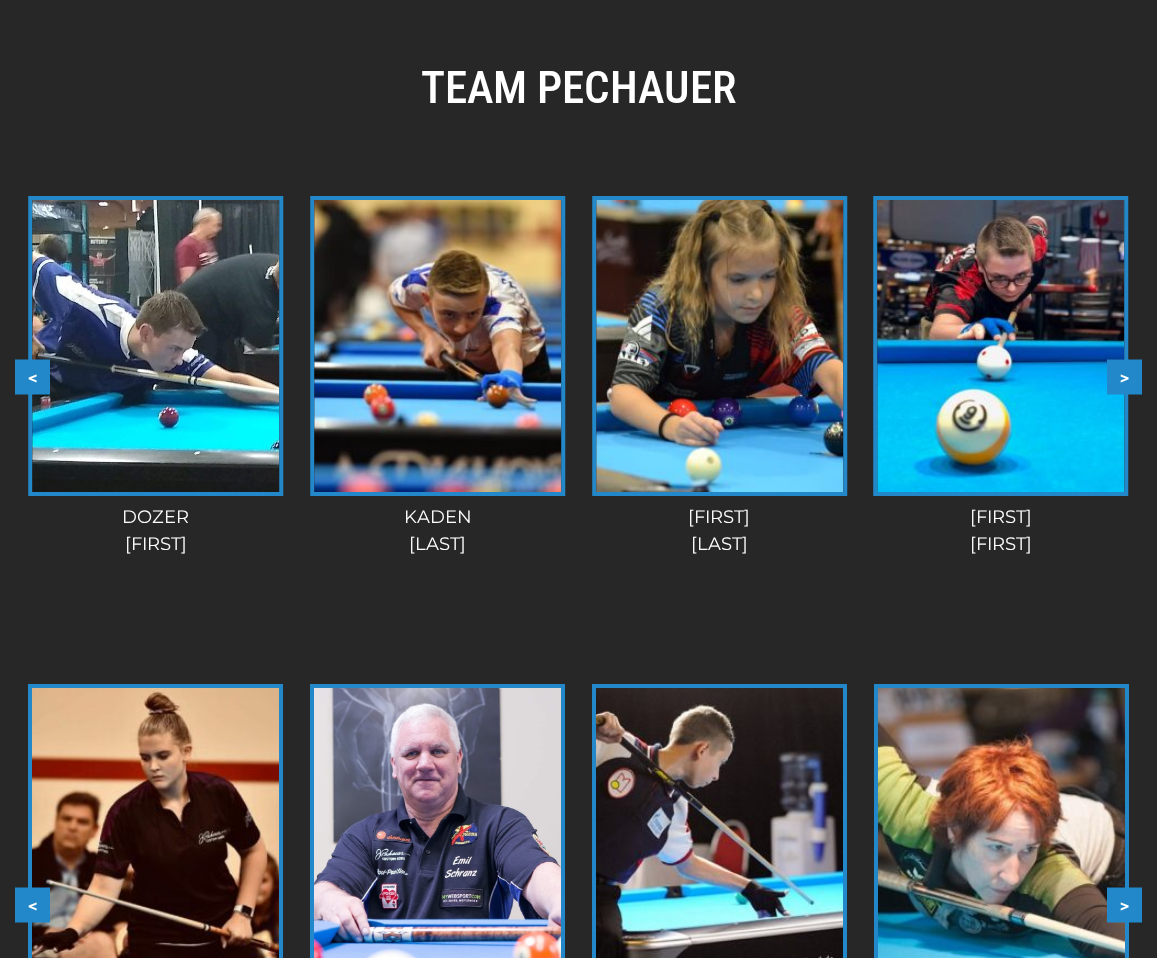 click on ">" at bounding box center [1124, 376] 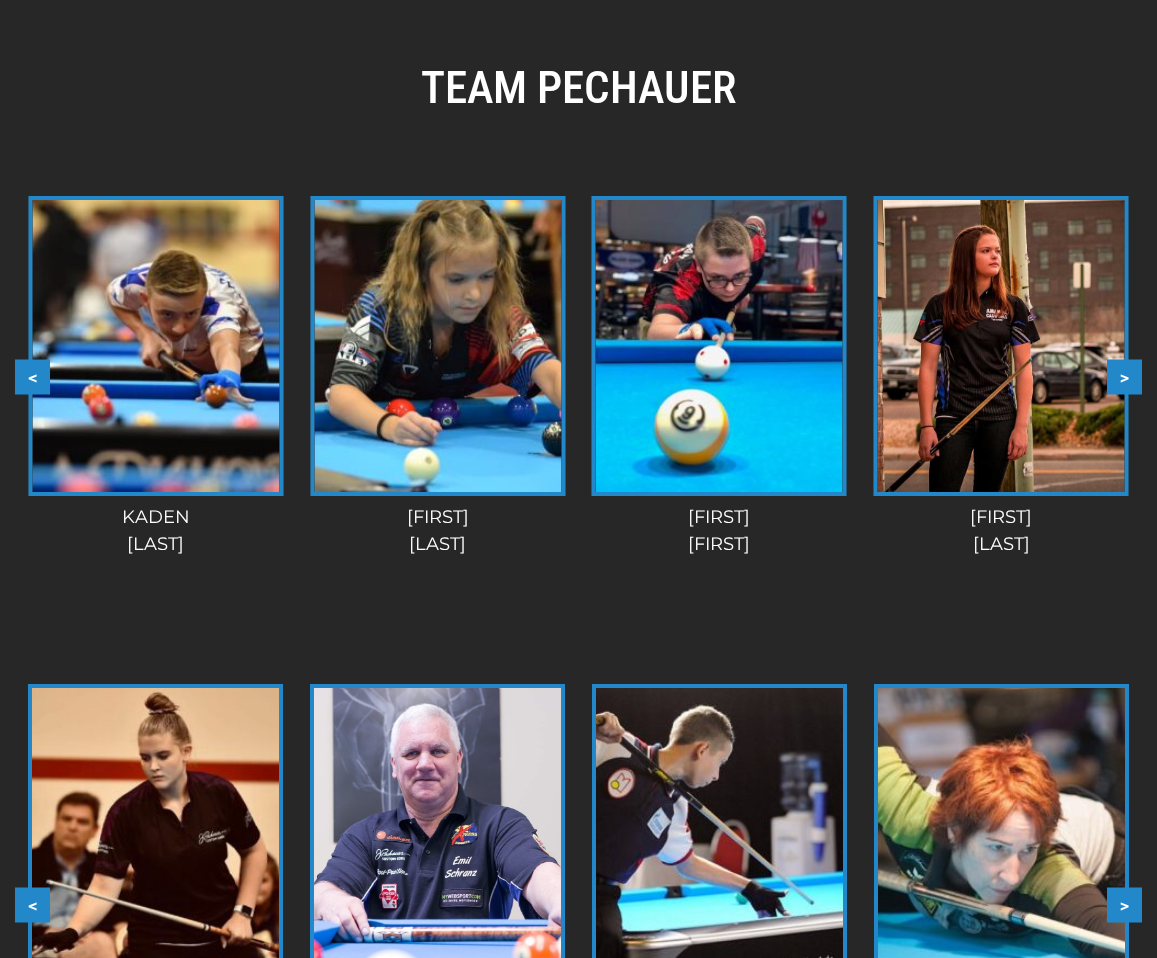 click on ">" at bounding box center [1124, 376] 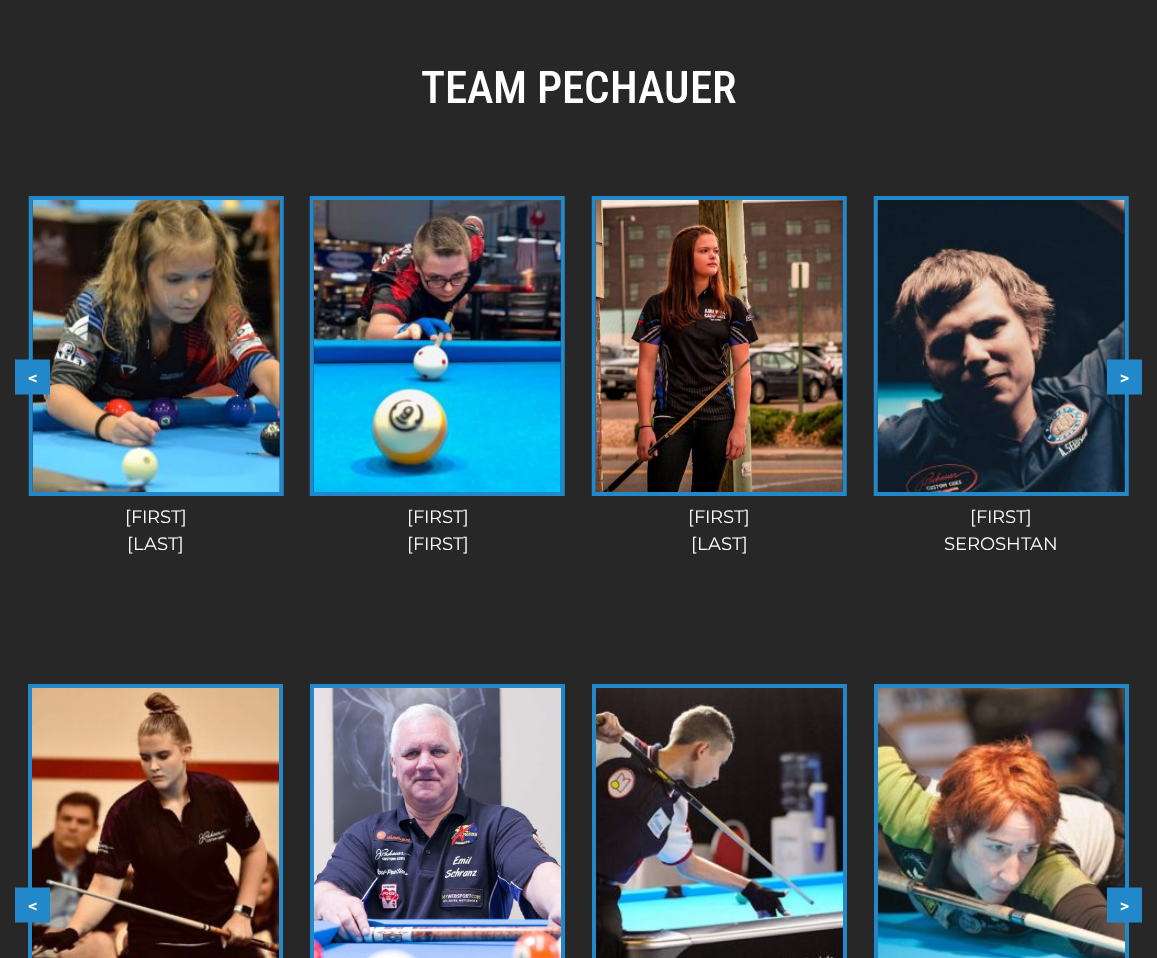 click on ">" at bounding box center [1124, 376] 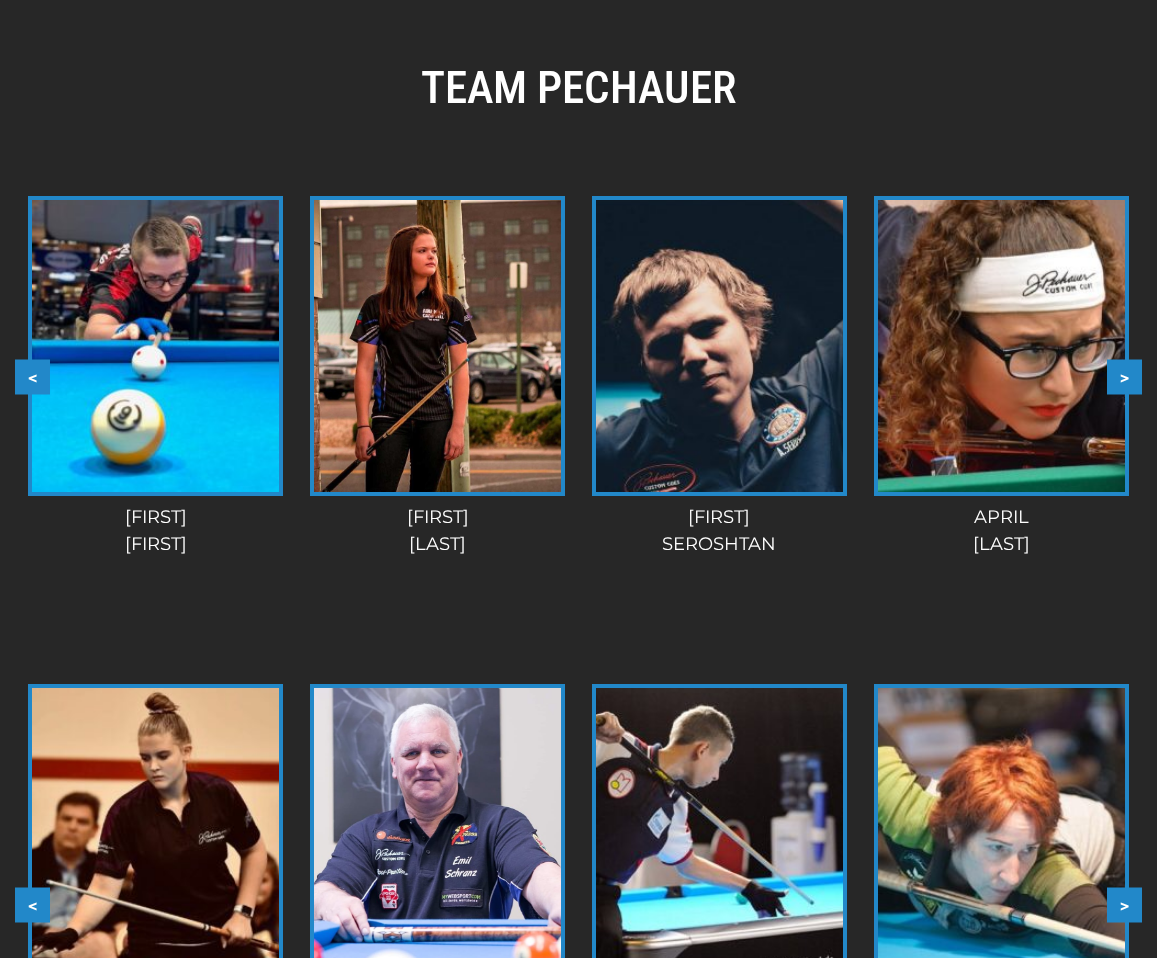 click on ">" at bounding box center [1124, 376] 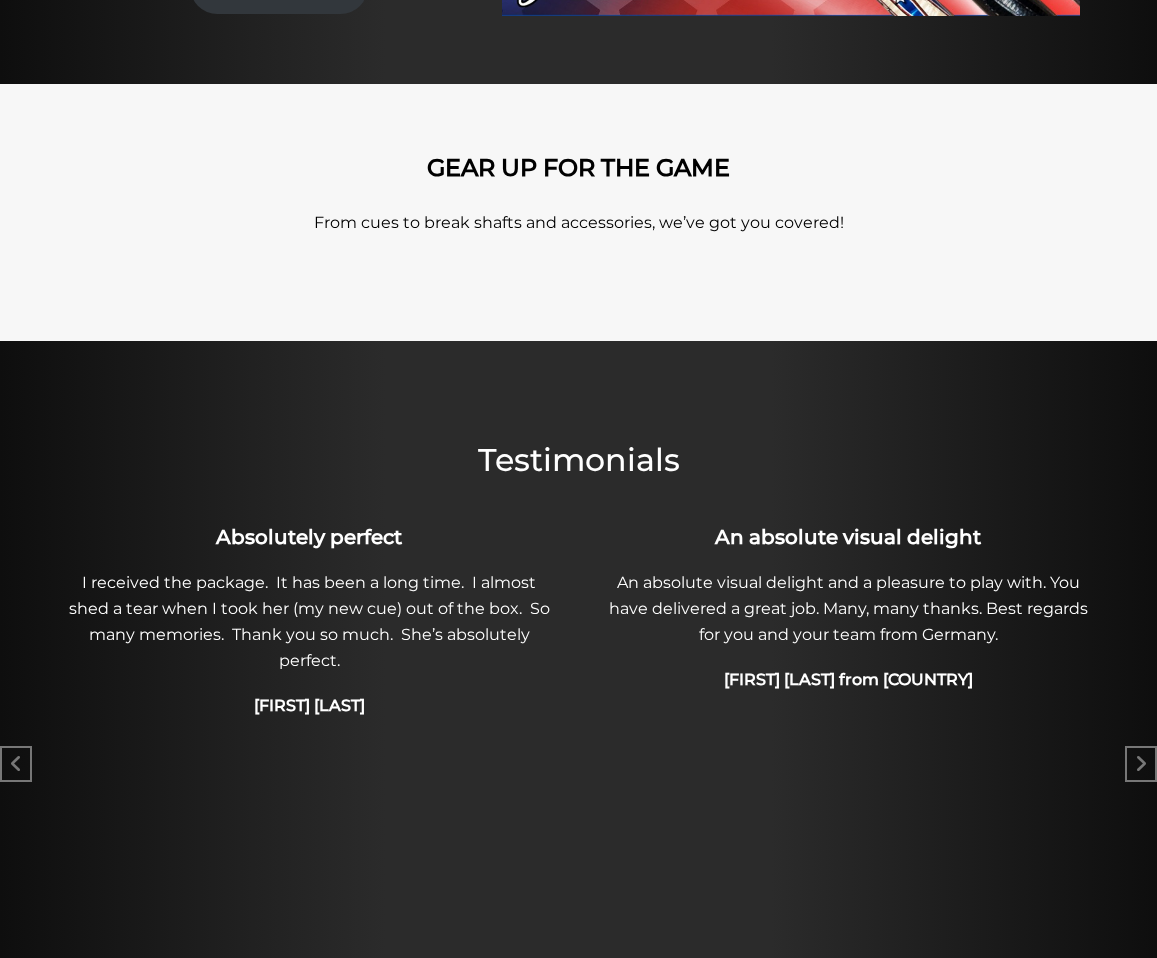 scroll, scrollTop: 0, scrollLeft: 0, axis: both 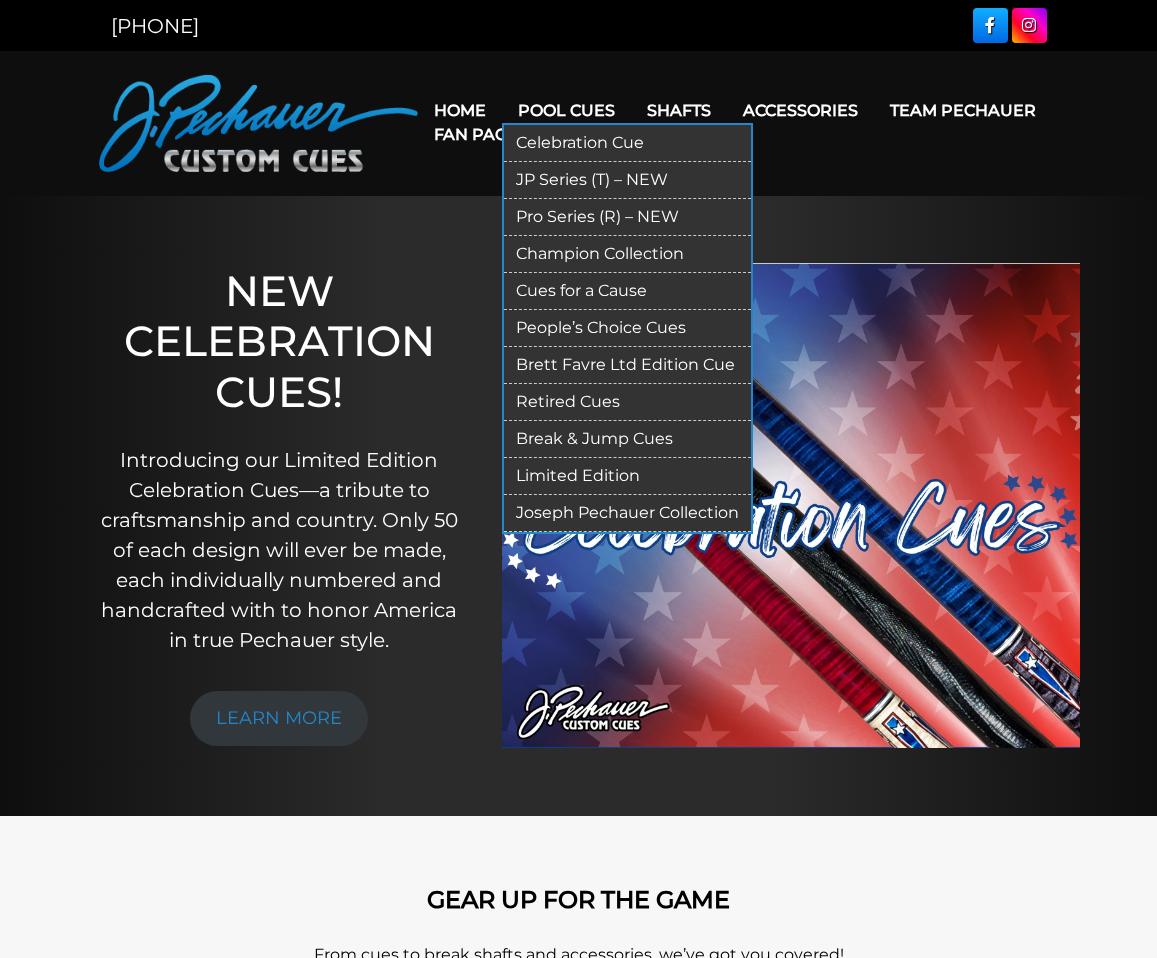 click on "Pool Cues" at bounding box center [566, 110] 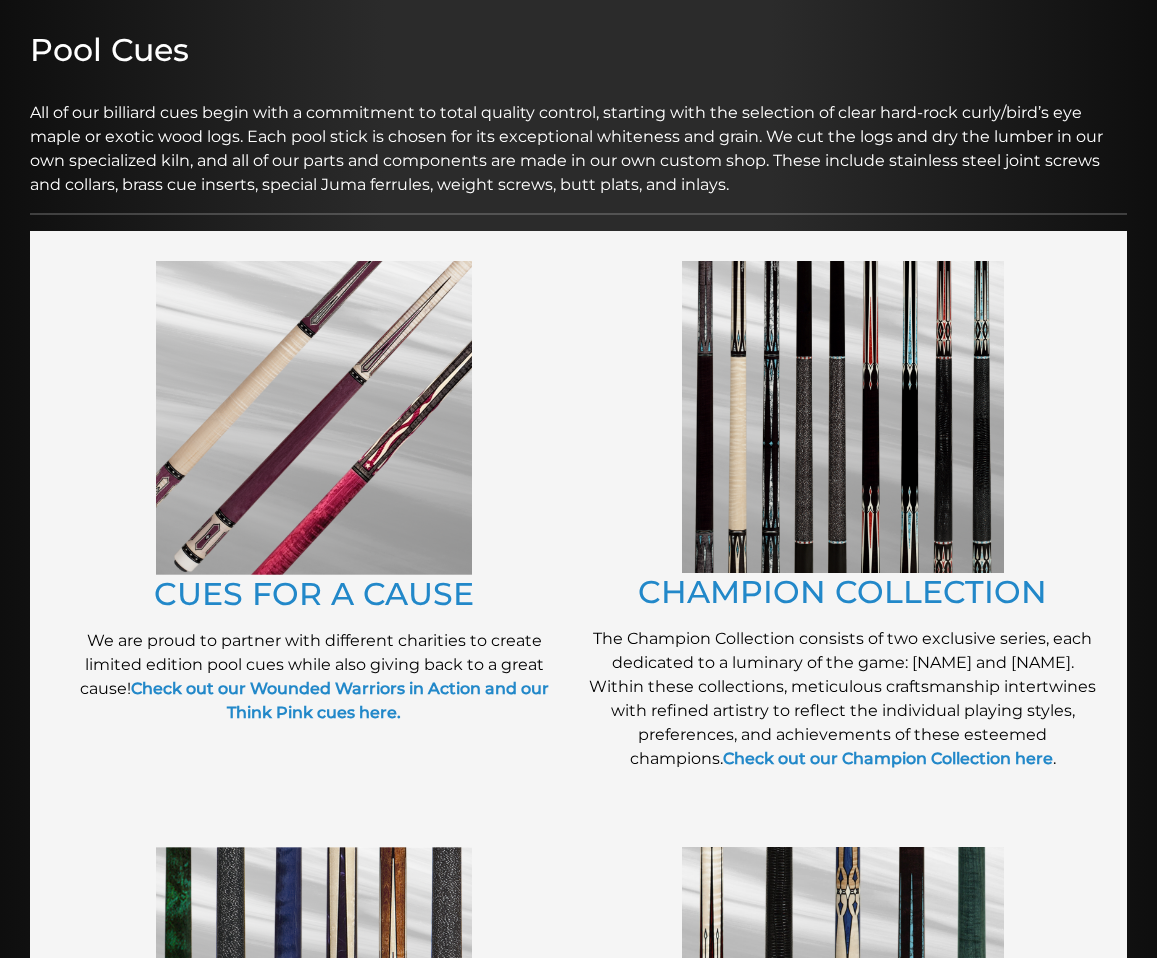 scroll, scrollTop: 229, scrollLeft: 0, axis: vertical 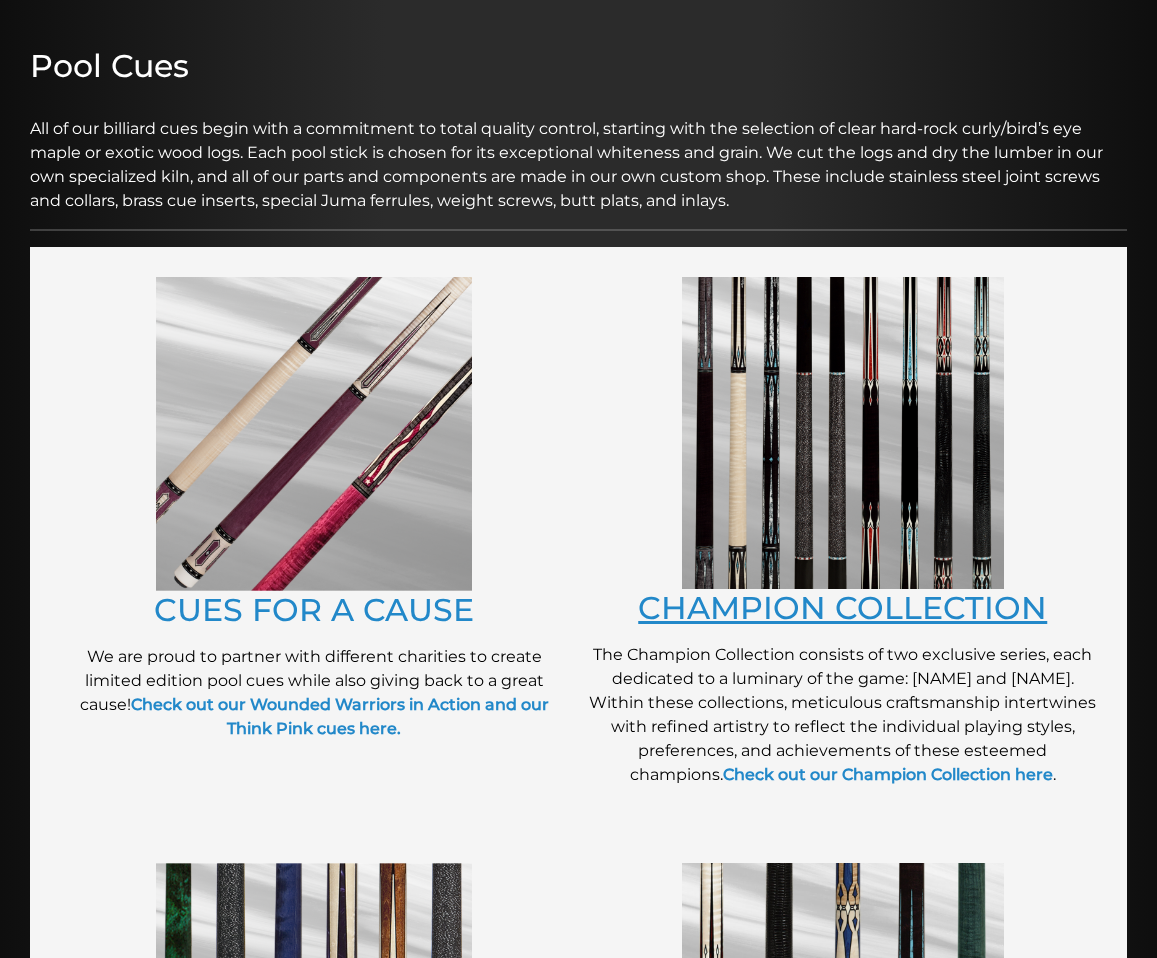 click on "CHAMPION COLLECTION" at bounding box center [842, 607] 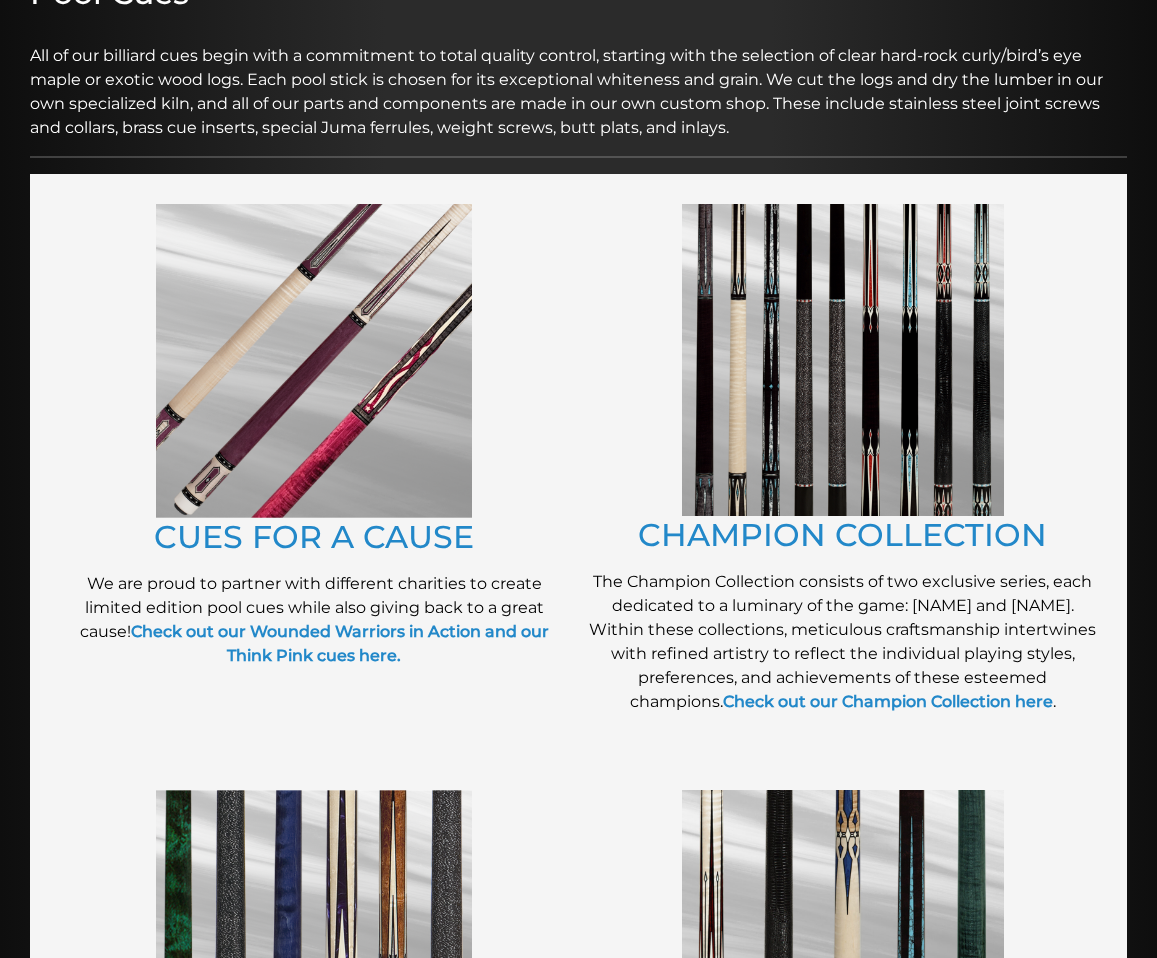 scroll, scrollTop: 0, scrollLeft: 0, axis: both 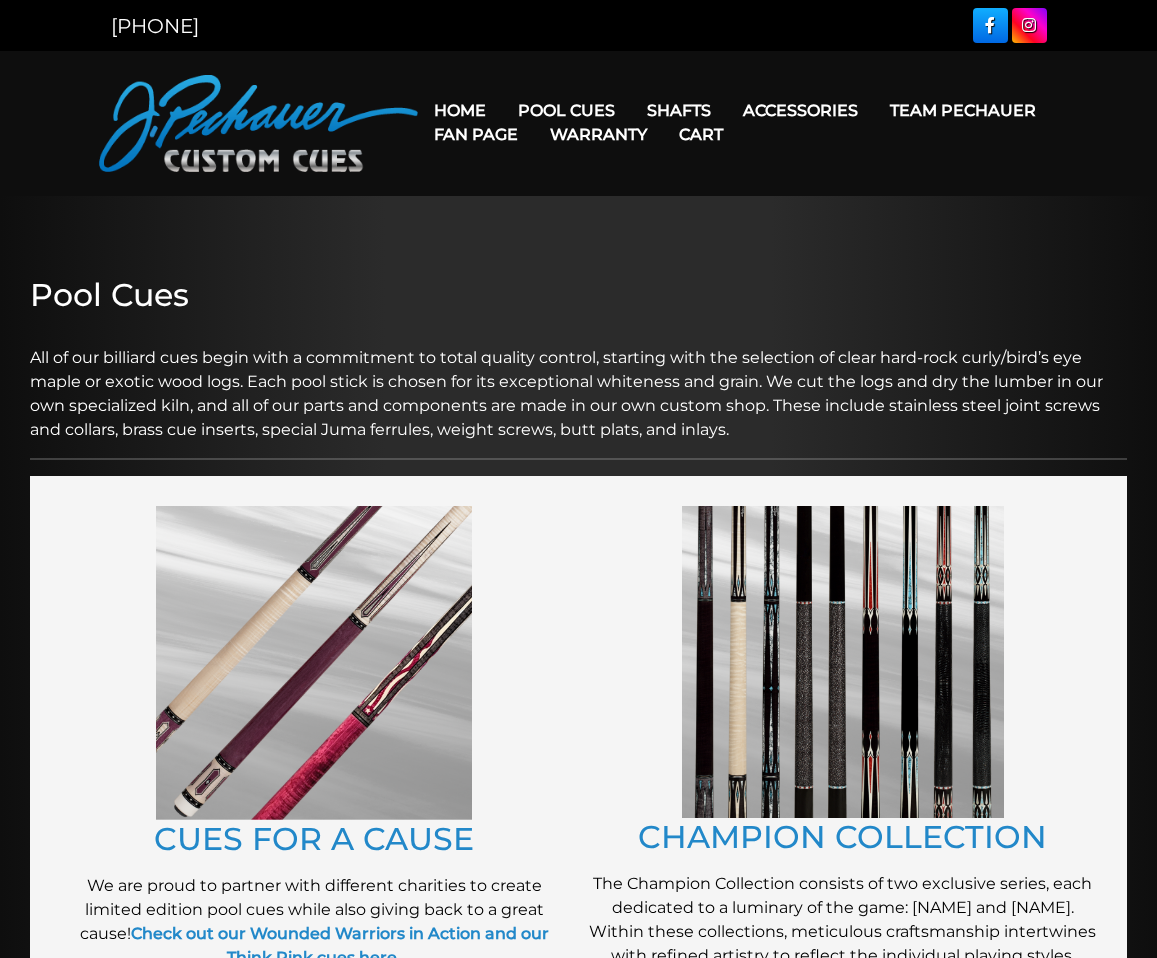 click at bounding box center (259, 123) 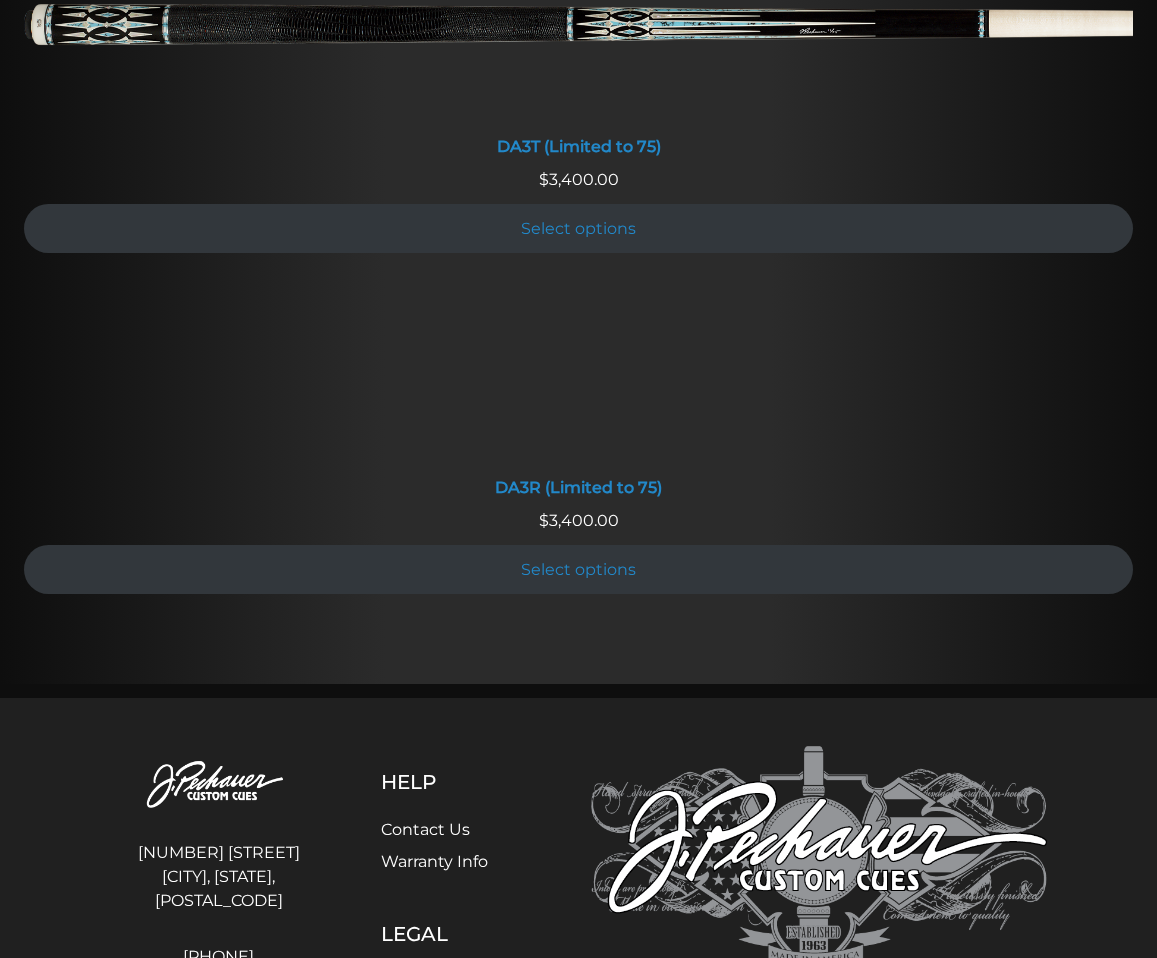 scroll, scrollTop: 3570, scrollLeft: 0, axis: vertical 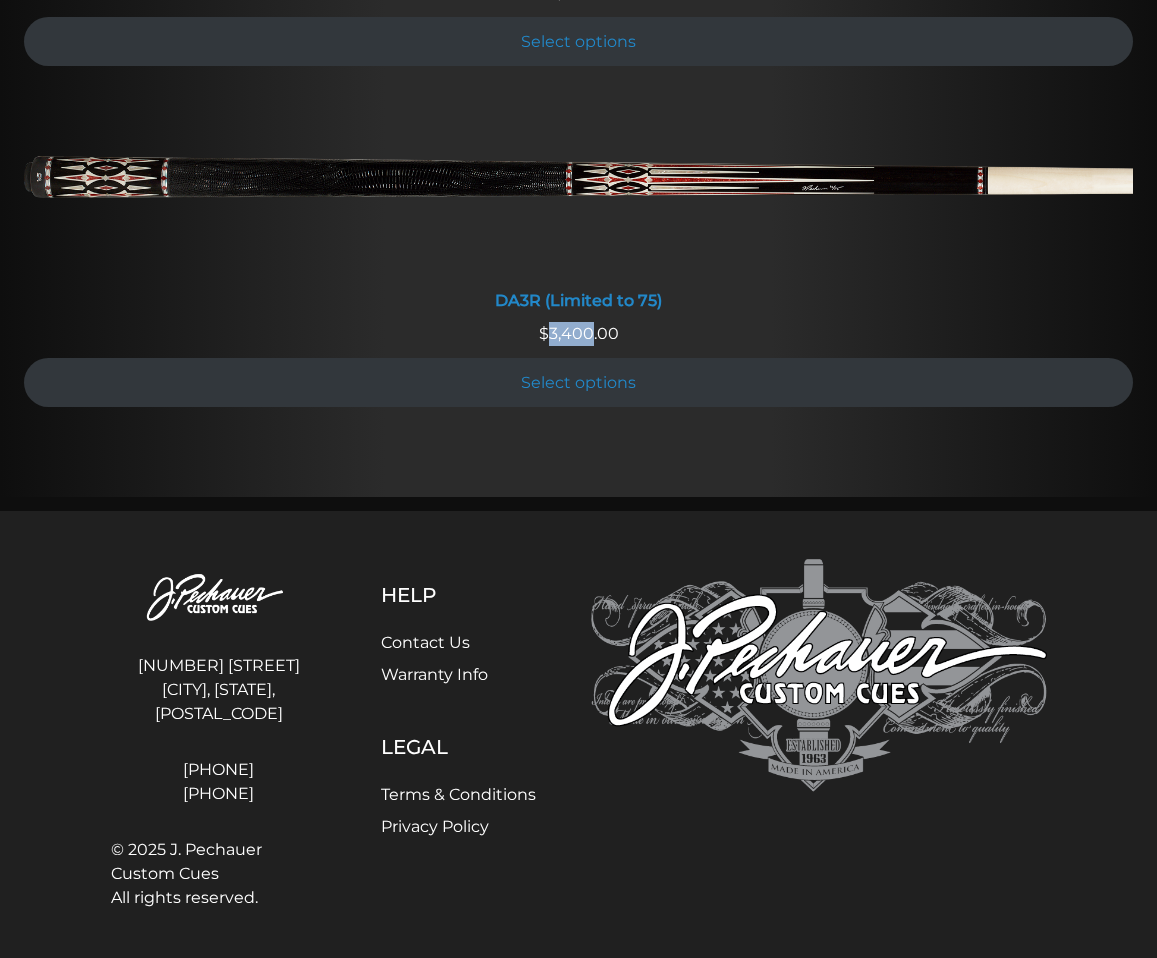 drag, startPoint x: 550, startPoint y: 332, endPoint x: 594, endPoint y: 338, distance: 44.407207 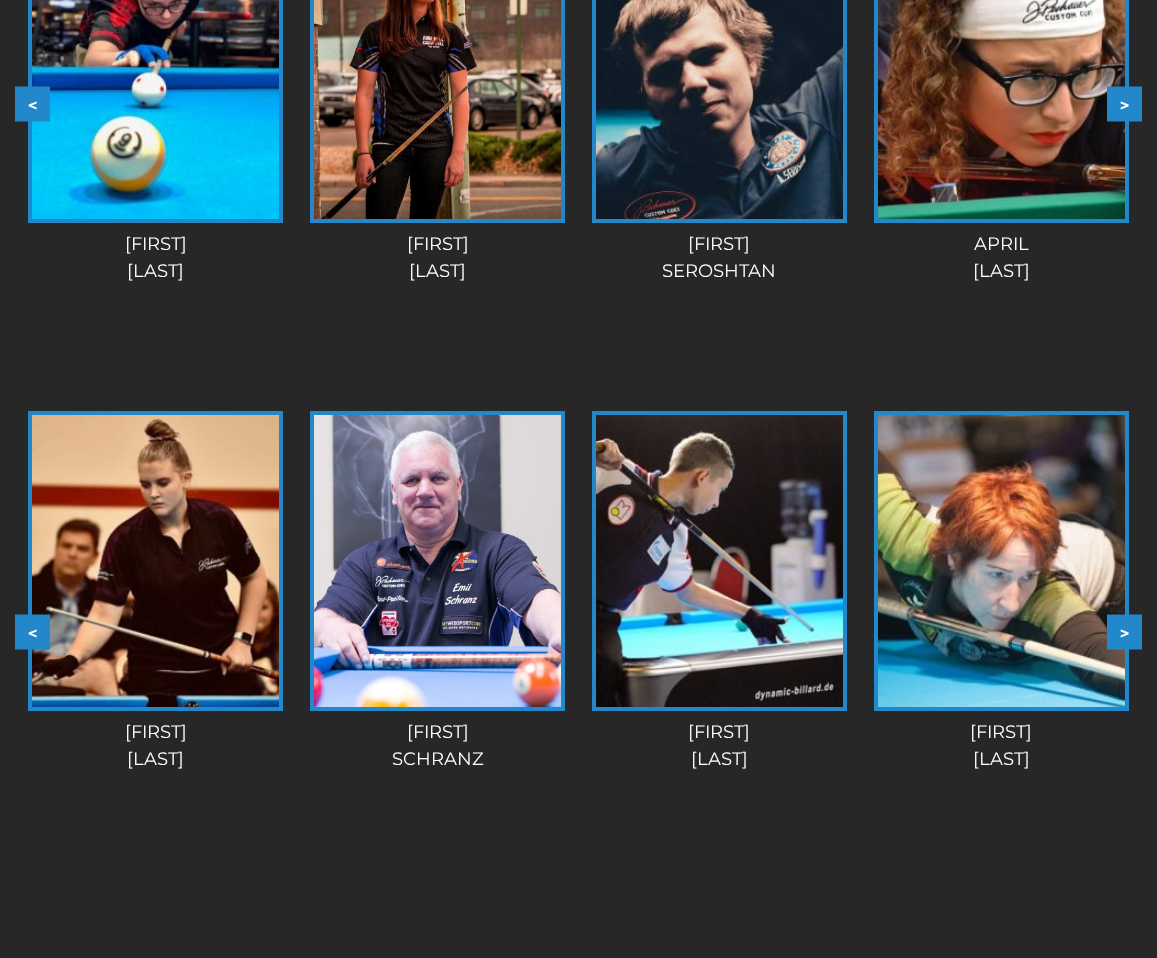 scroll, scrollTop: 2130, scrollLeft: 0, axis: vertical 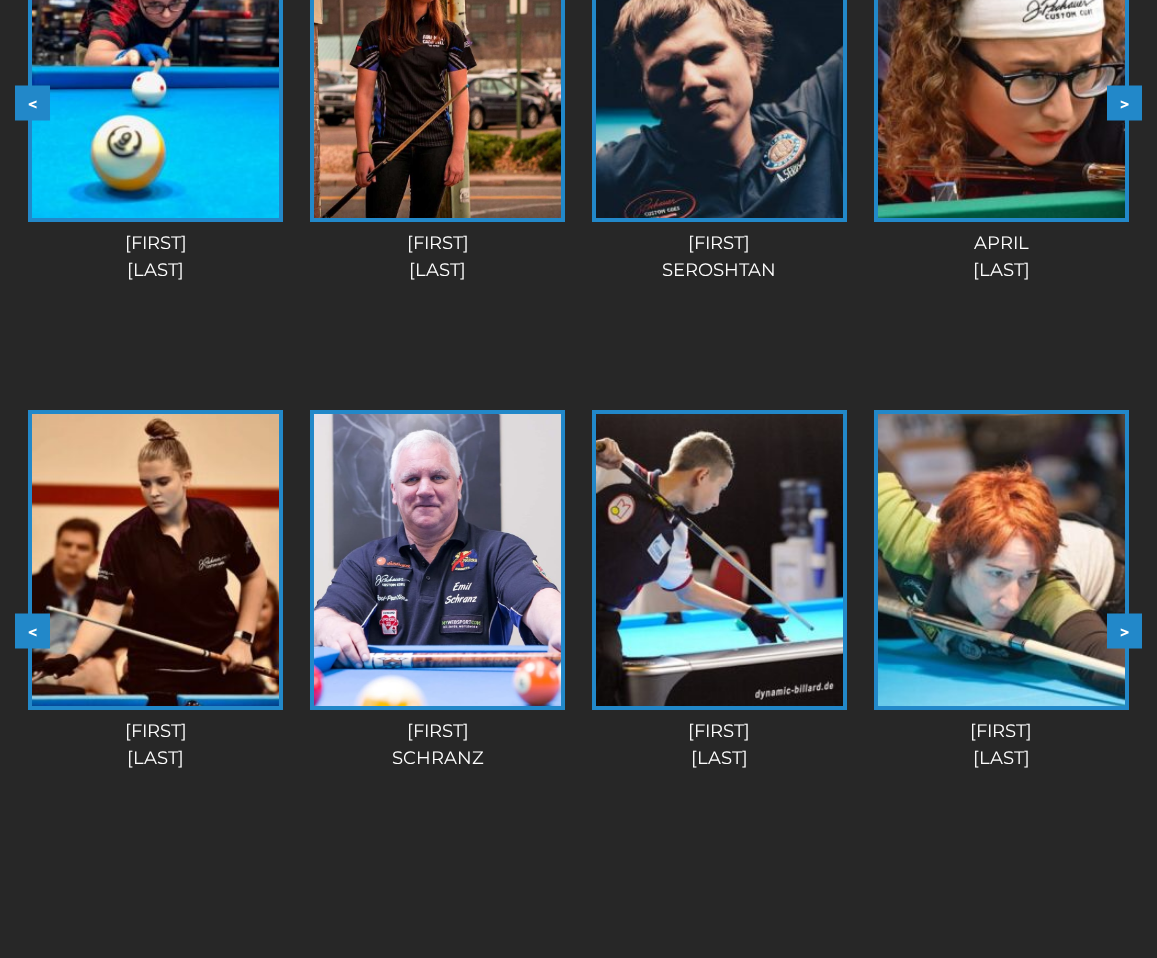 click on ">" at bounding box center (1124, 102) 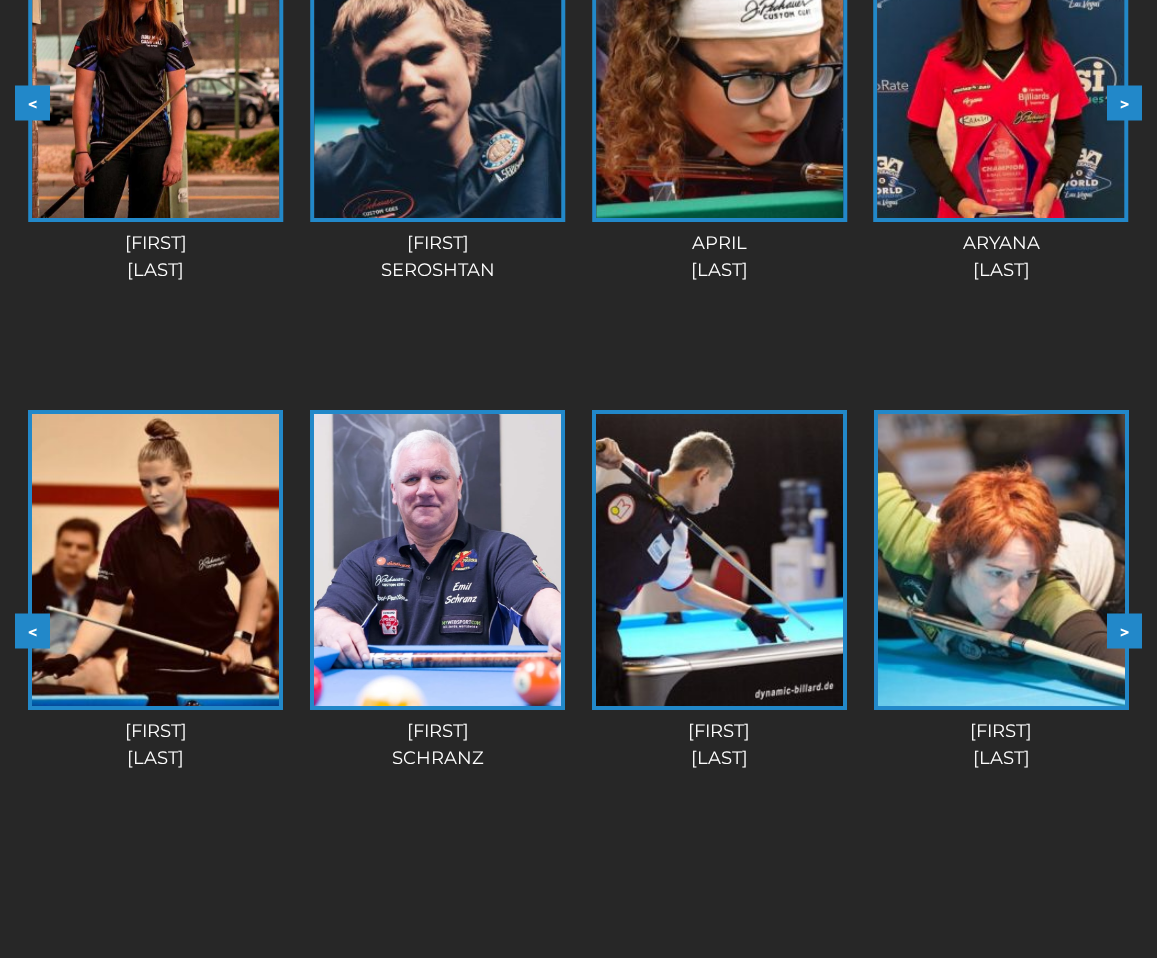 click on ">" at bounding box center (1124, 102) 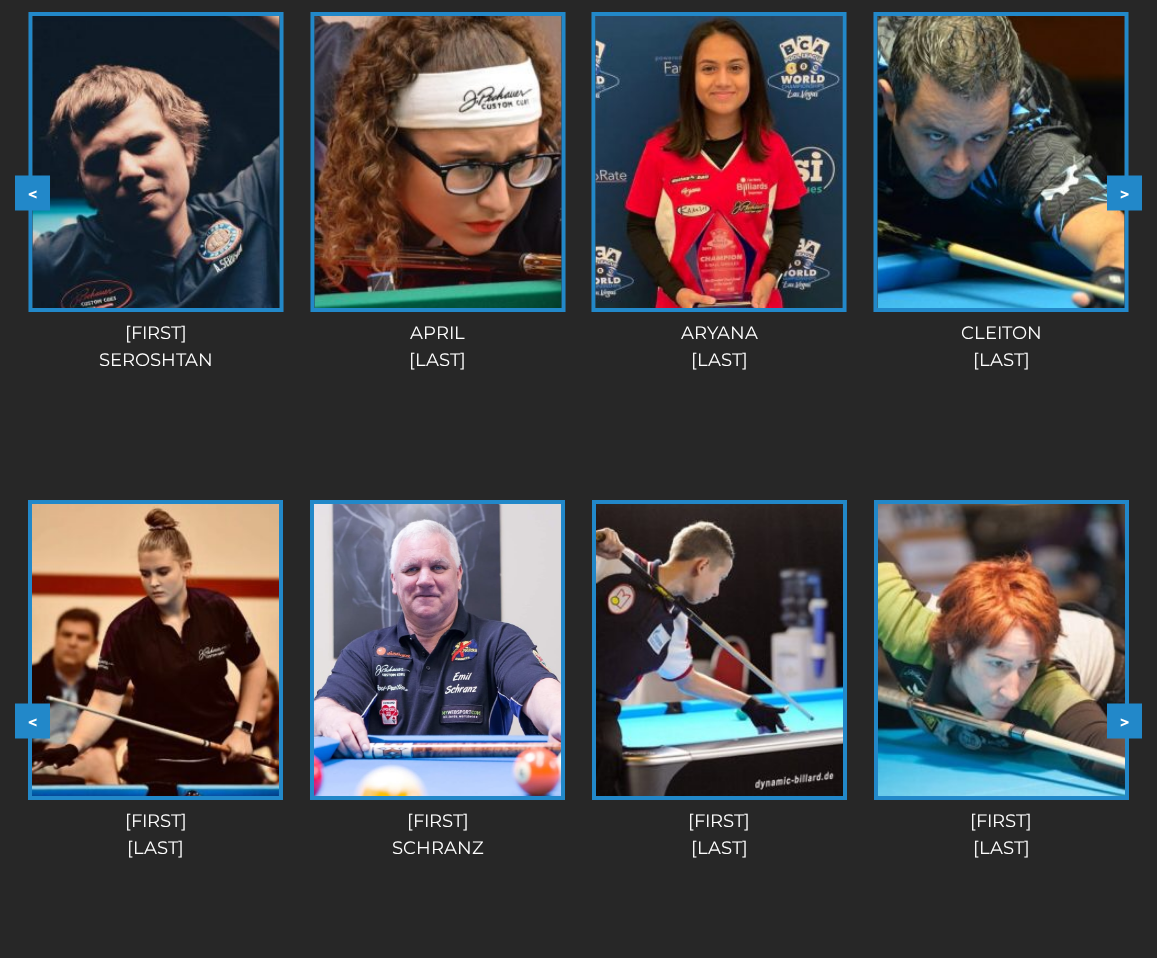 scroll, scrollTop: 2030, scrollLeft: 0, axis: vertical 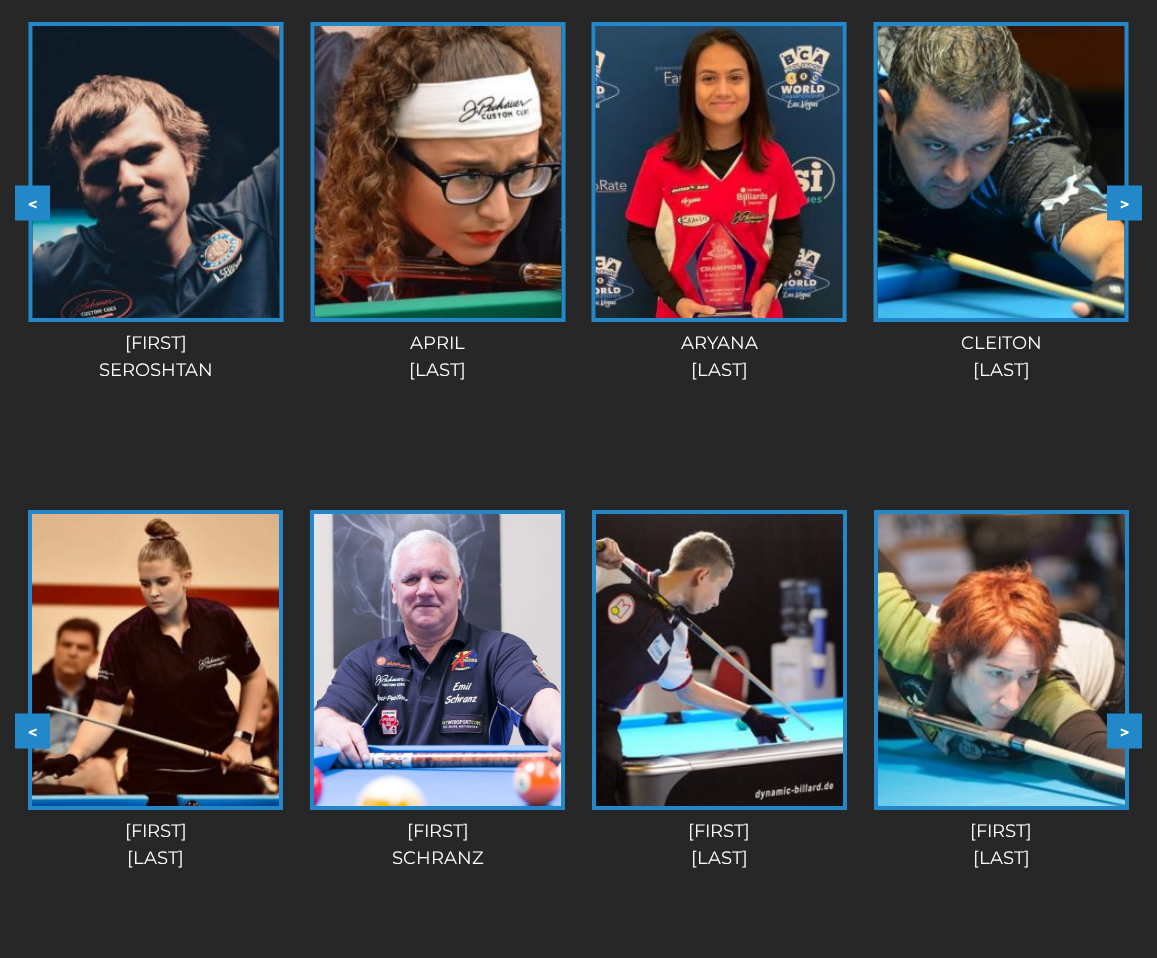 click on ">" at bounding box center [1124, 202] 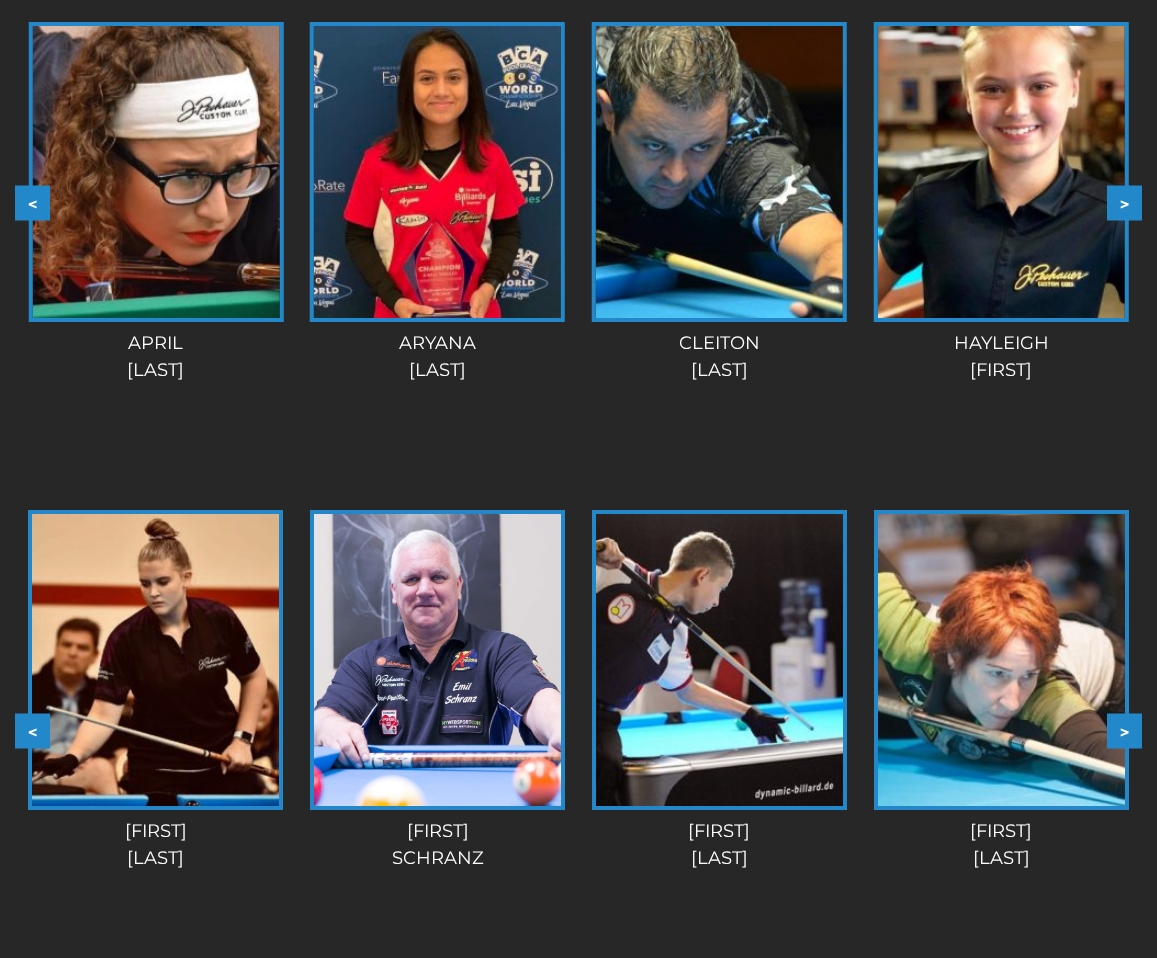 click on ">" at bounding box center [1124, 202] 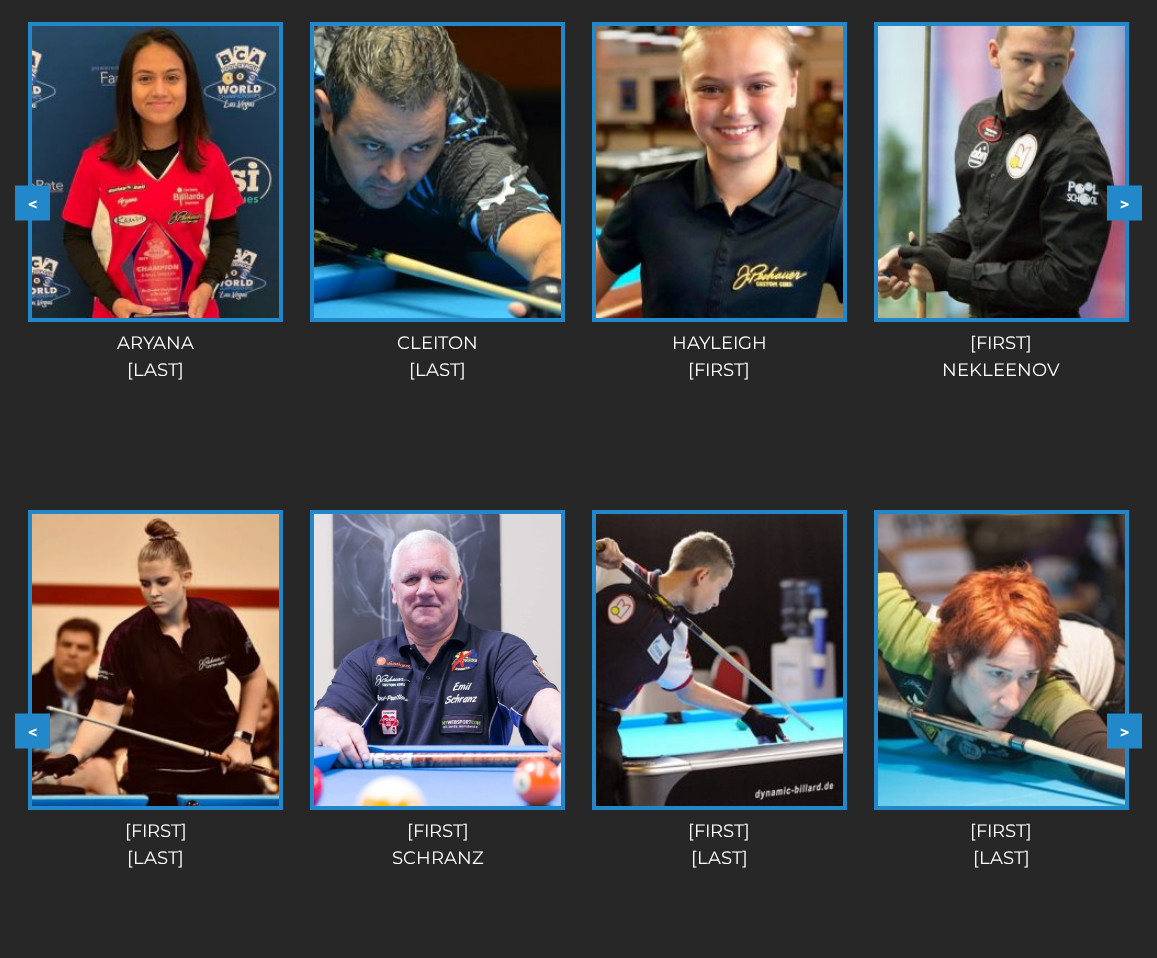 click on ">" at bounding box center [1124, 202] 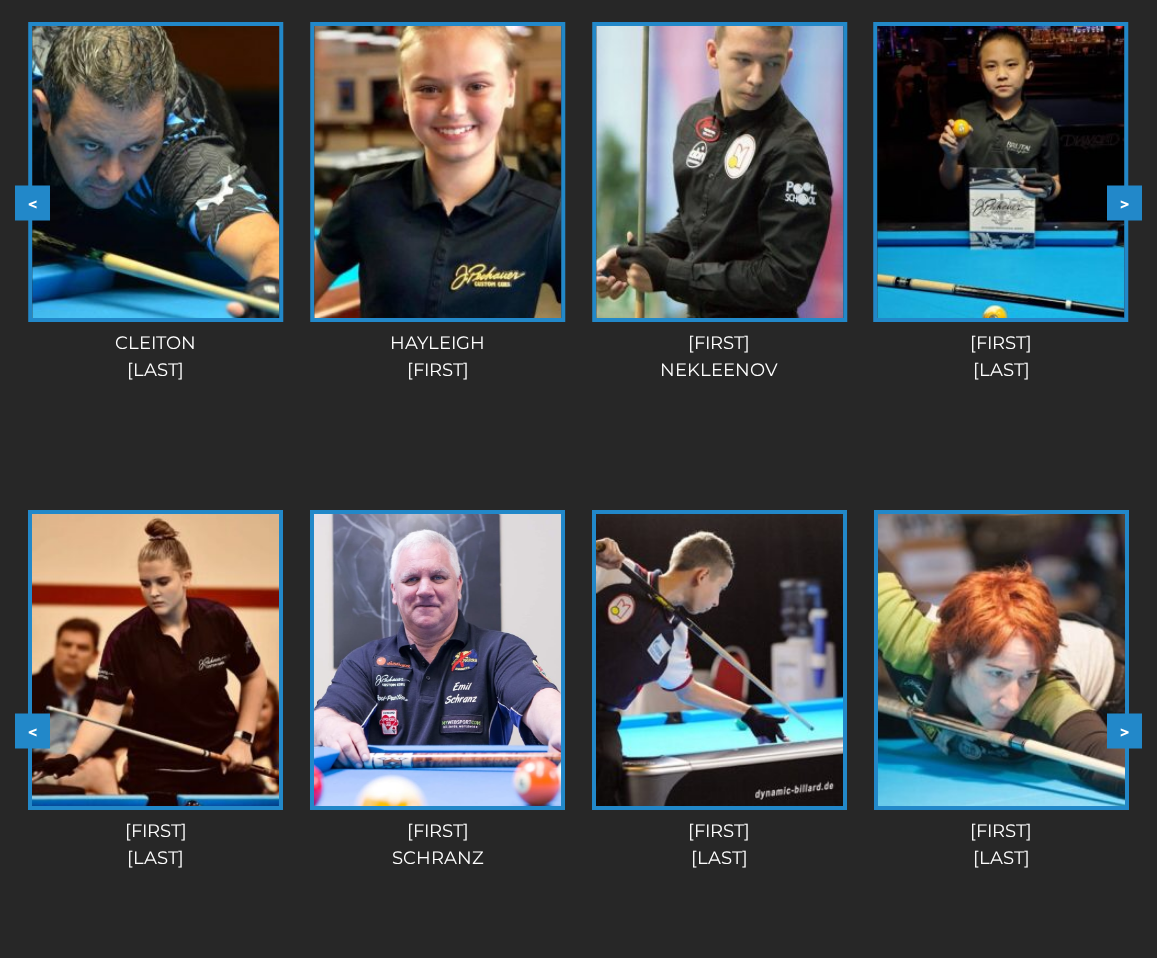 click on ">" at bounding box center [1124, 202] 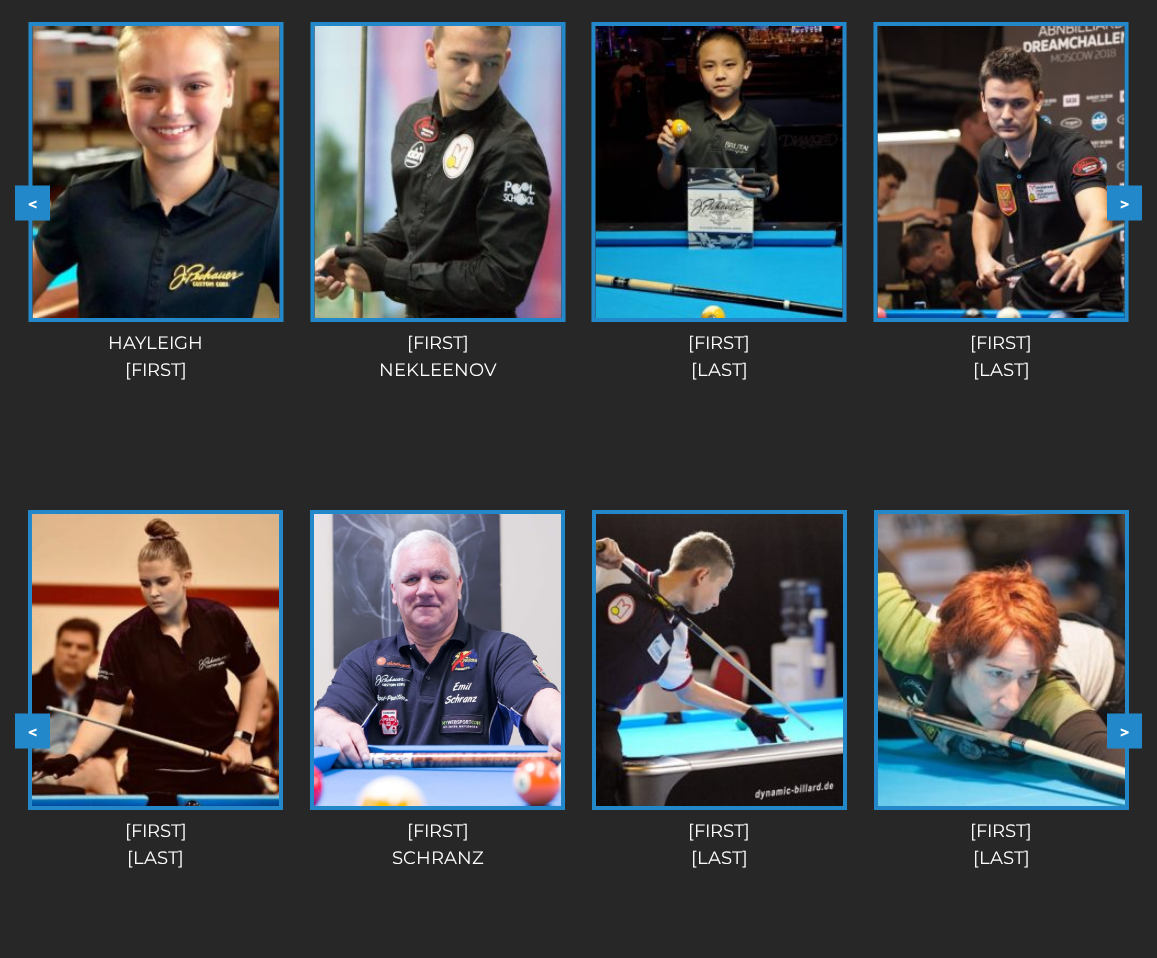 click on ">" at bounding box center (1124, 202) 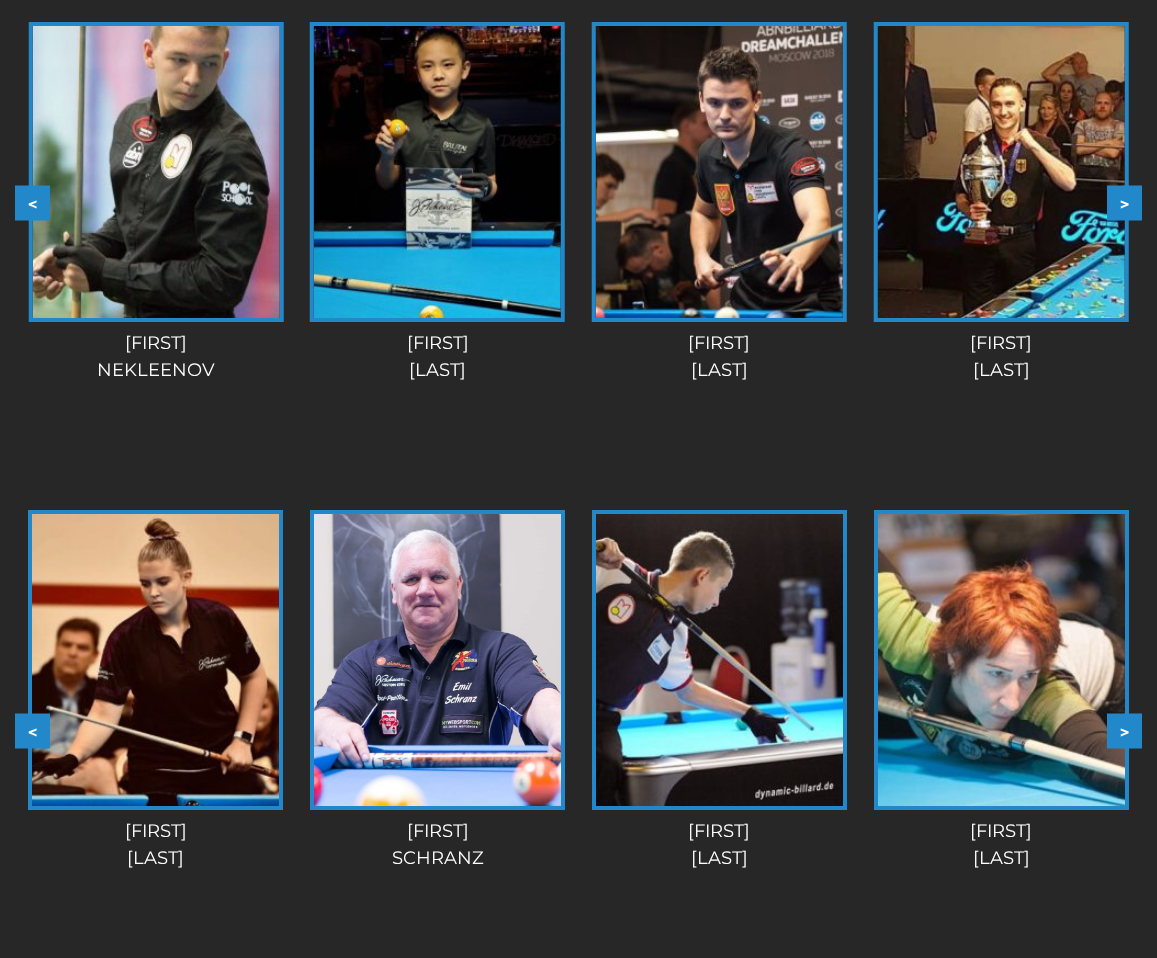 click on ">" at bounding box center (1124, 202) 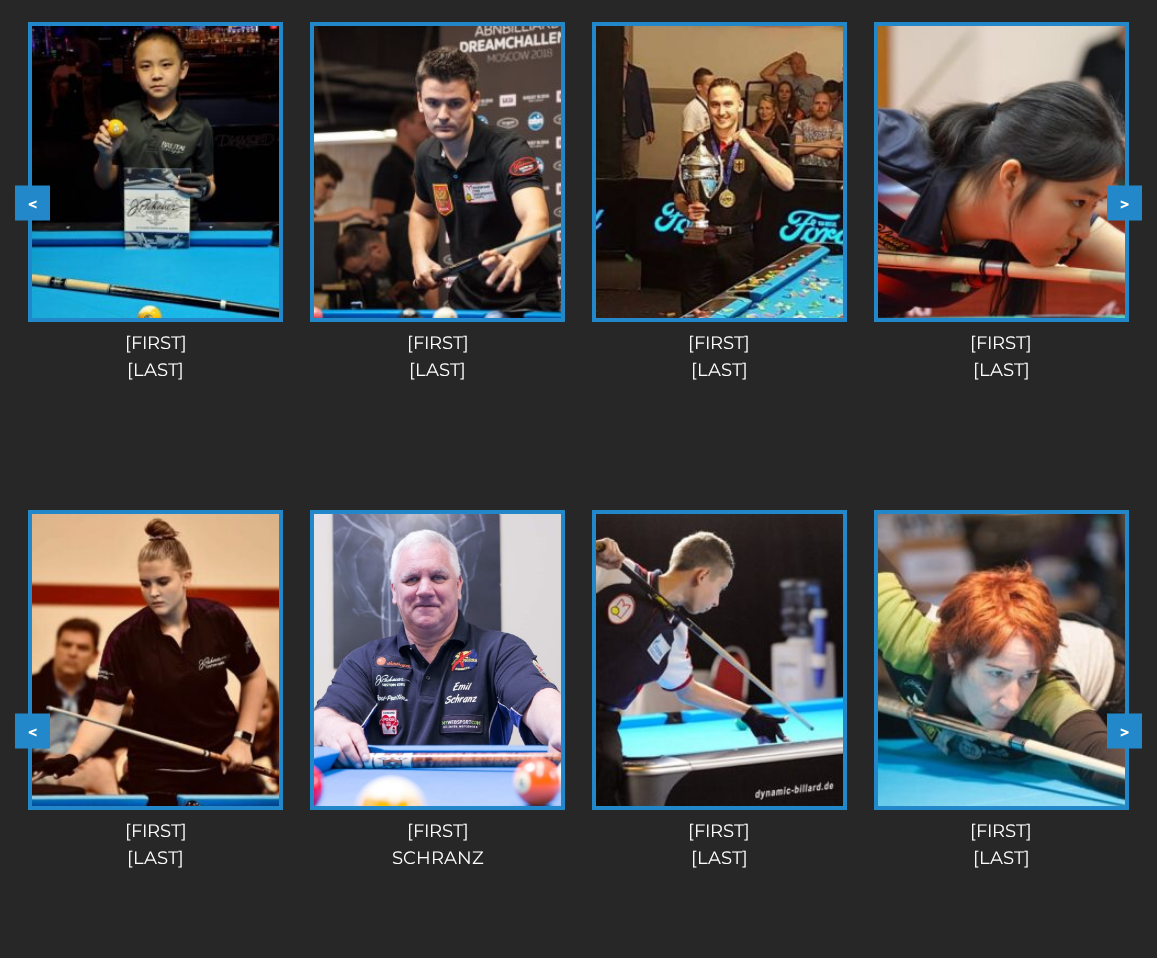 click on ">" at bounding box center [1124, 202] 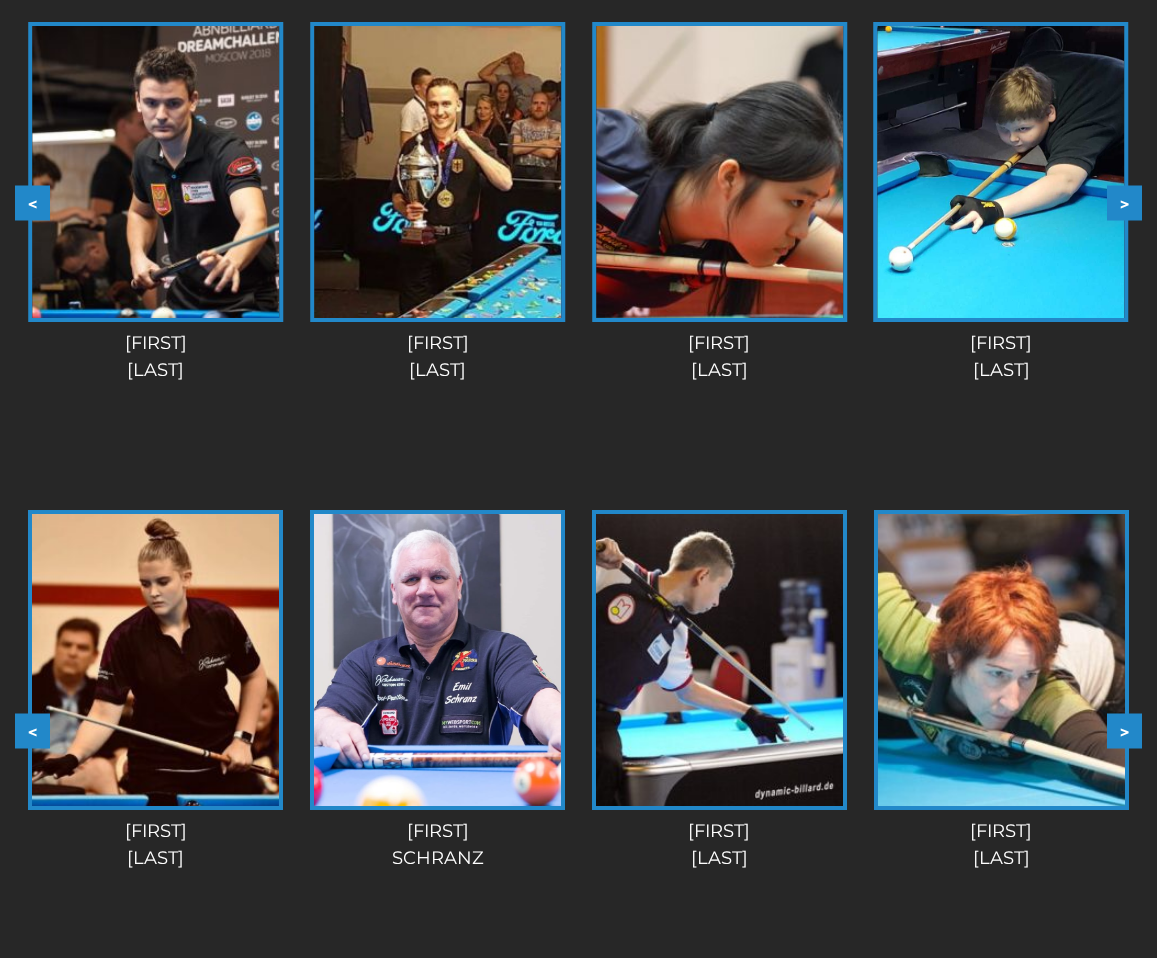 click on ">" at bounding box center [1124, 202] 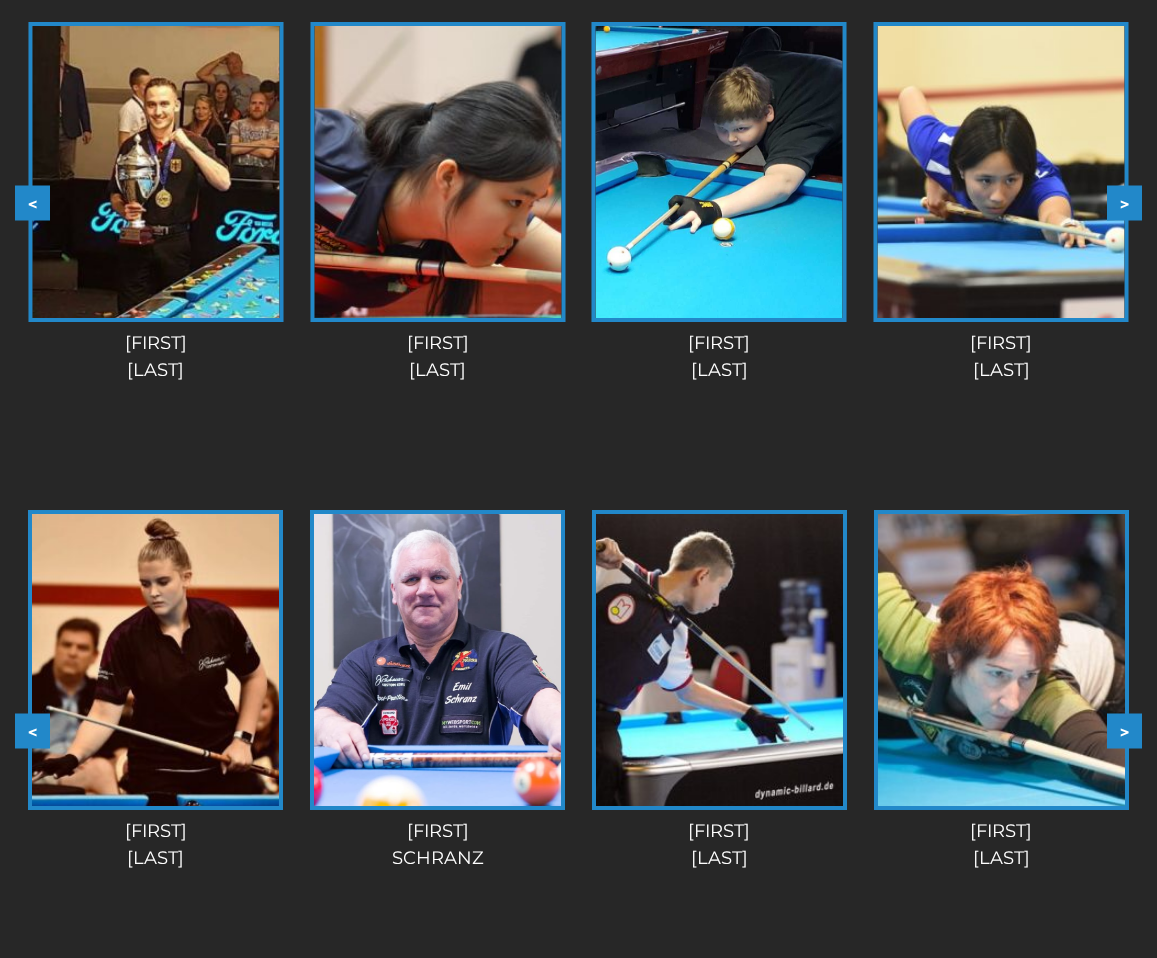 click on ">" at bounding box center (1124, 202) 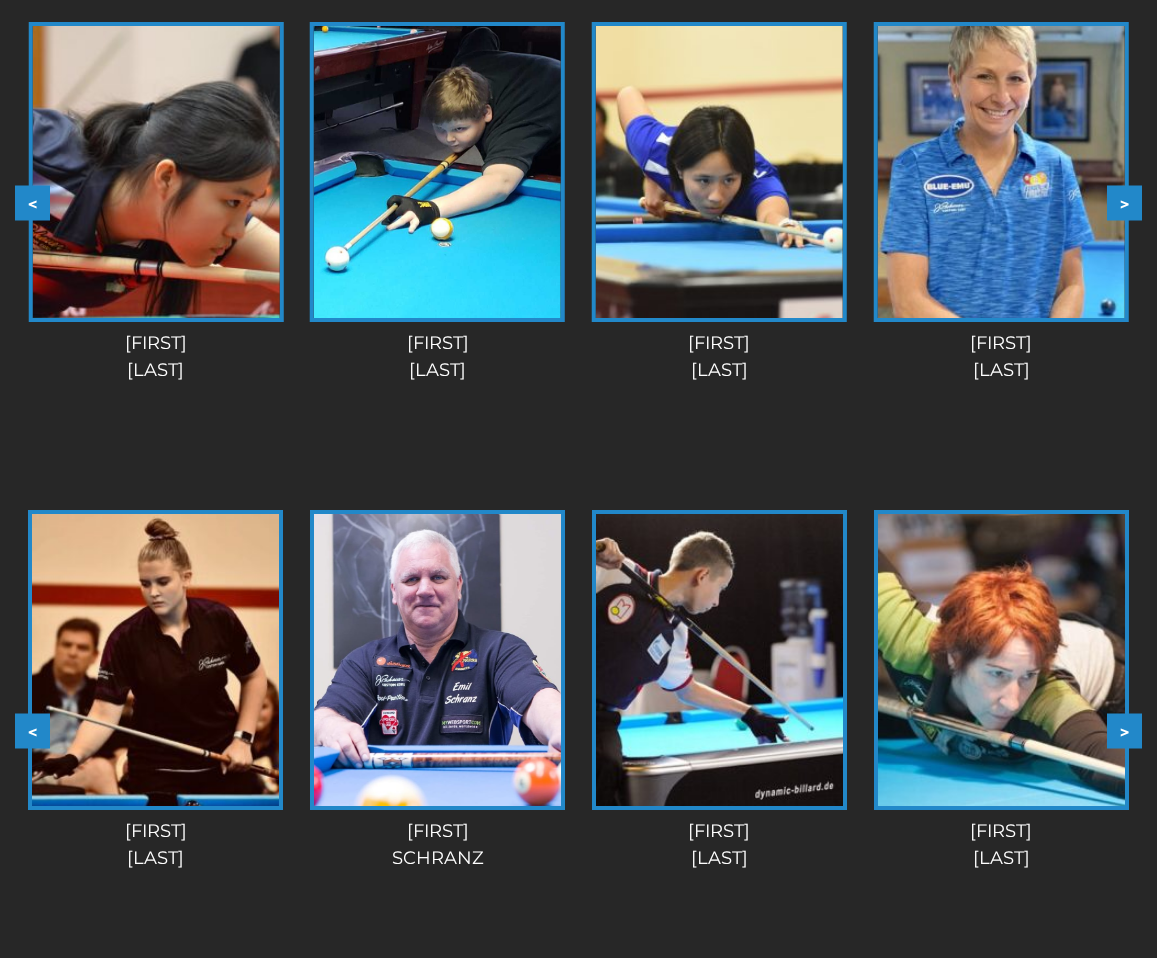 click on ">" at bounding box center [1124, 202] 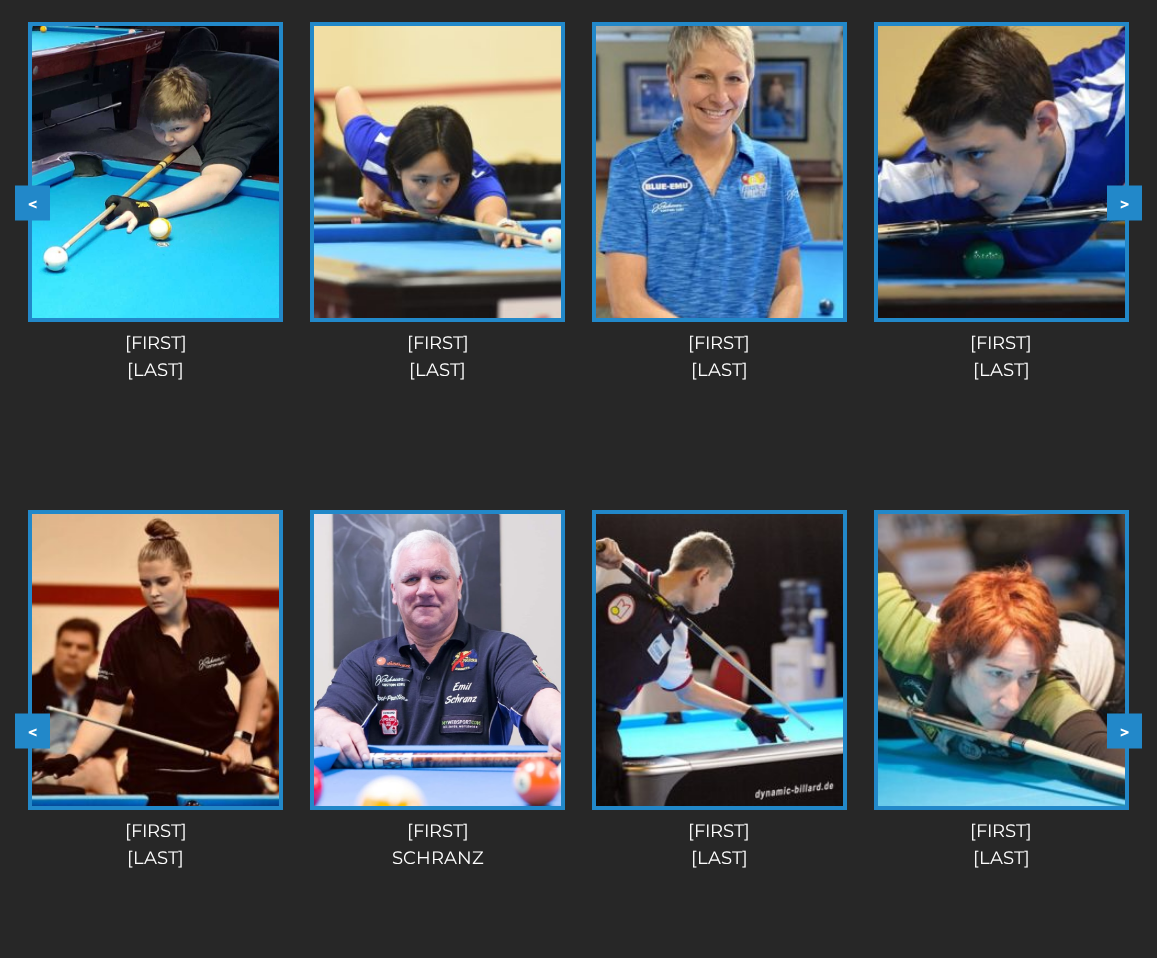 click on ">" at bounding box center (1124, 202) 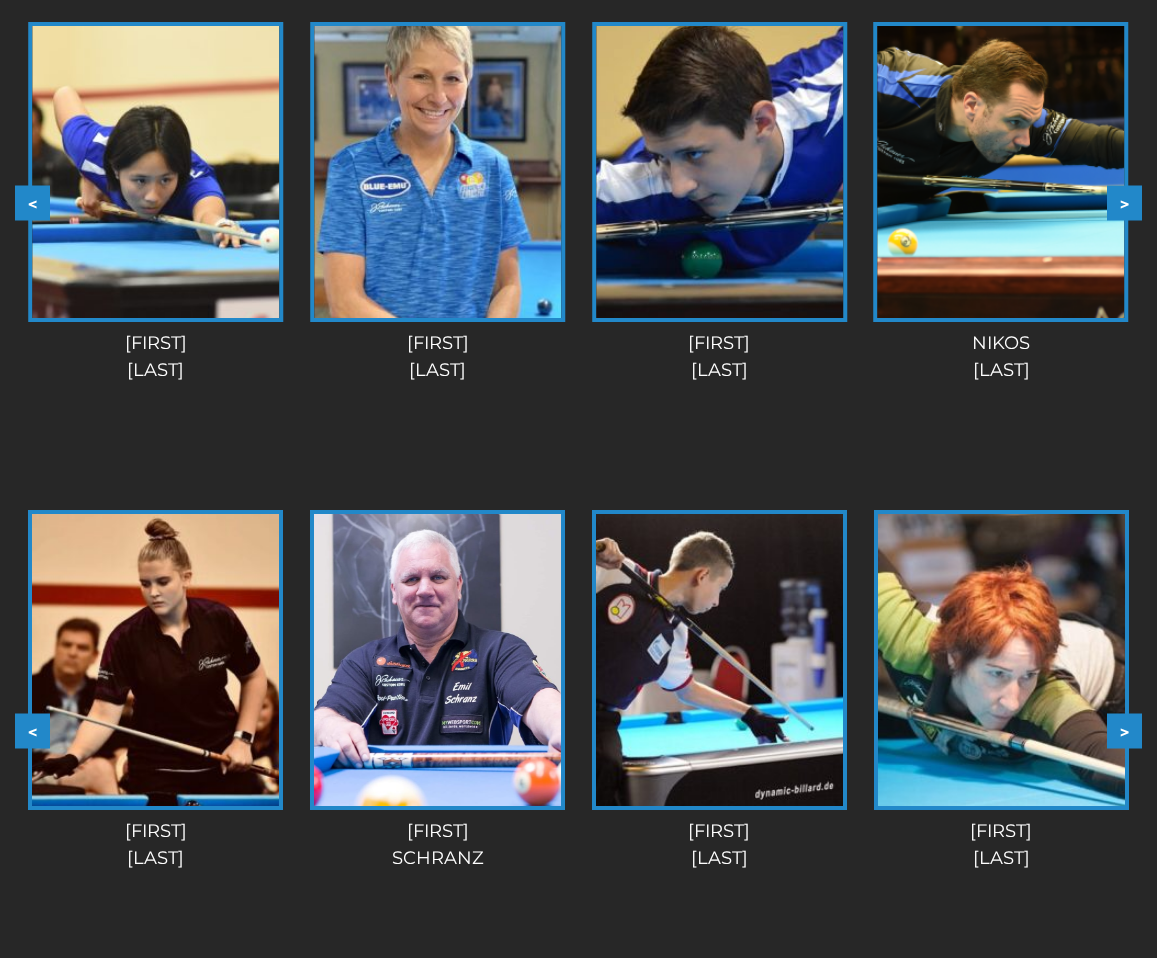 click on ">" at bounding box center [1124, 202] 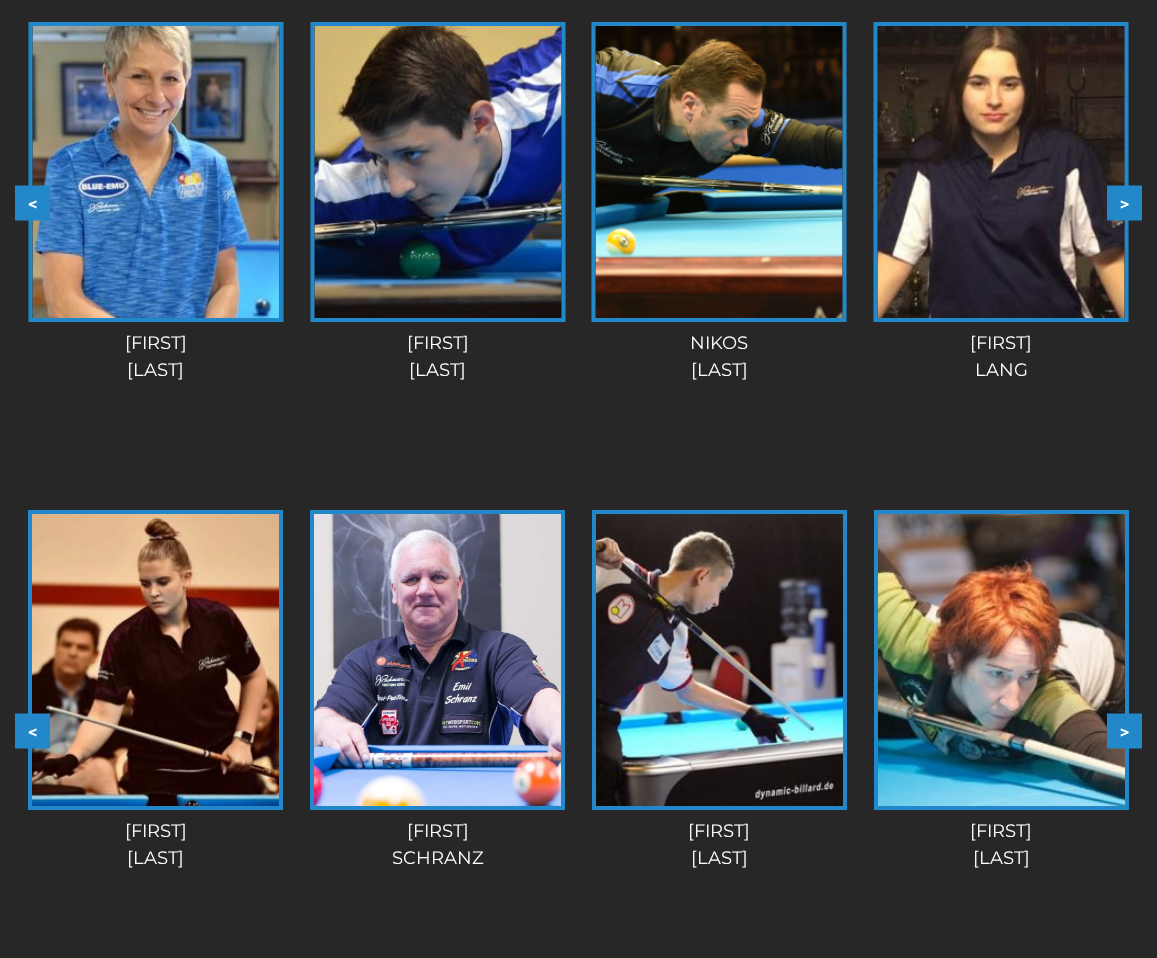 click on ">" at bounding box center [1124, 202] 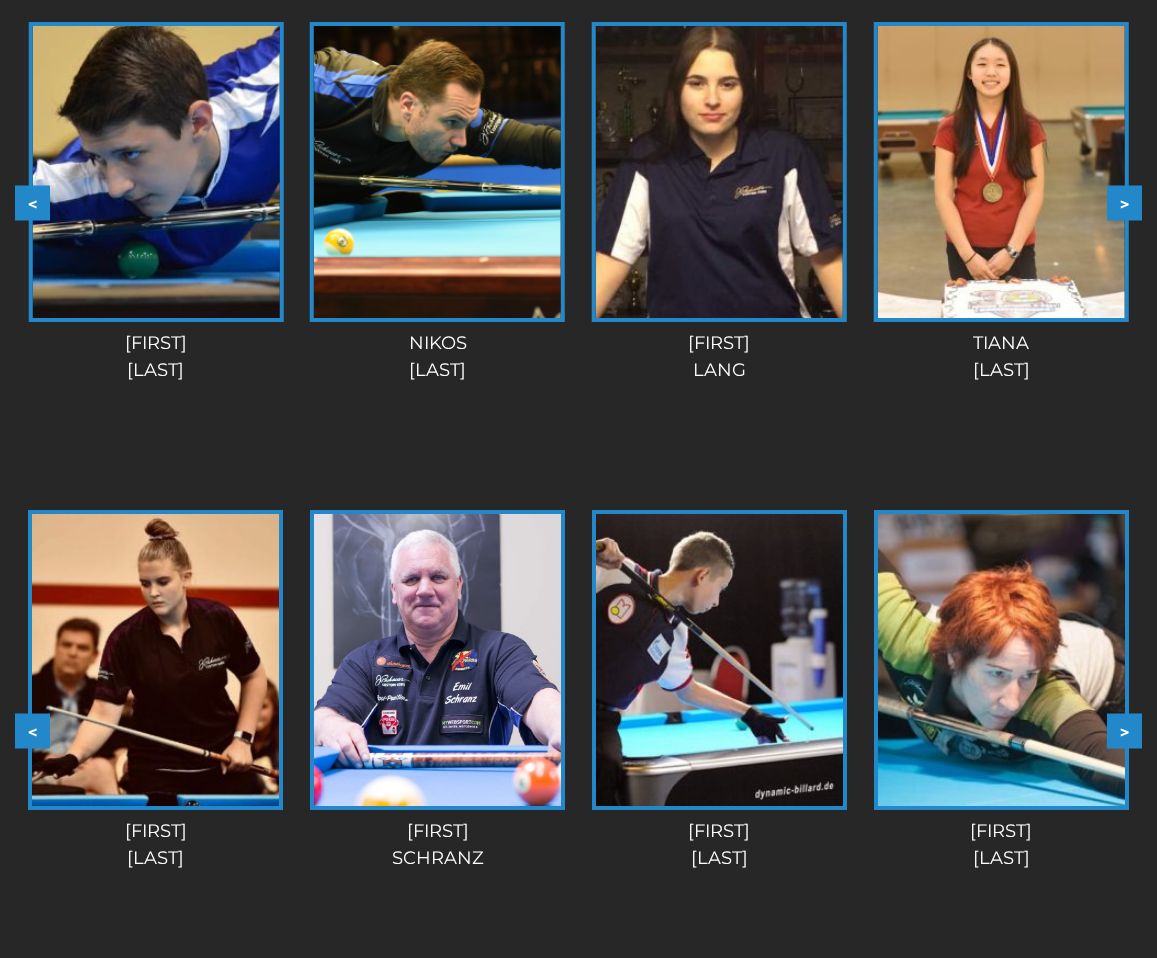 click on ">" at bounding box center [1124, 202] 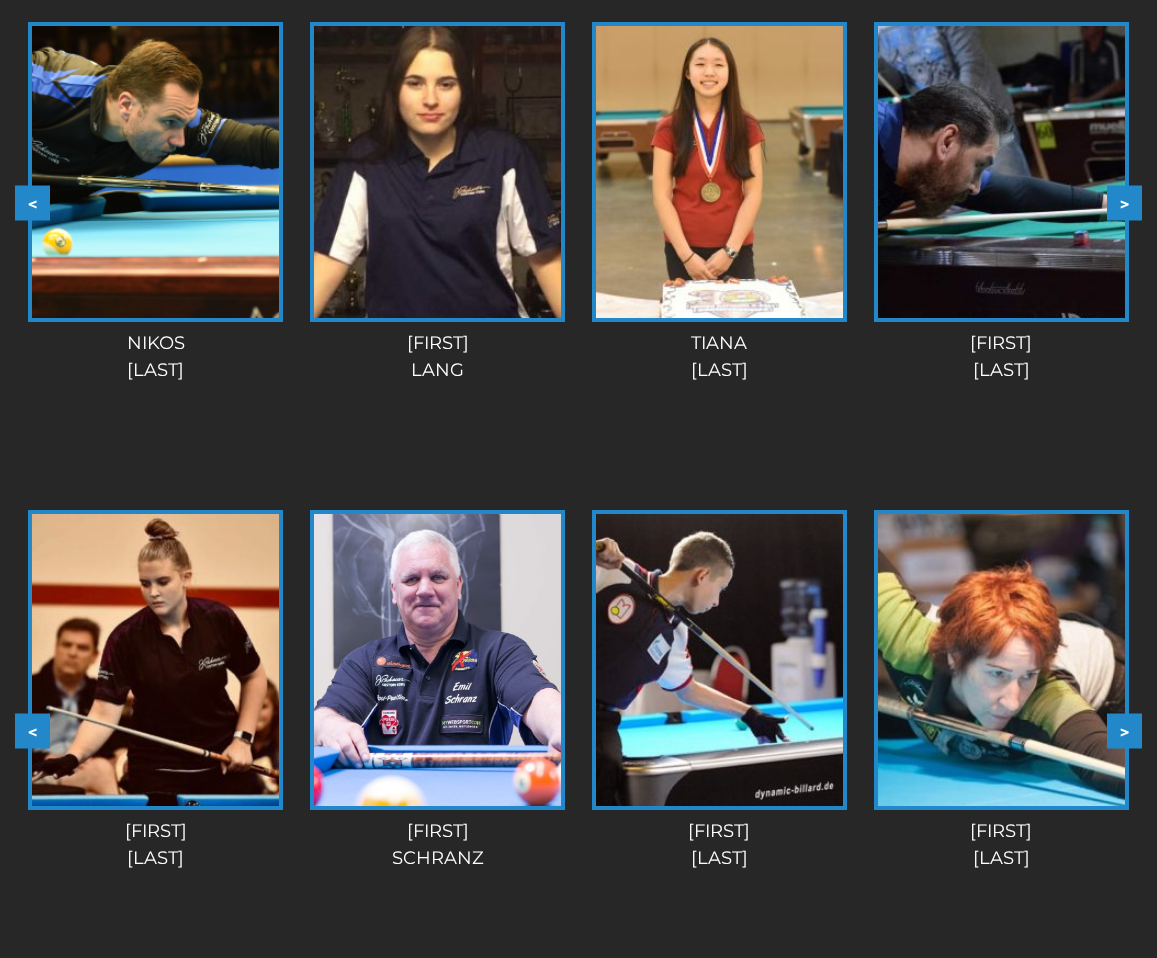 click on ">" at bounding box center (1124, 202) 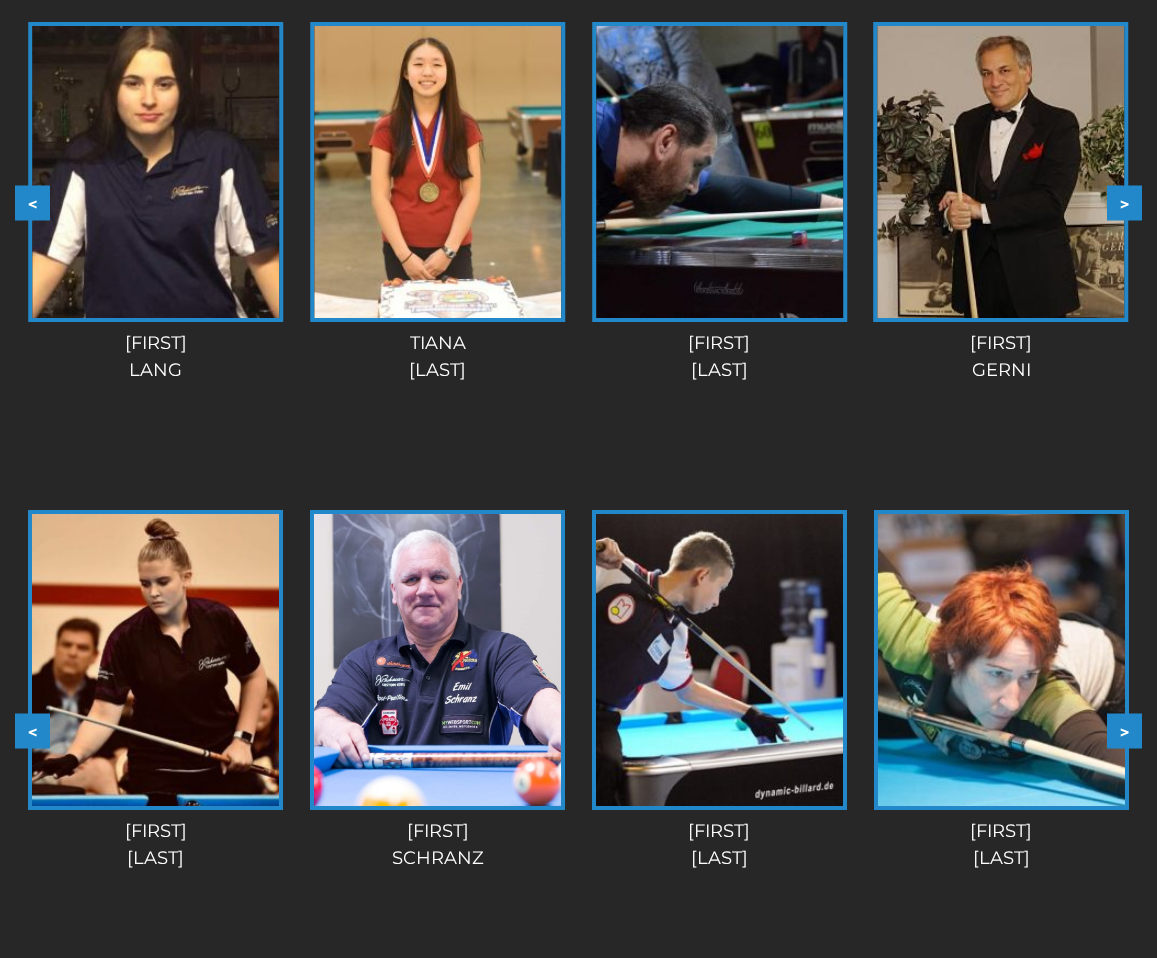 click on ">" at bounding box center [1124, 202] 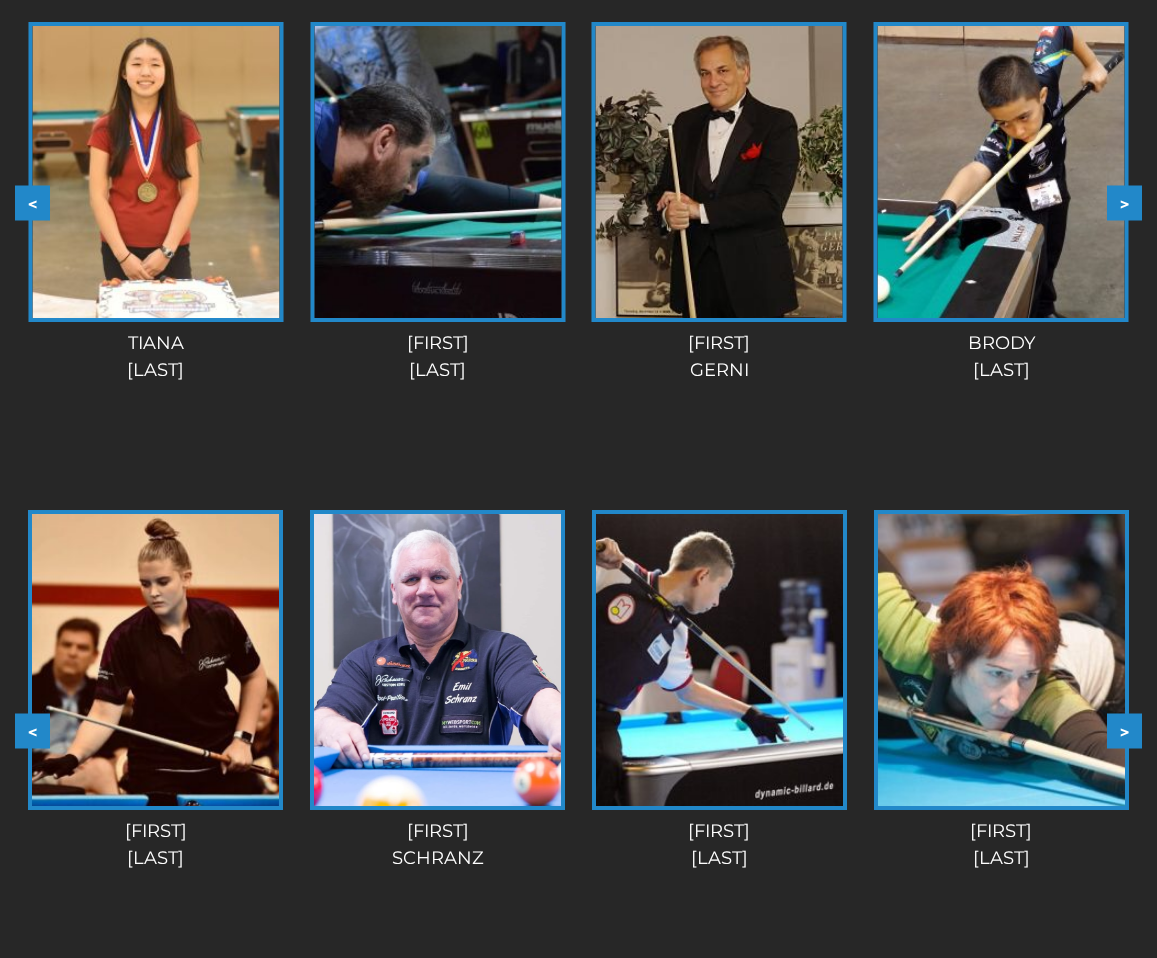 click on ">" at bounding box center [1124, 202] 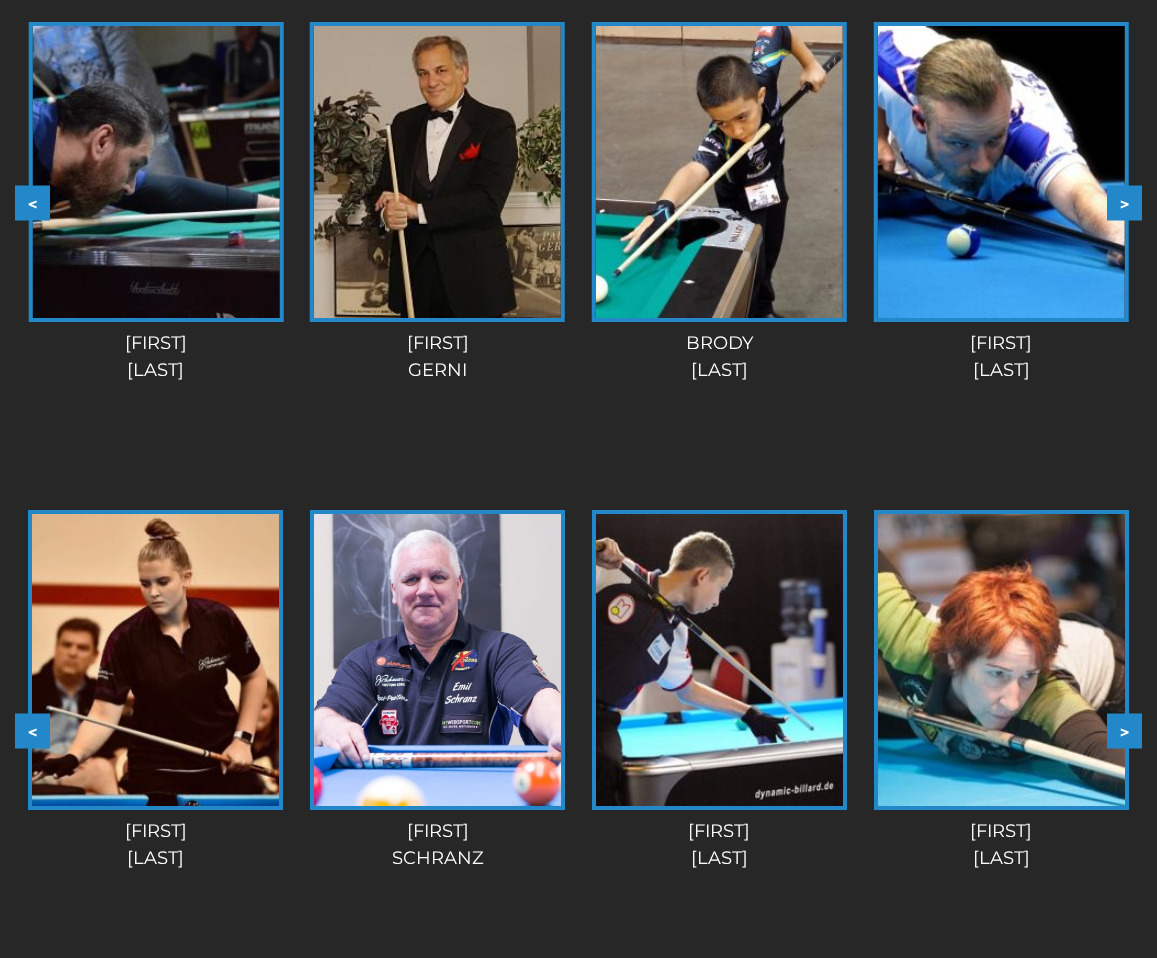 click on ">" at bounding box center (1124, 202) 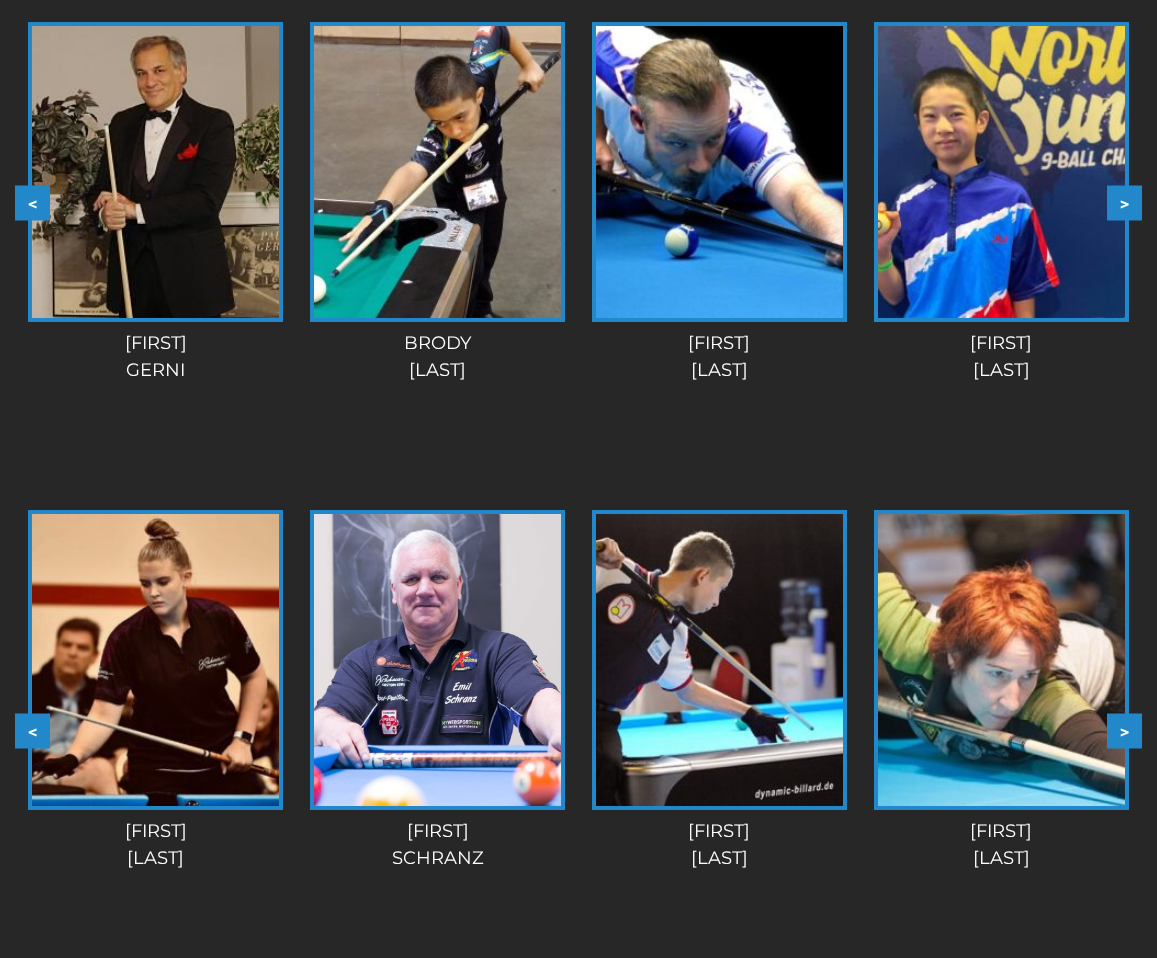 click on ">" at bounding box center (1124, 202) 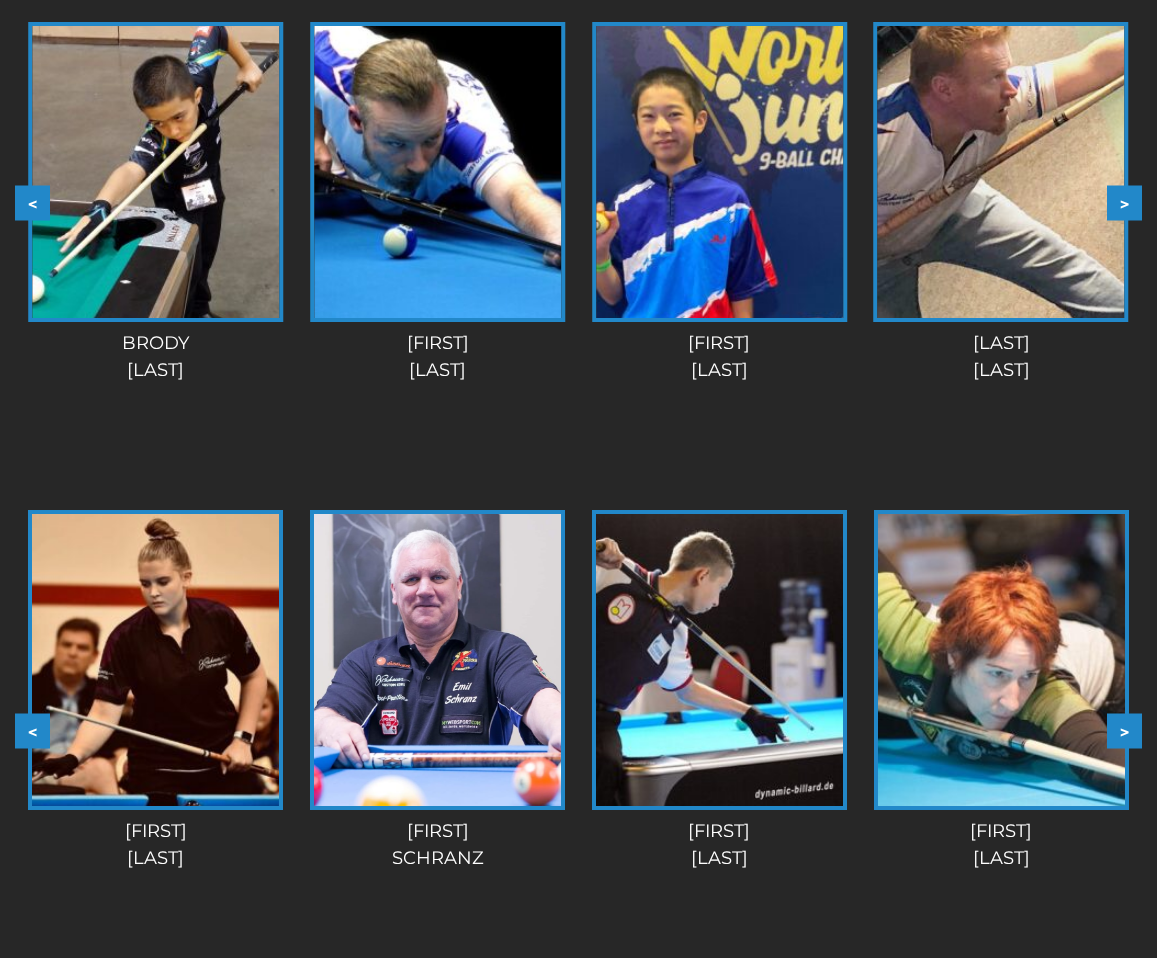 click on ">" at bounding box center (1124, 202) 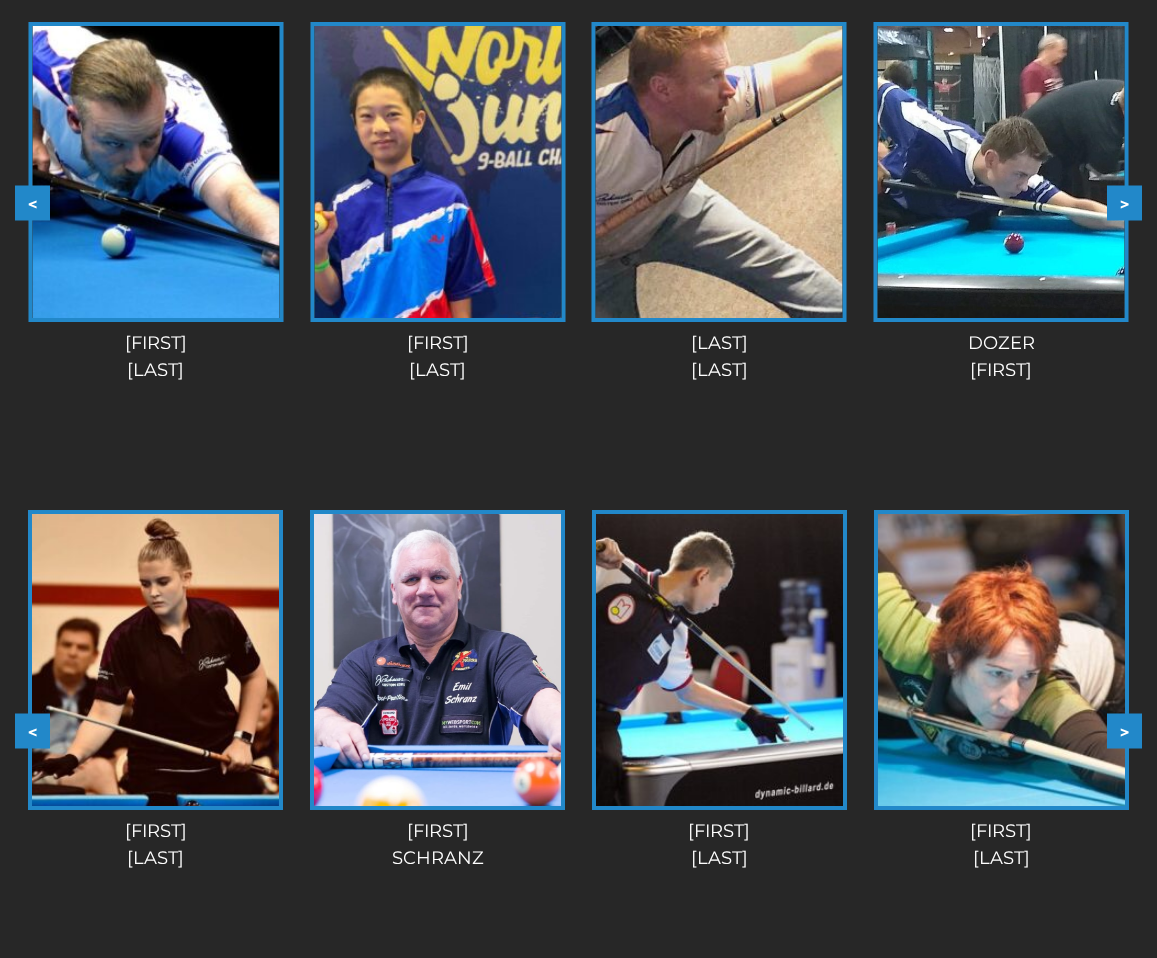 click on ">" at bounding box center (1124, 202) 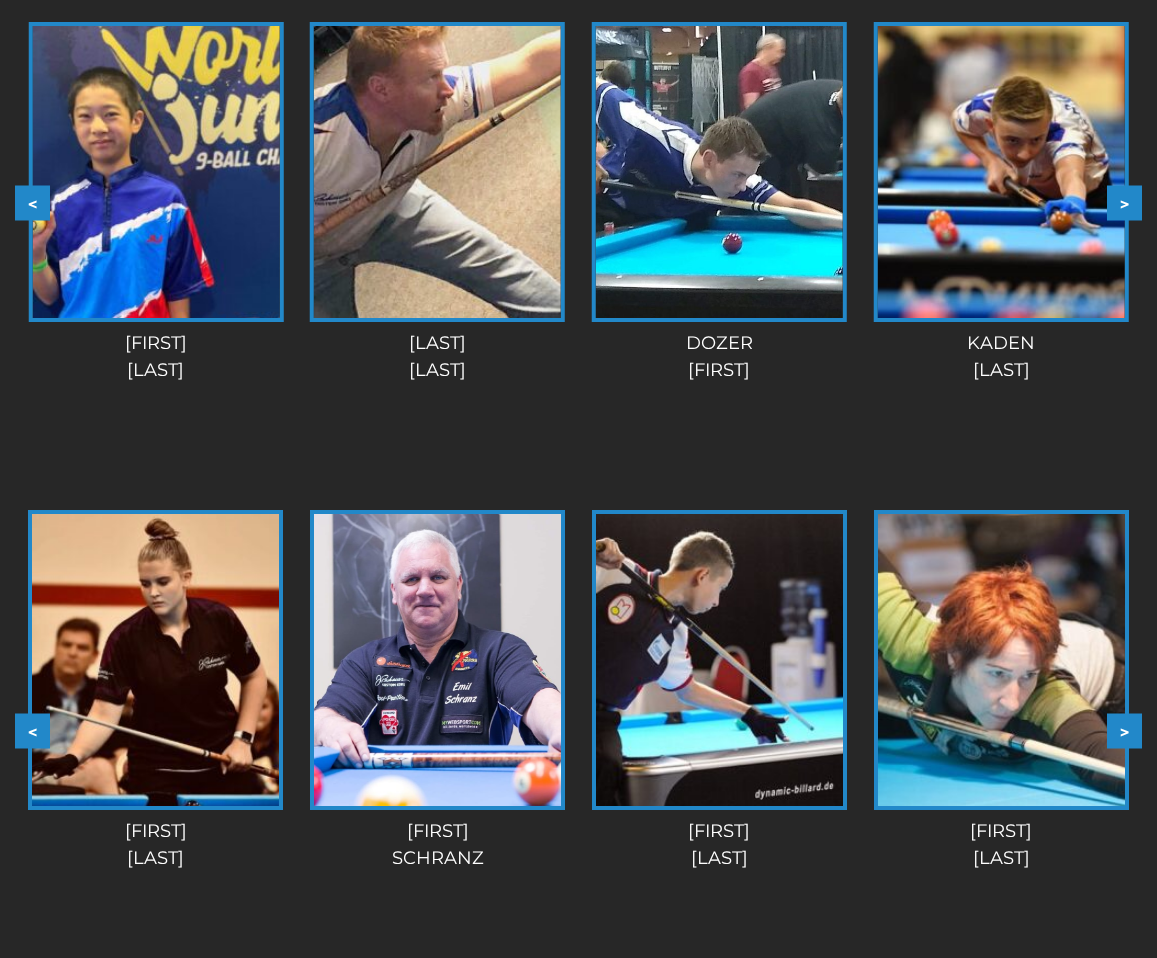 click on ">" at bounding box center [1124, 202] 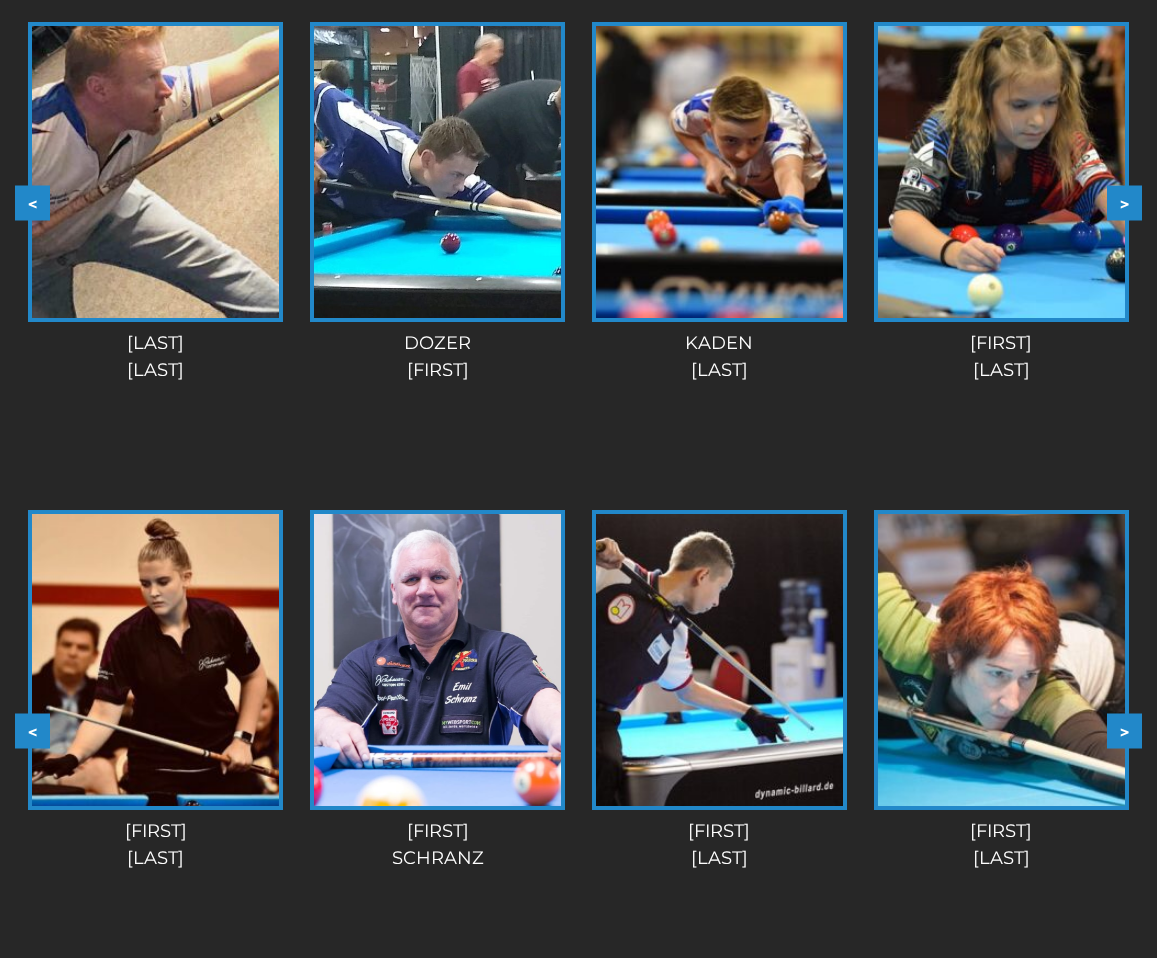 click on ">" at bounding box center (1124, 202) 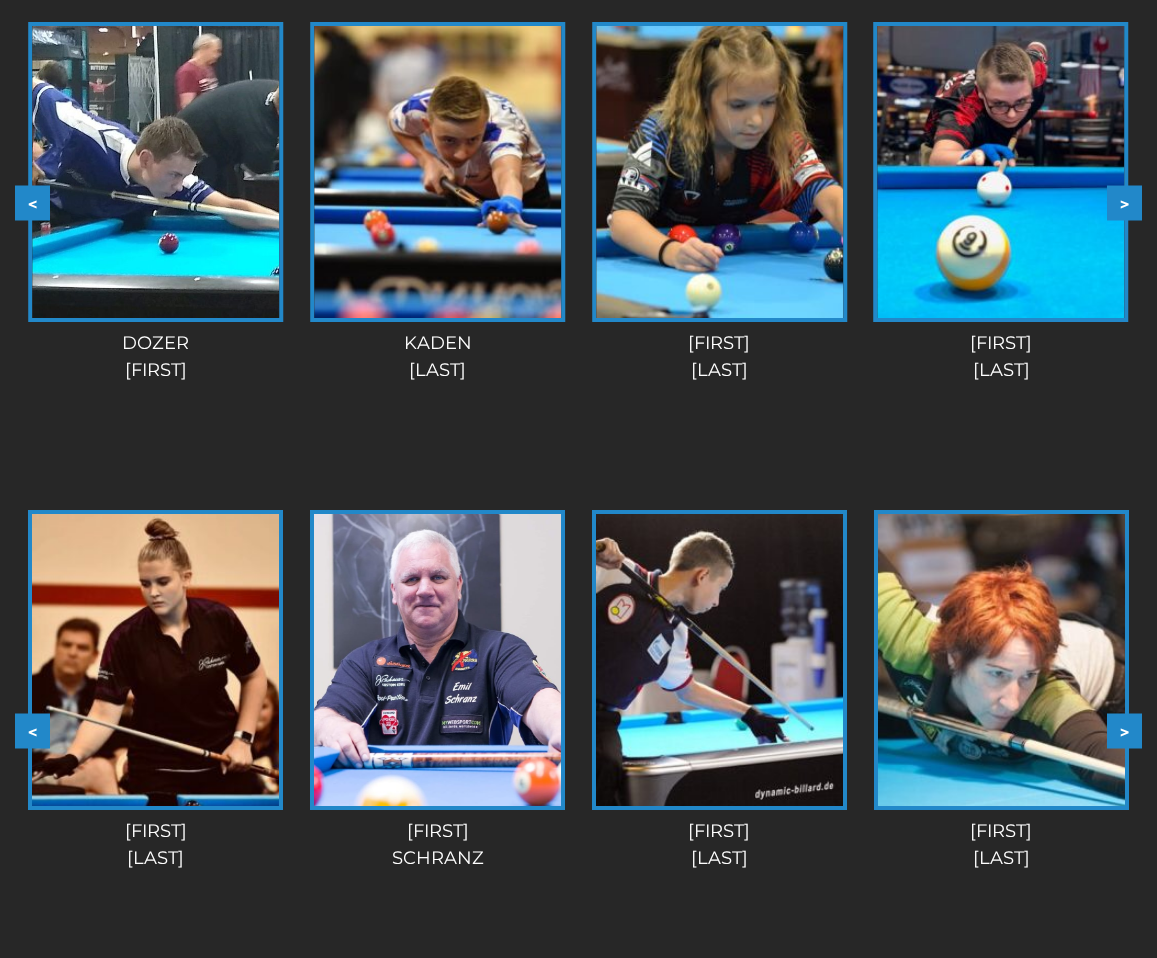 click on ">" at bounding box center (1124, 202) 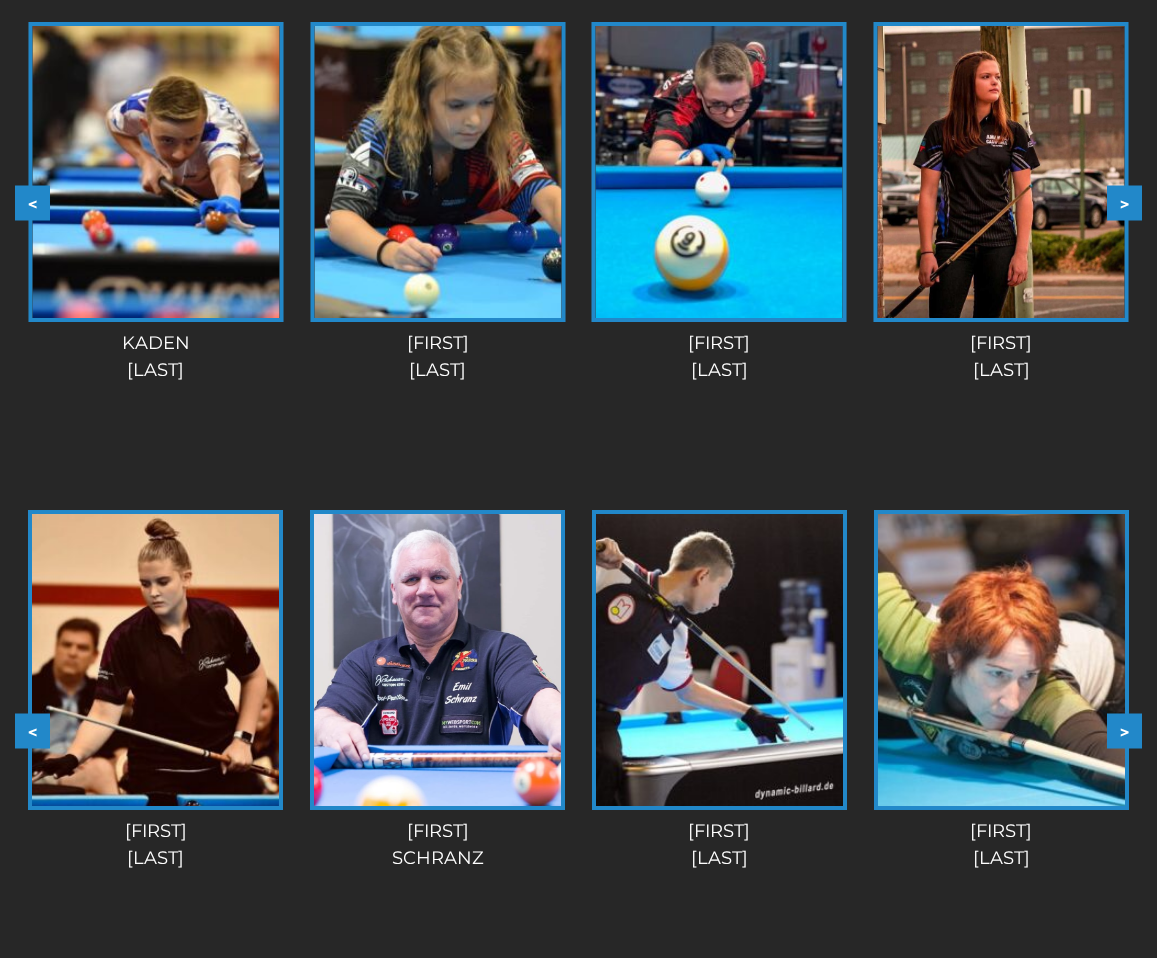 click on ">" at bounding box center (1124, 202) 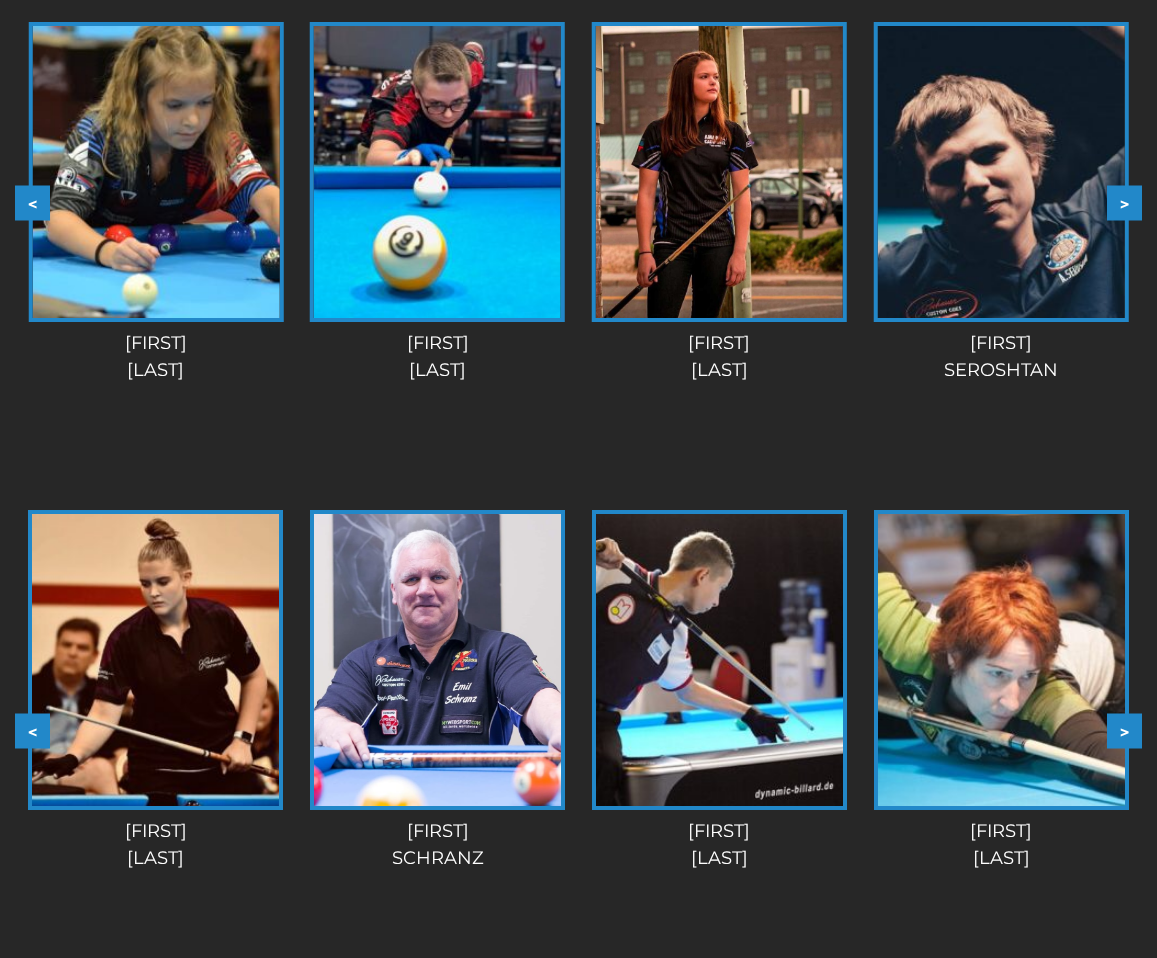 click on ">" at bounding box center [1124, 202] 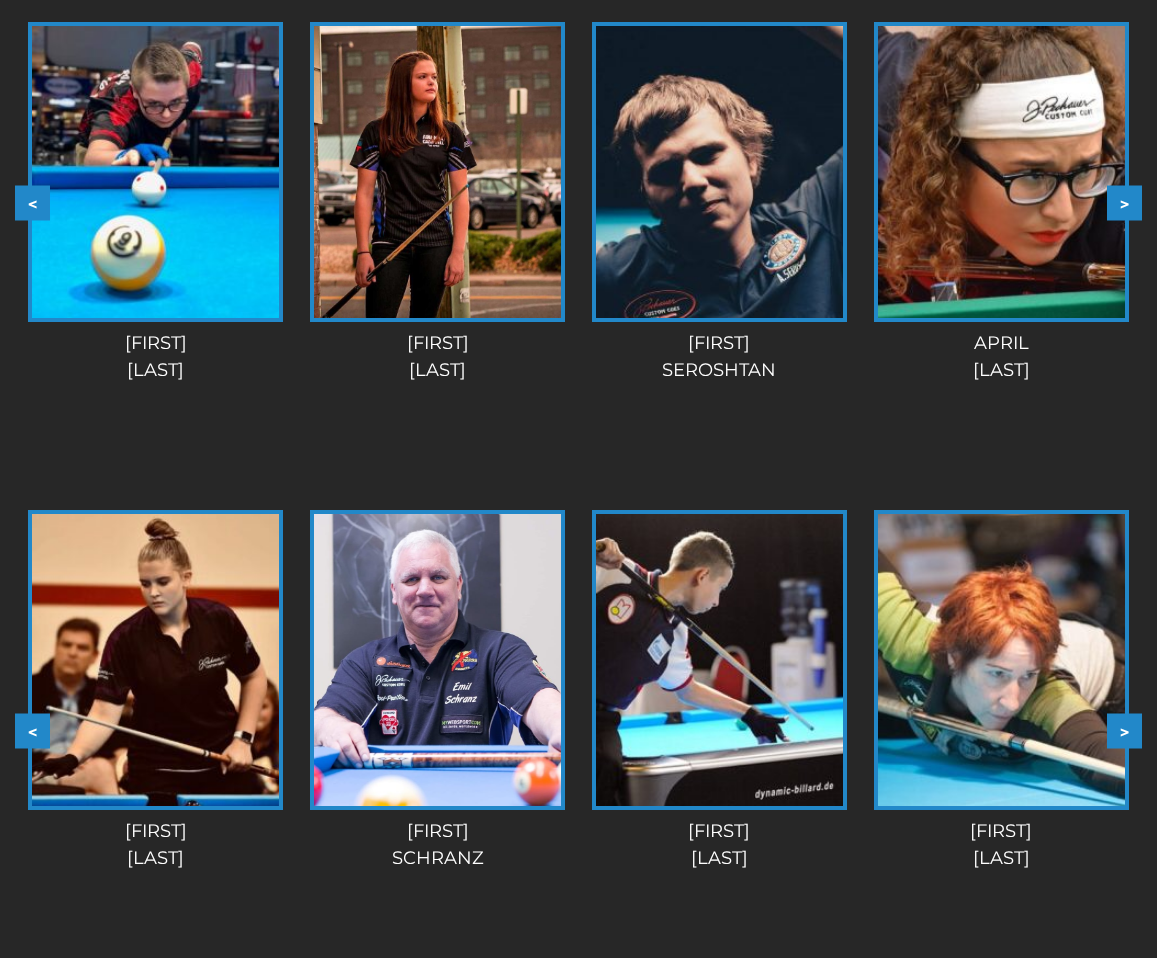 click on ">" at bounding box center [1124, 202] 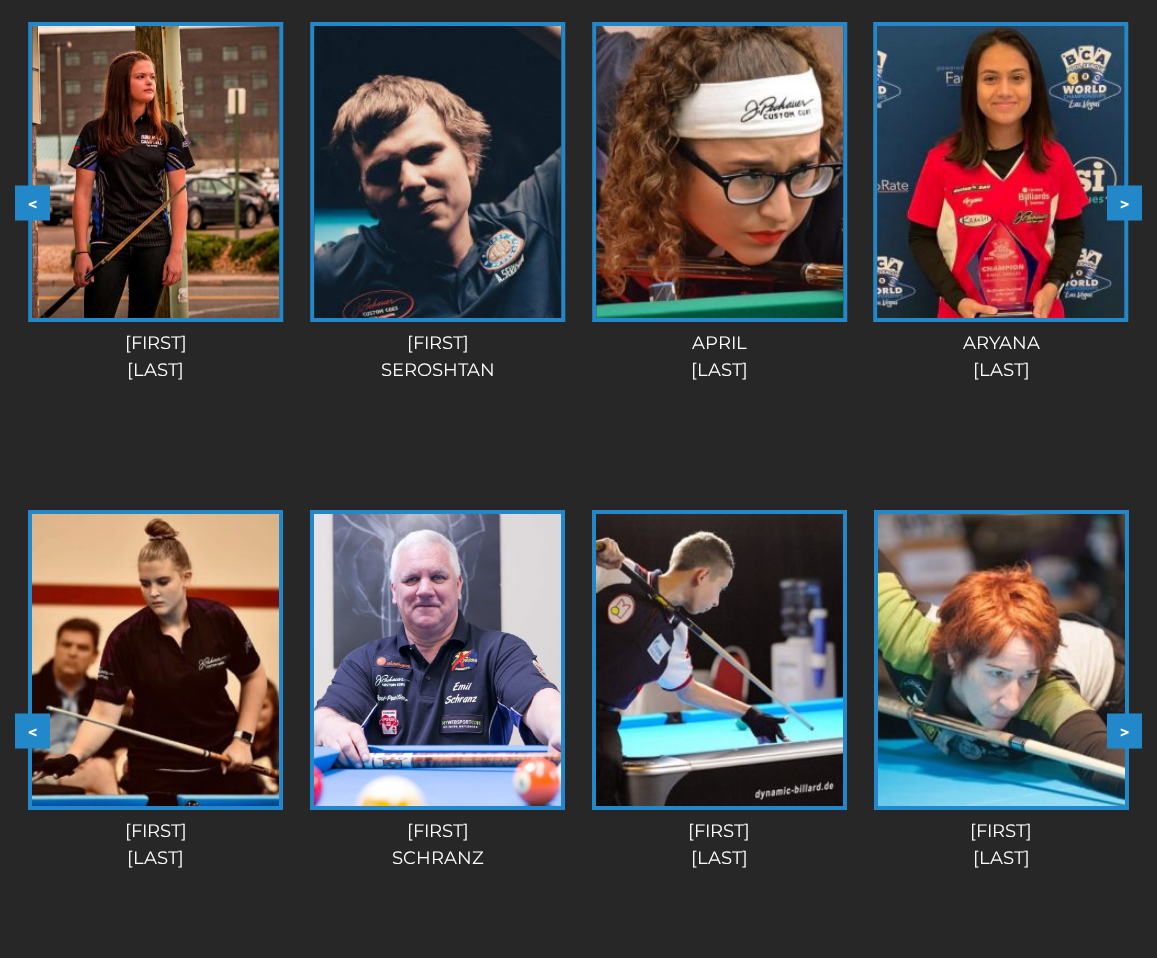 click on ">" at bounding box center (1124, 202) 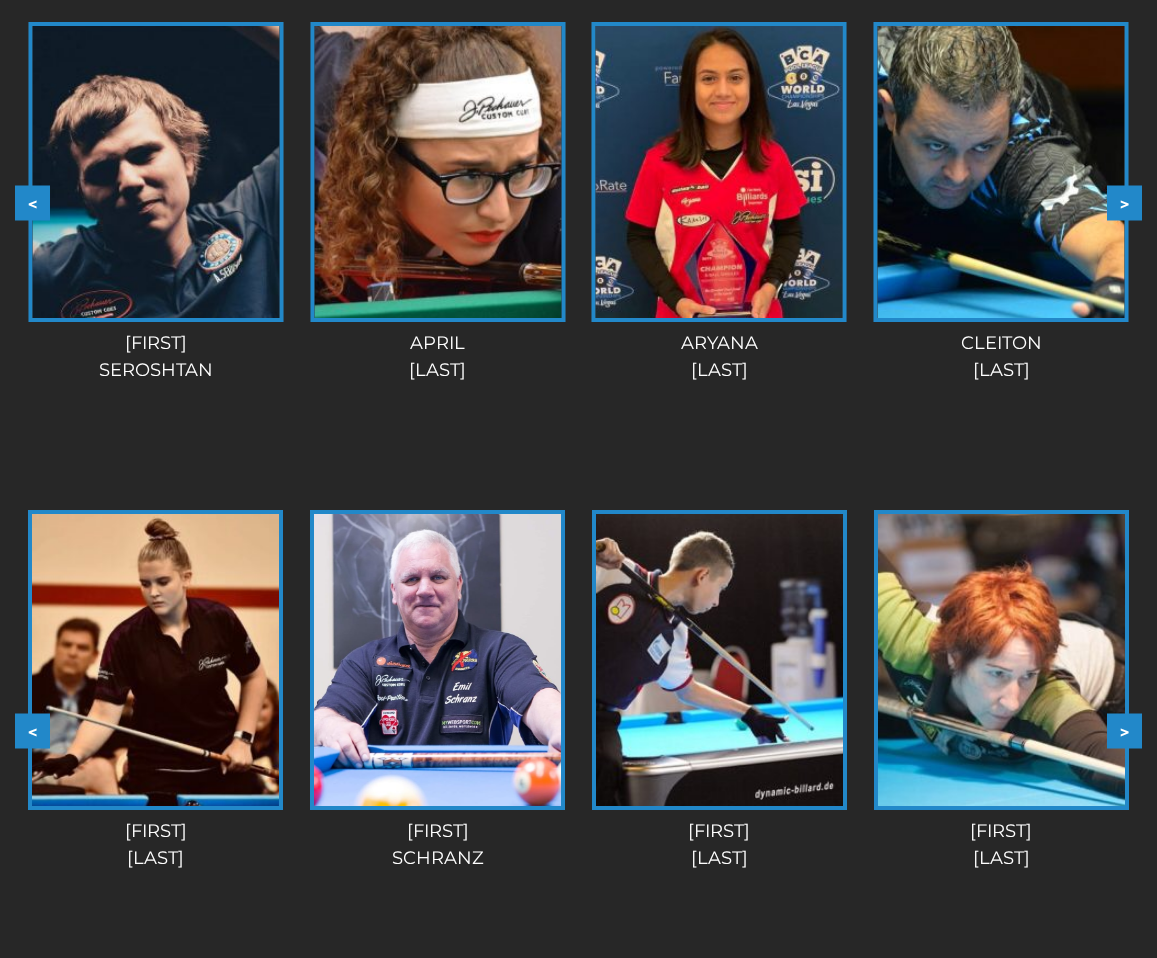 click on ">" at bounding box center (1124, 731) 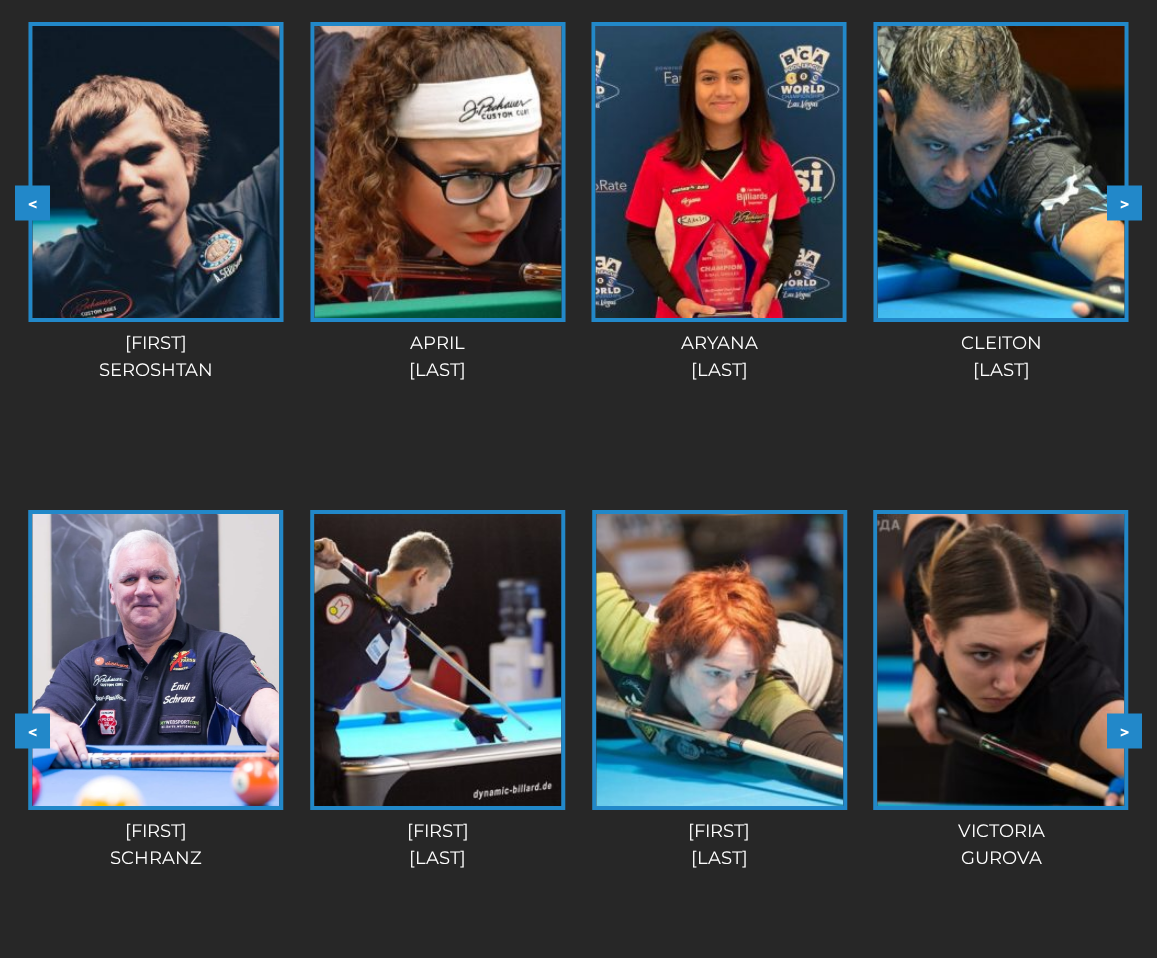 click on ">" at bounding box center (1124, 731) 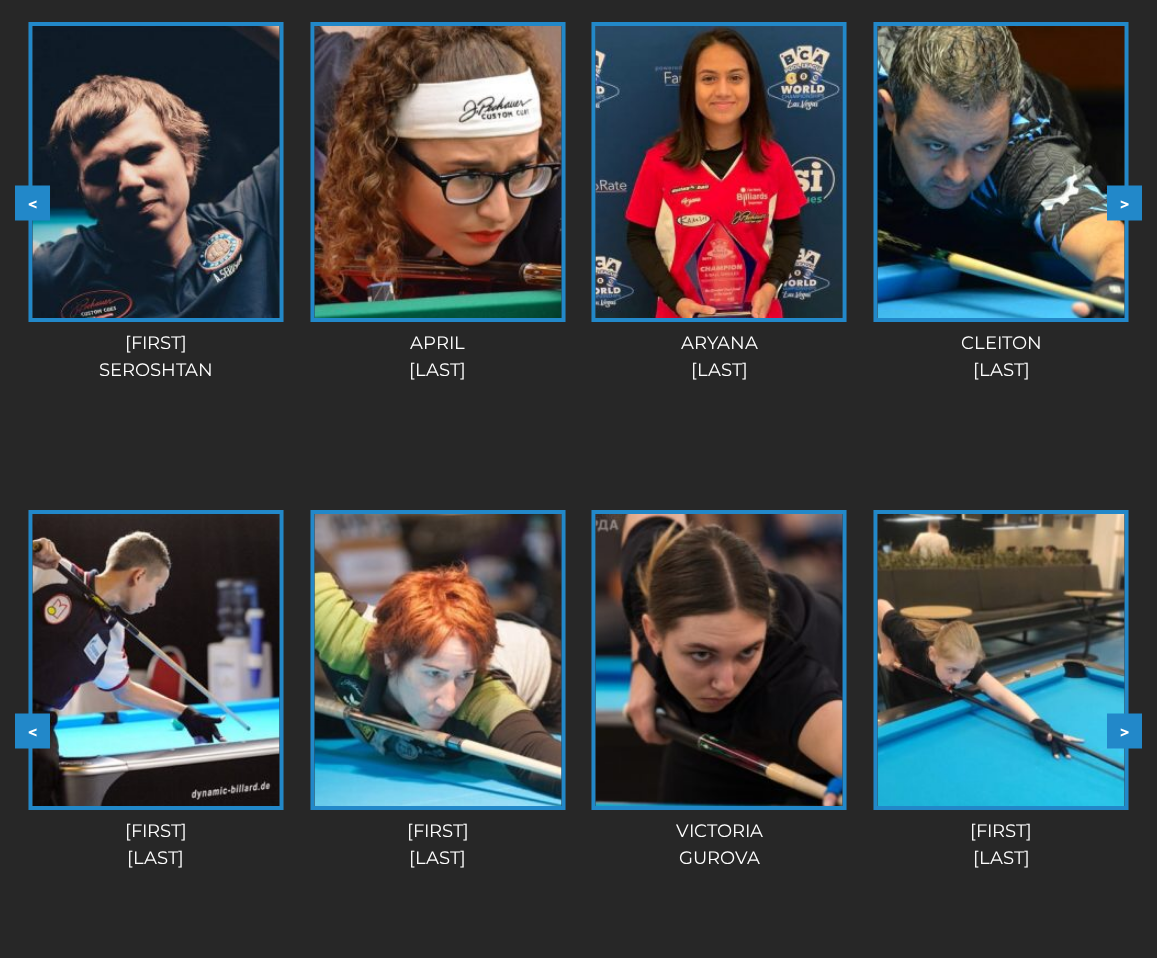 click on ">" at bounding box center [1124, 731] 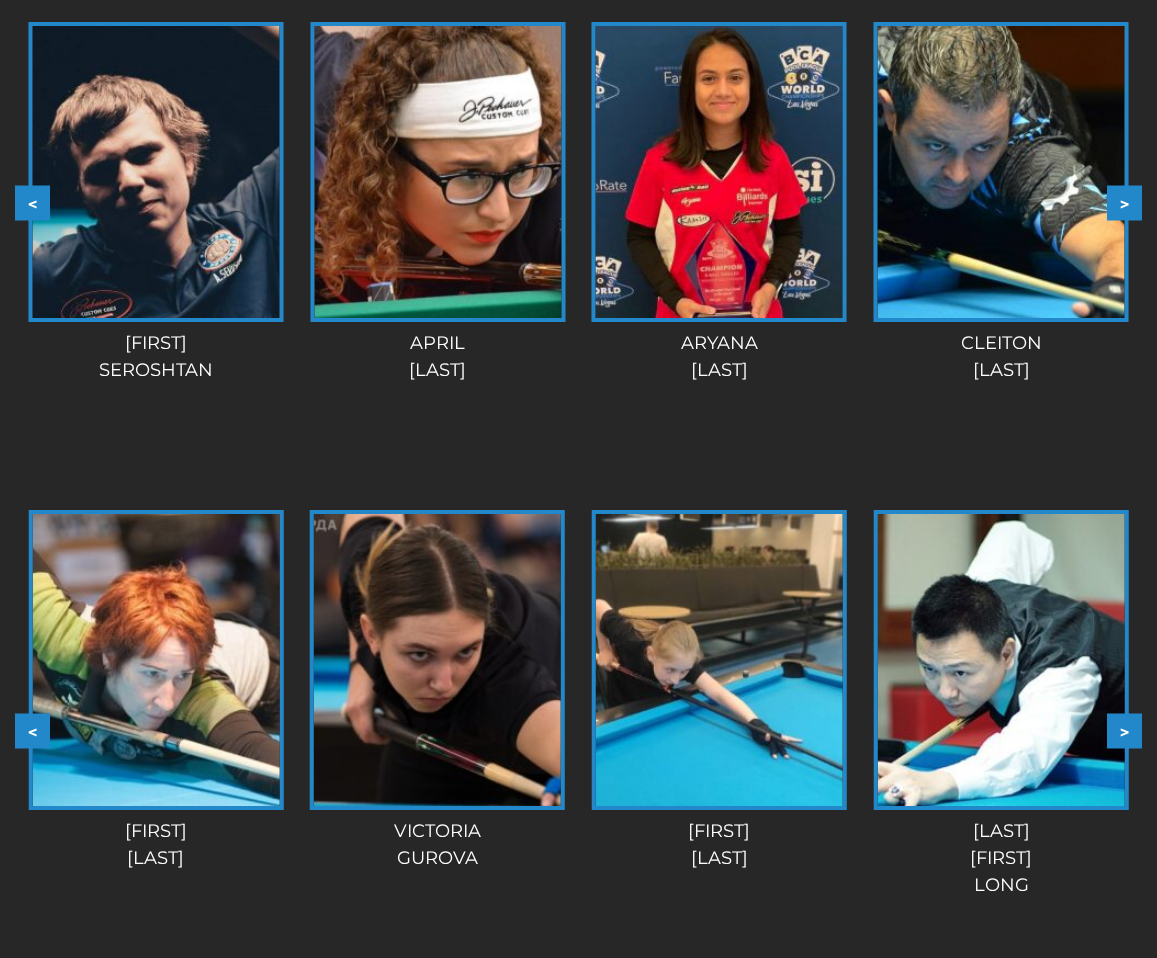 click on ">" at bounding box center [1124, 731] 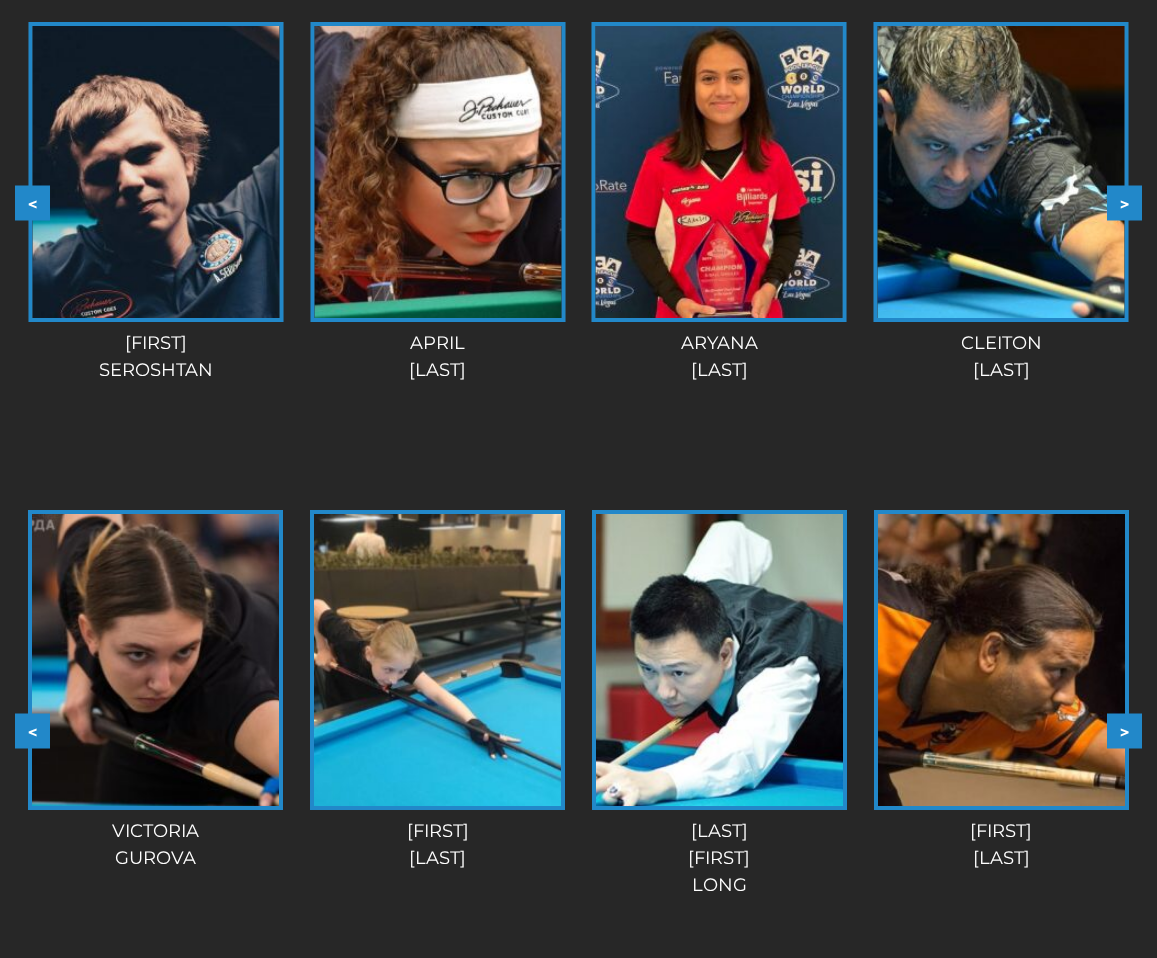 click on ">" at bounding box center (1124, 731) 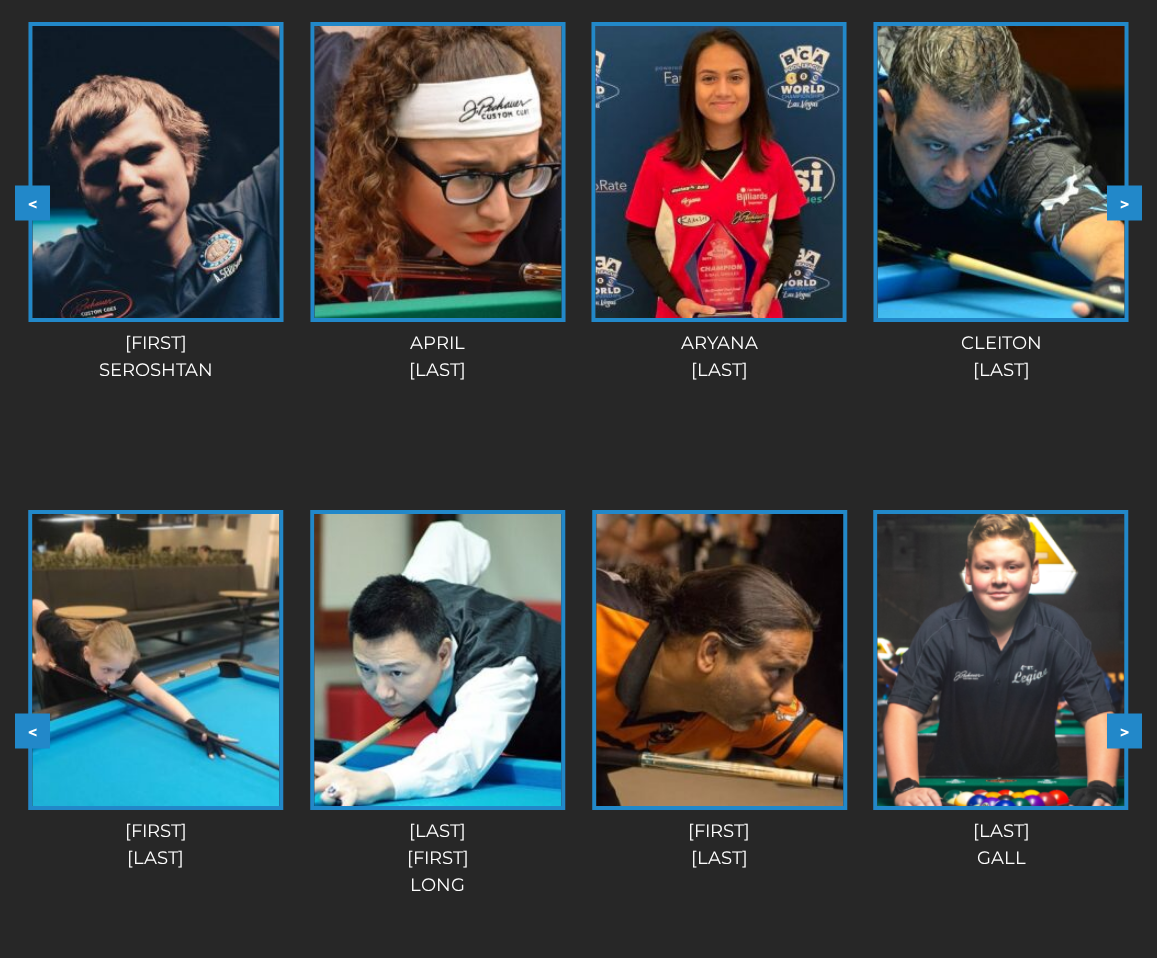 click on ">" at bounding box center [1124, 731] 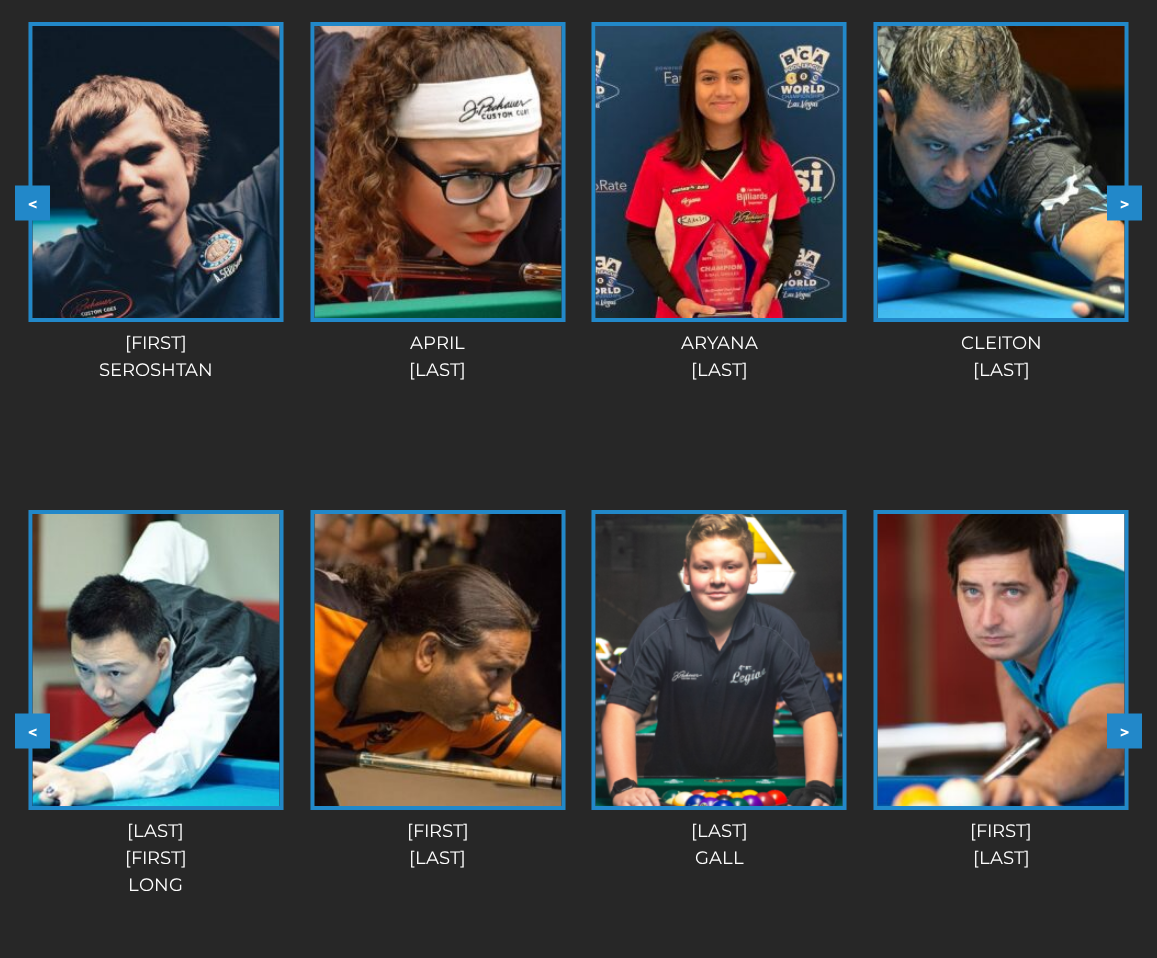 click on ">" at bounding box center (1124, 731) 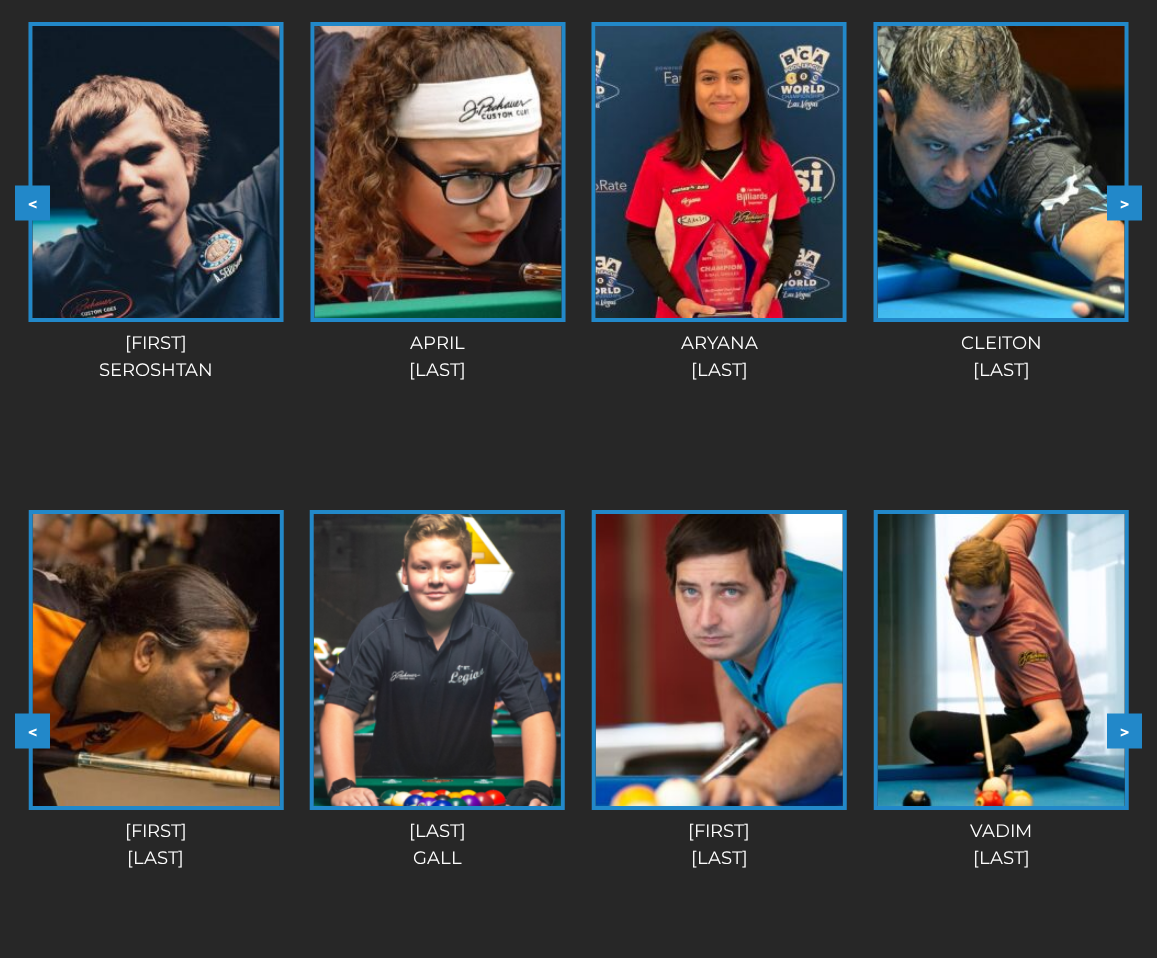 click on ">" at bounding box center [1124, 731] 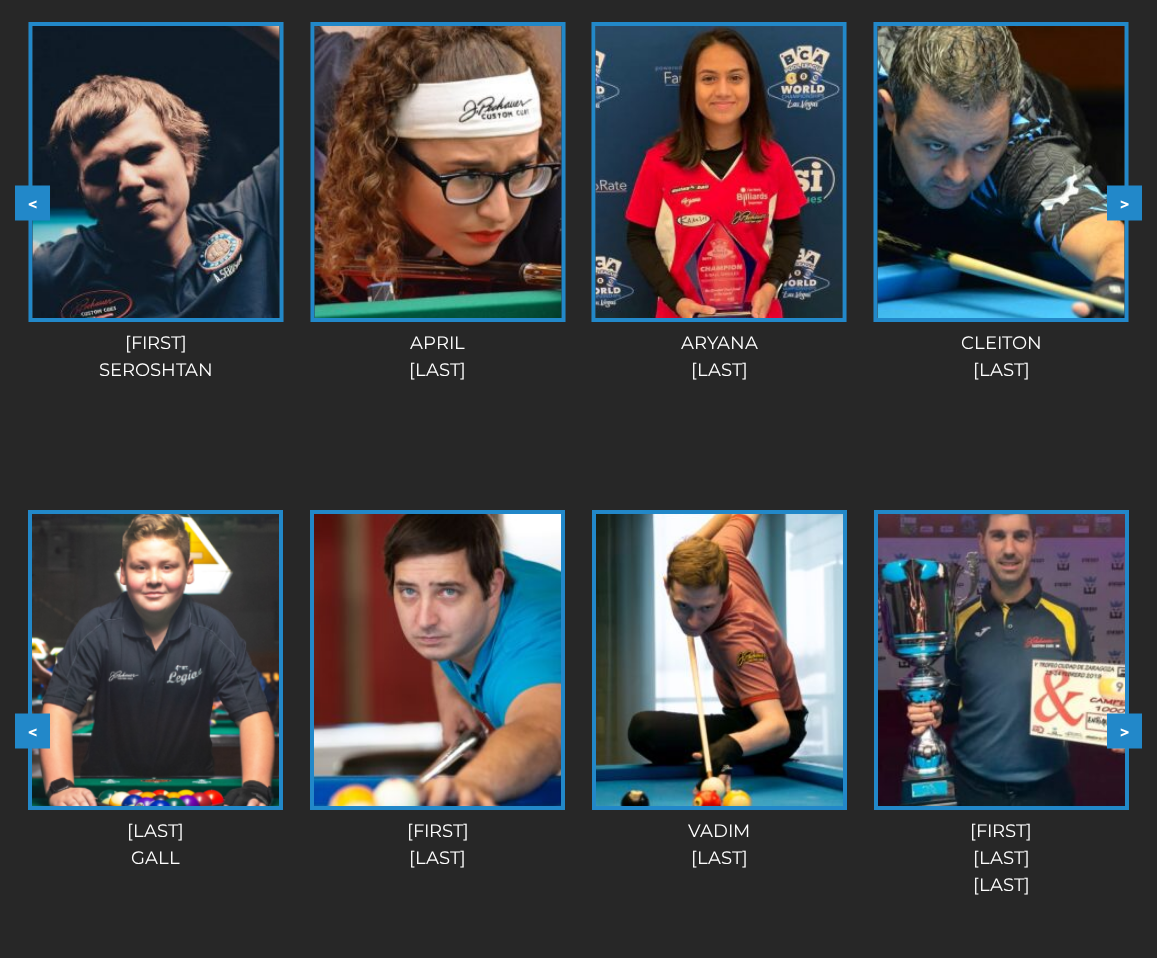 click on ">" at bounding box center [1124, 731] 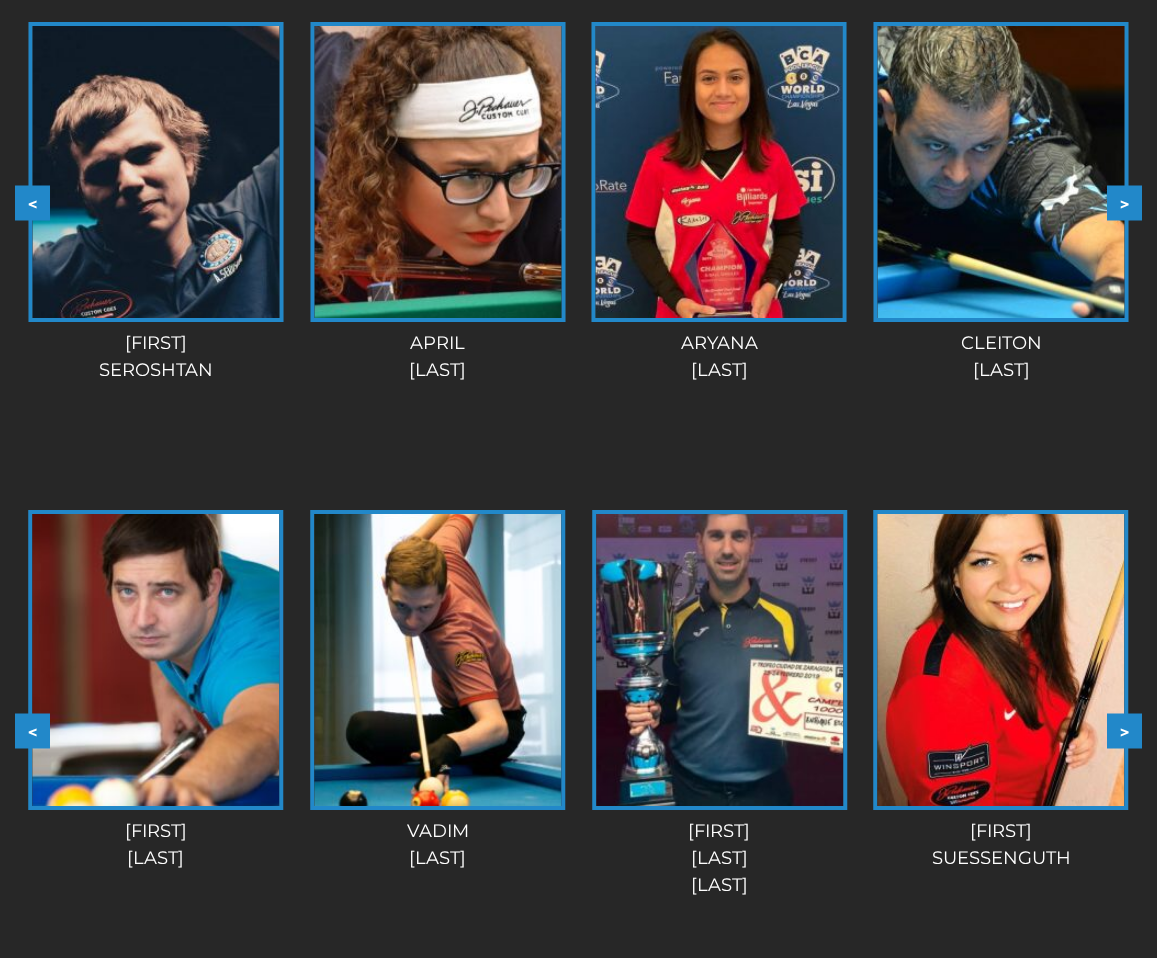 click on ">" at bounding box center (1124, 731) 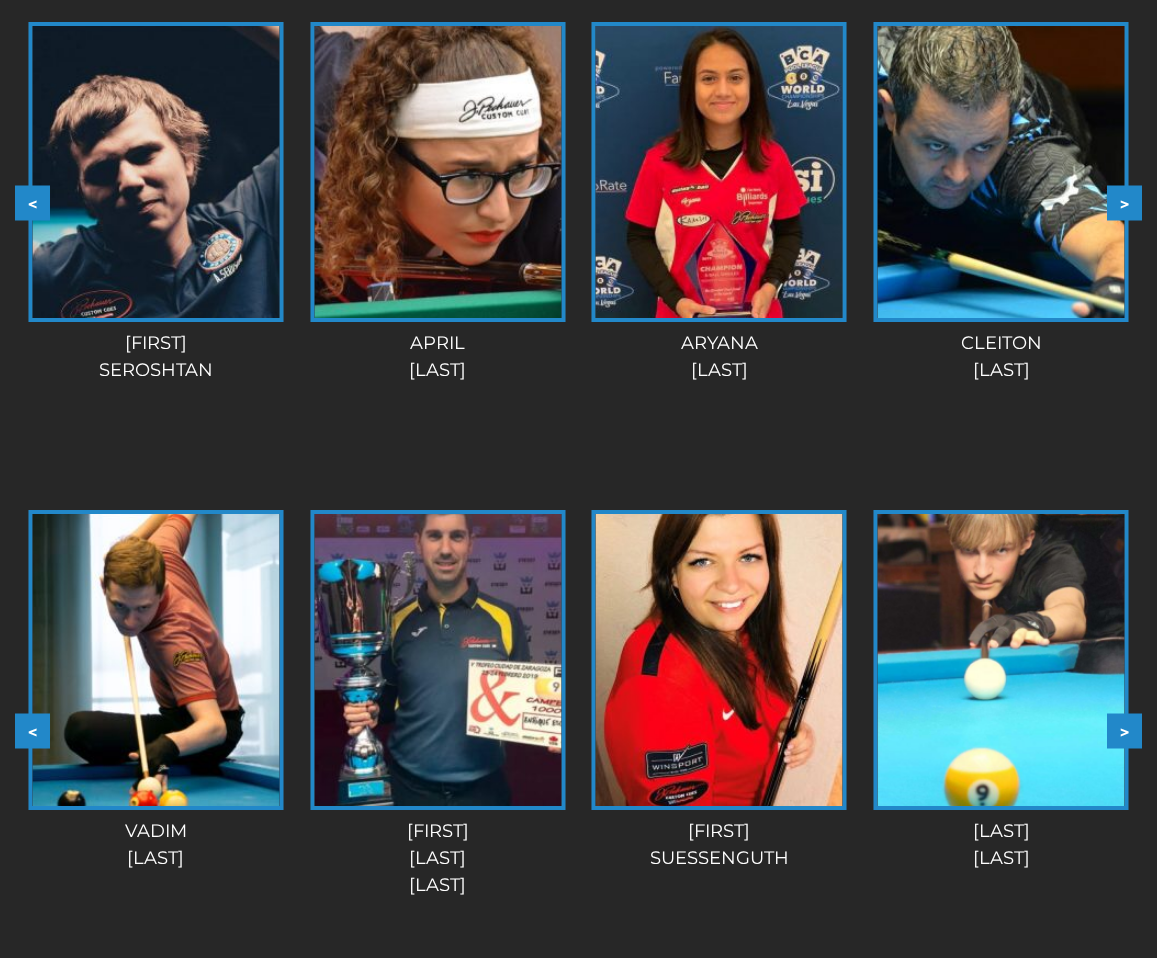 click on ">" at bounding box center (1124, 731) 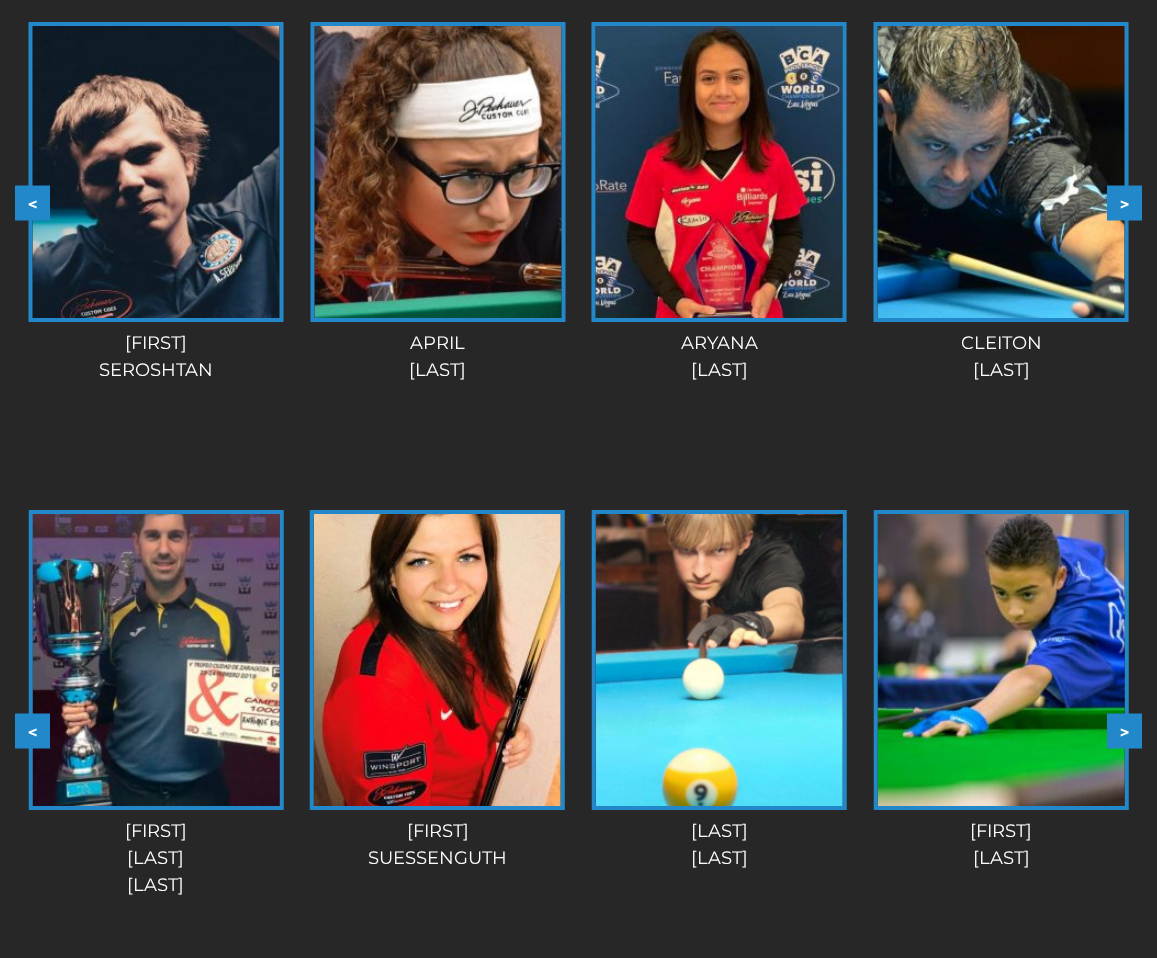 click on ">" at bounding box center (1124, 731) 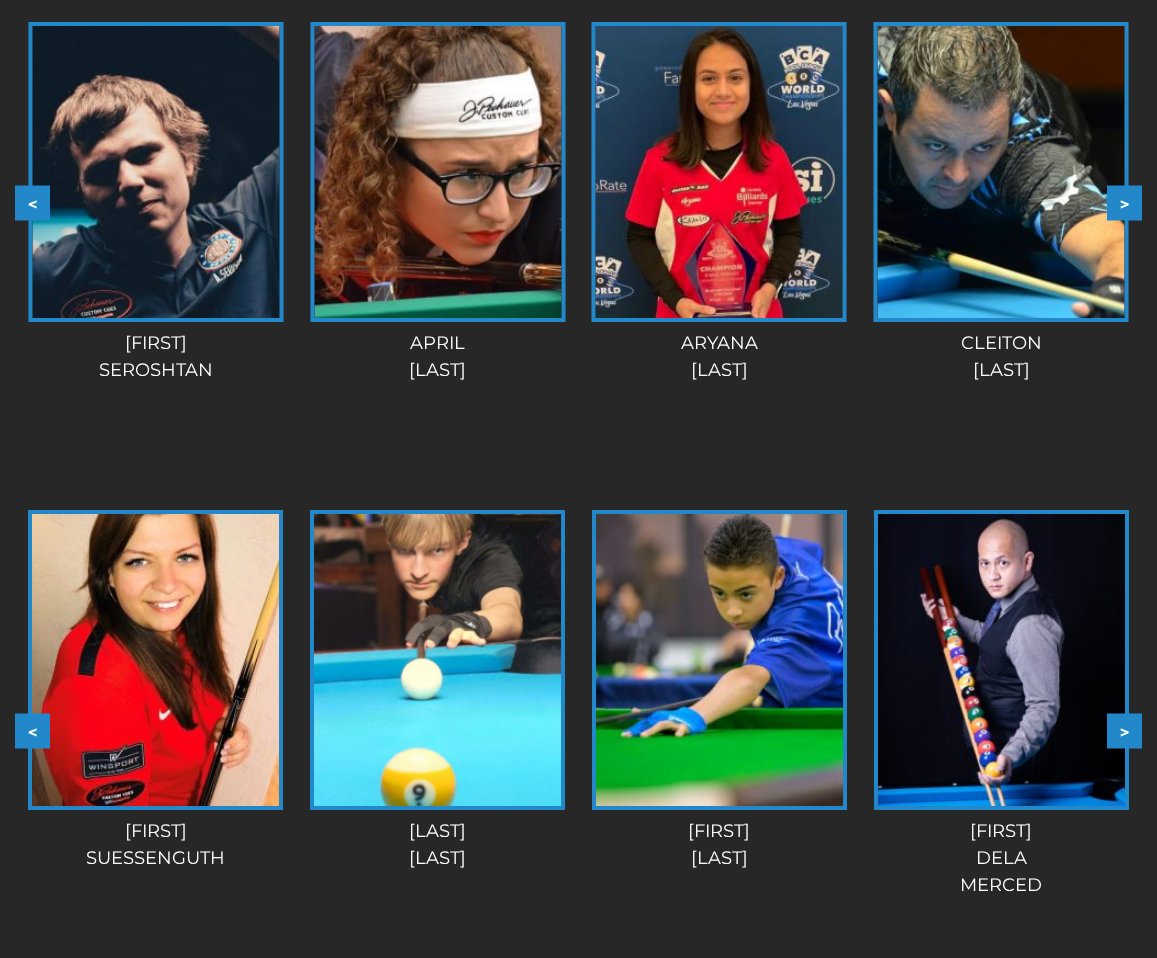 click on ">" at bounding box center (1124, 731) 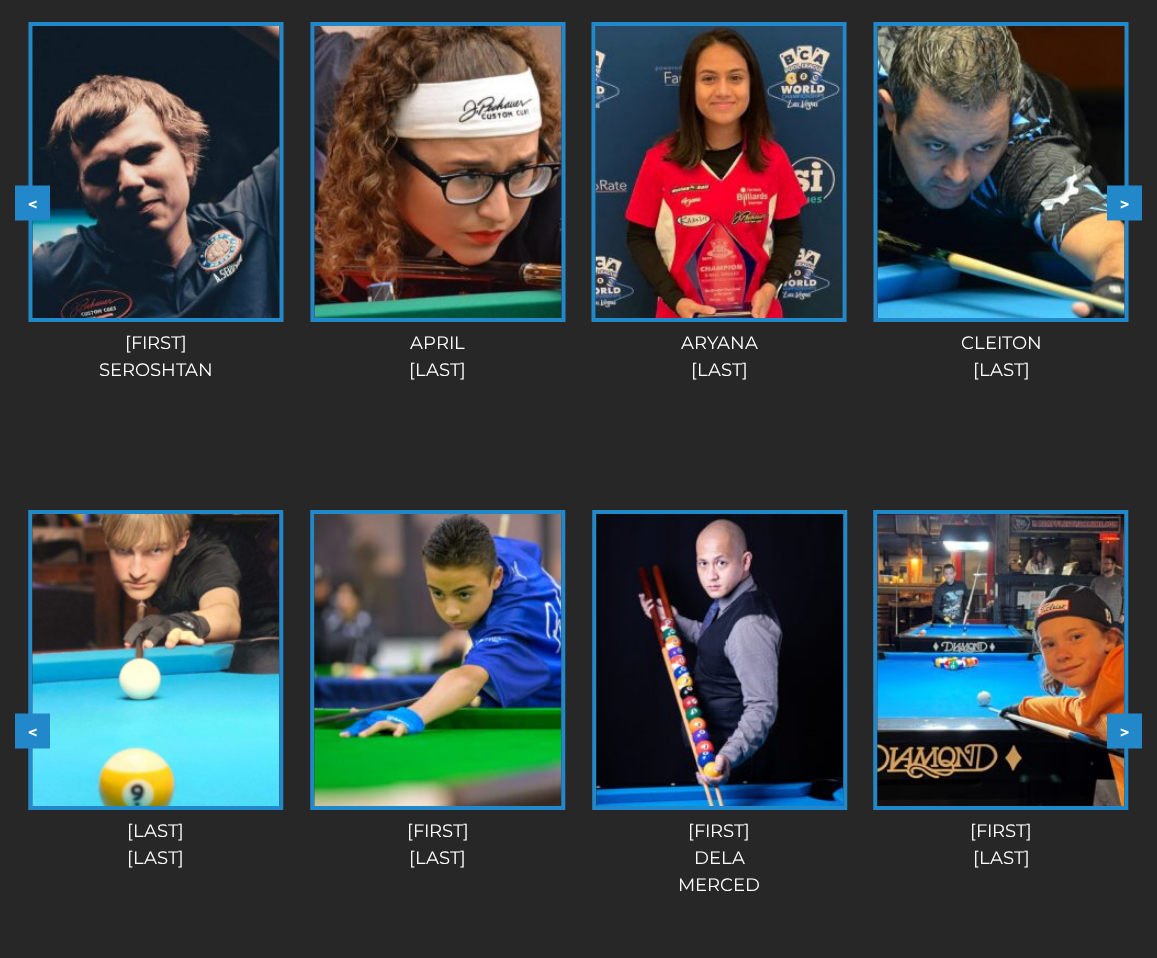 click on ">" at bounding box center [1124, 731] 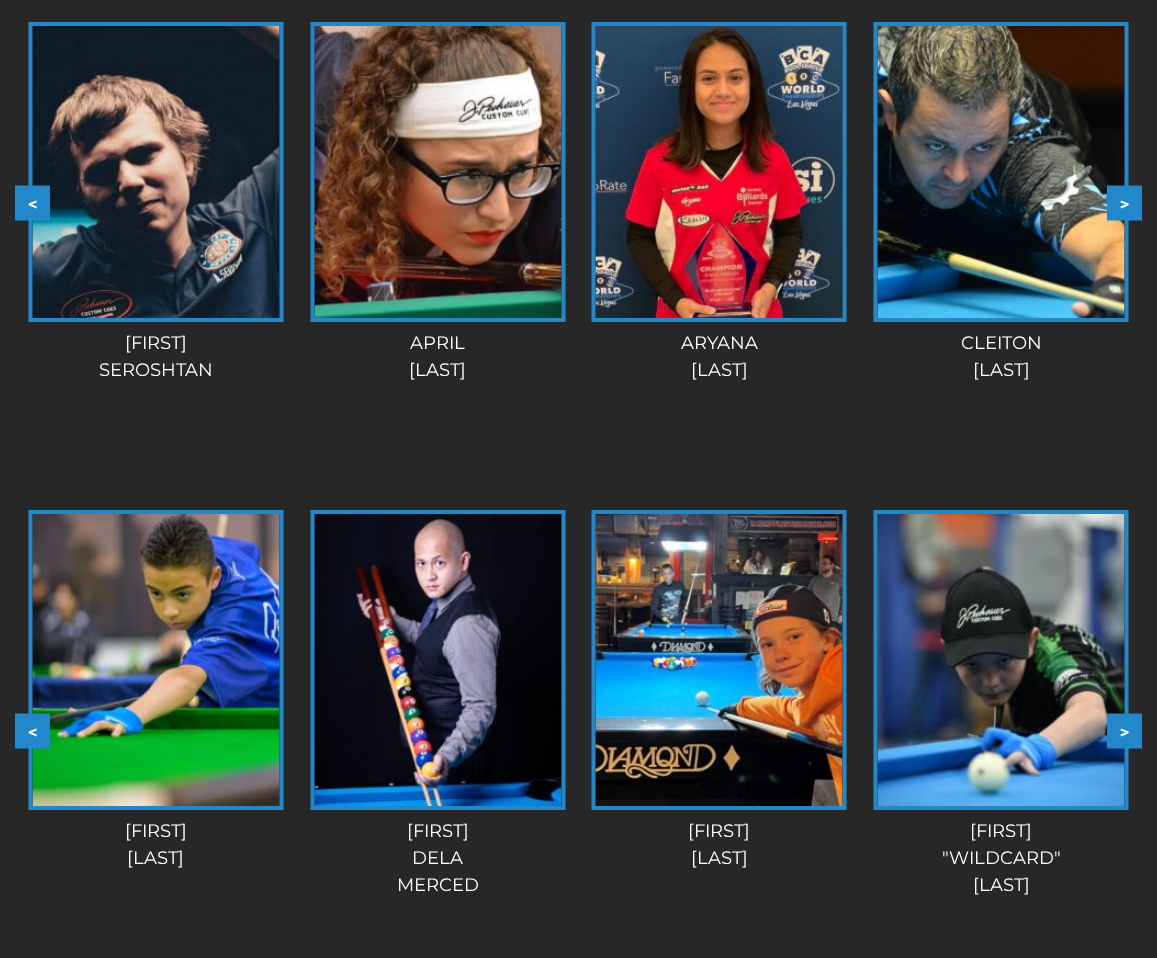 click on ">" at bounding box center (1124, 731) 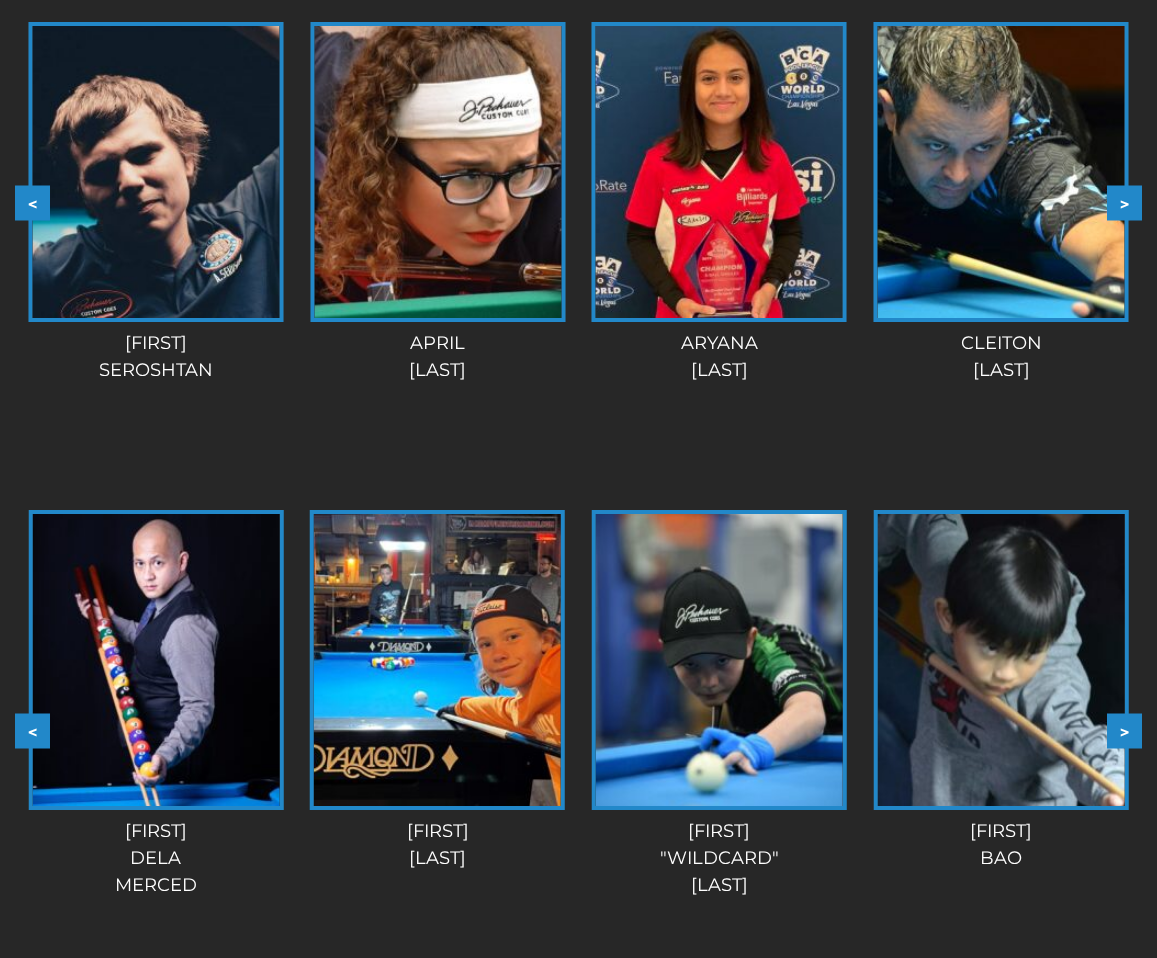click on ">" at bounding box center (1124, 731) 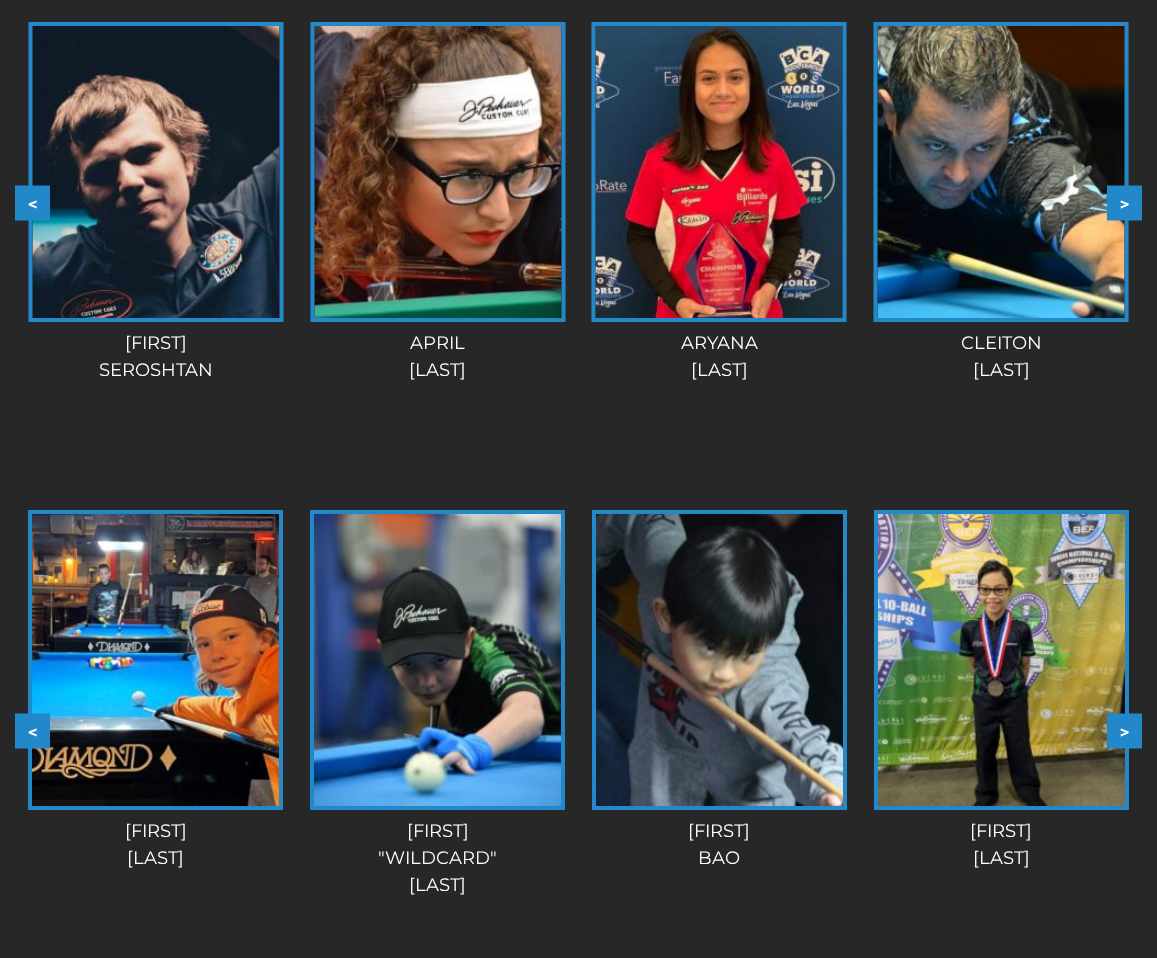 click on ">" at bounding box center [1124, 731] 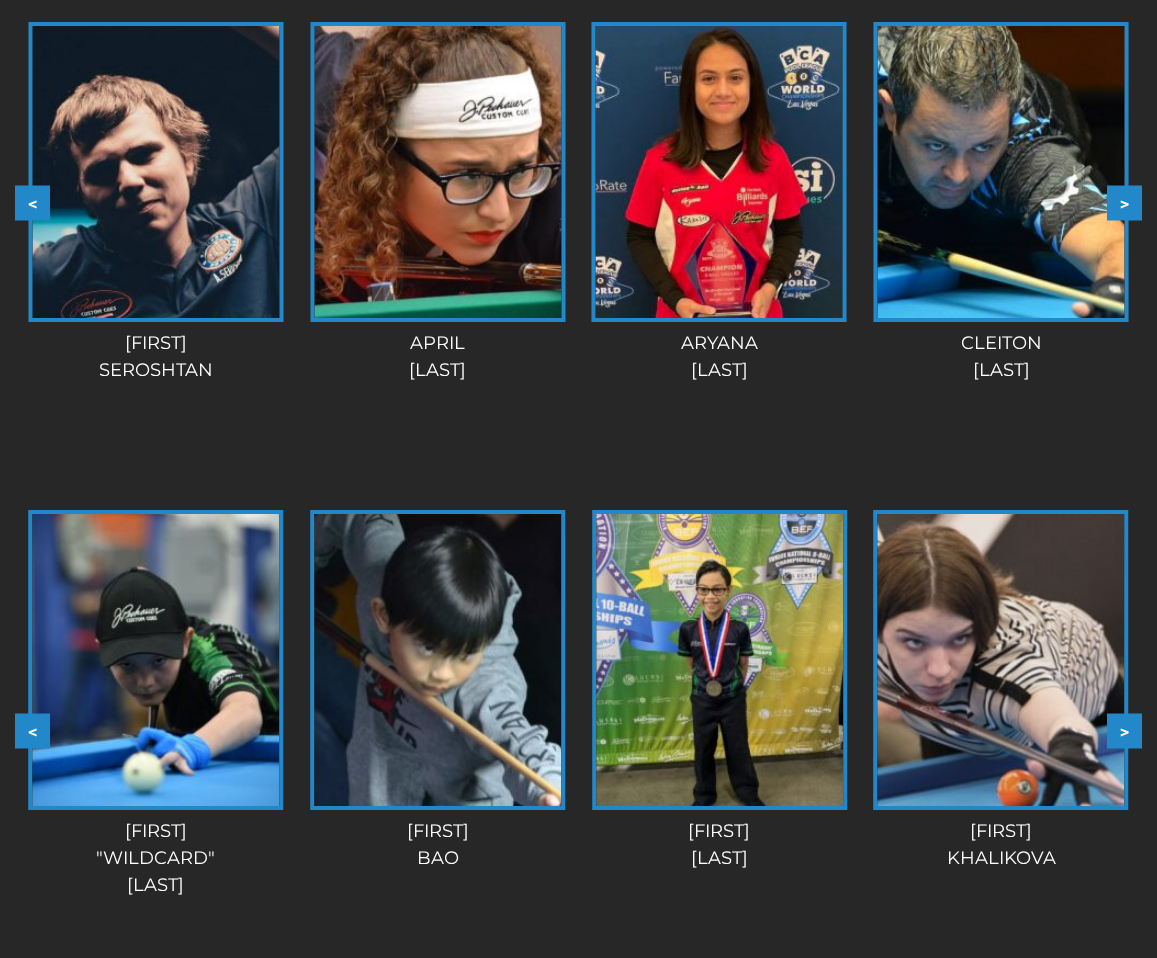 click on ">" at bounding box center (1124, 731) 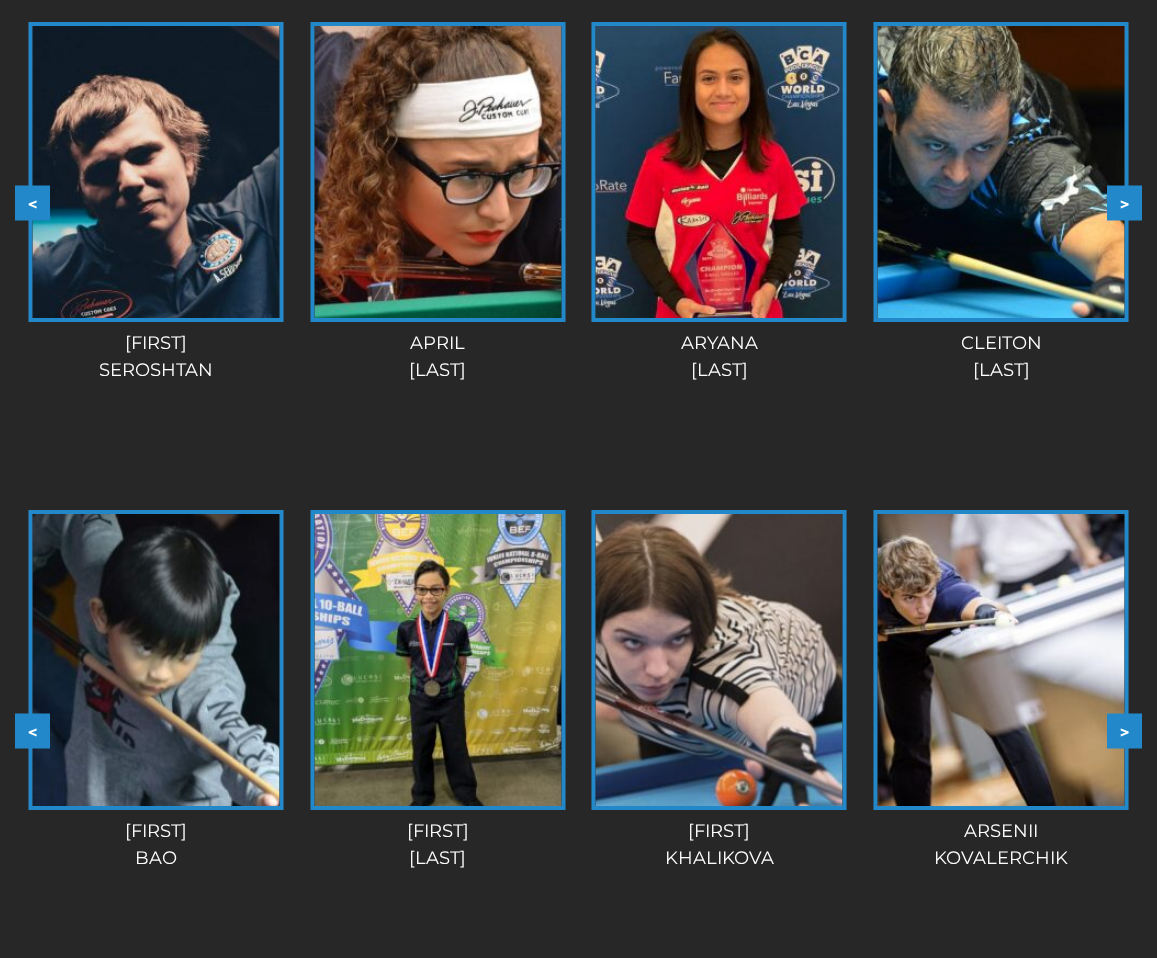 click on ">" at bounding box center (1124, 731) 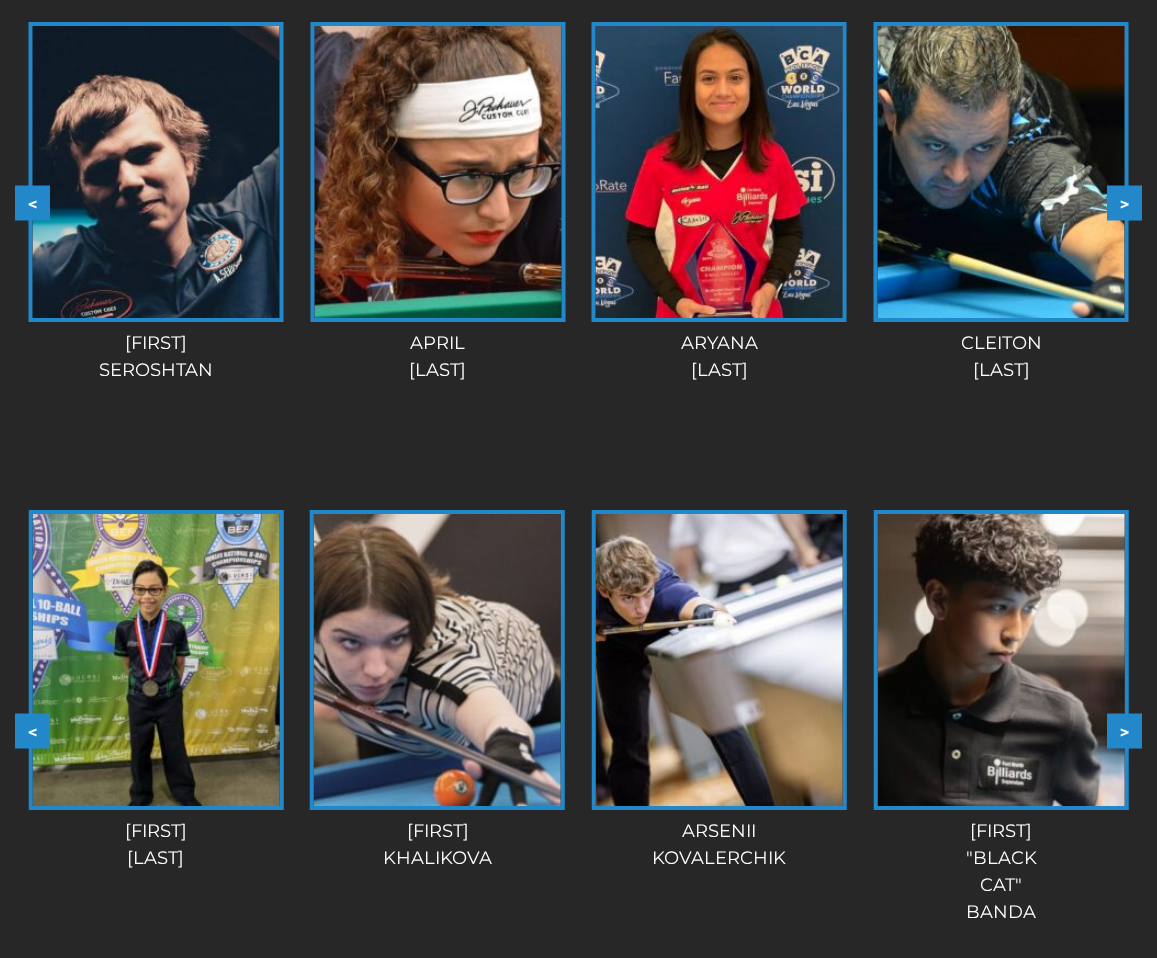 click on ">" at bounding box center [1124, 731] 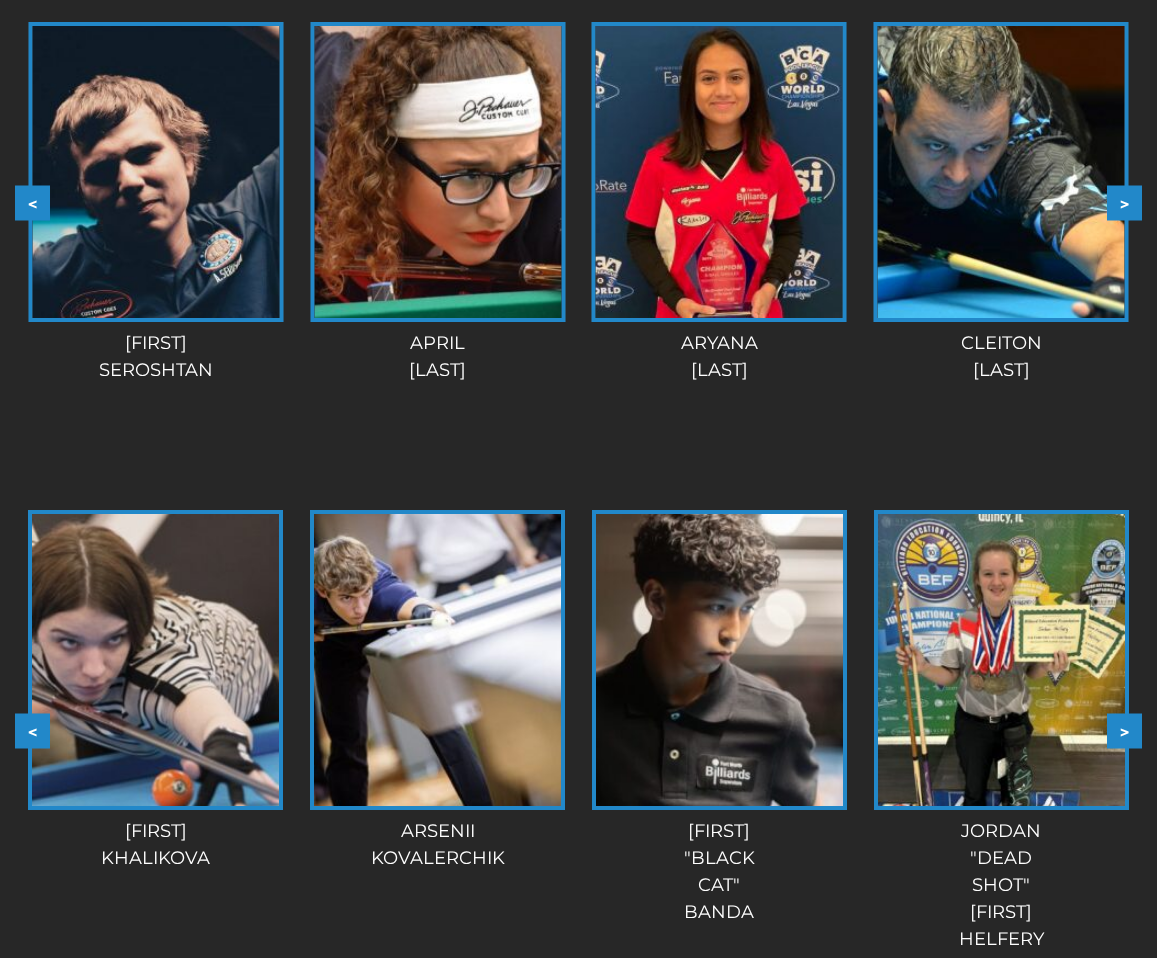 click on ">" at bounding box center [1124, 731] 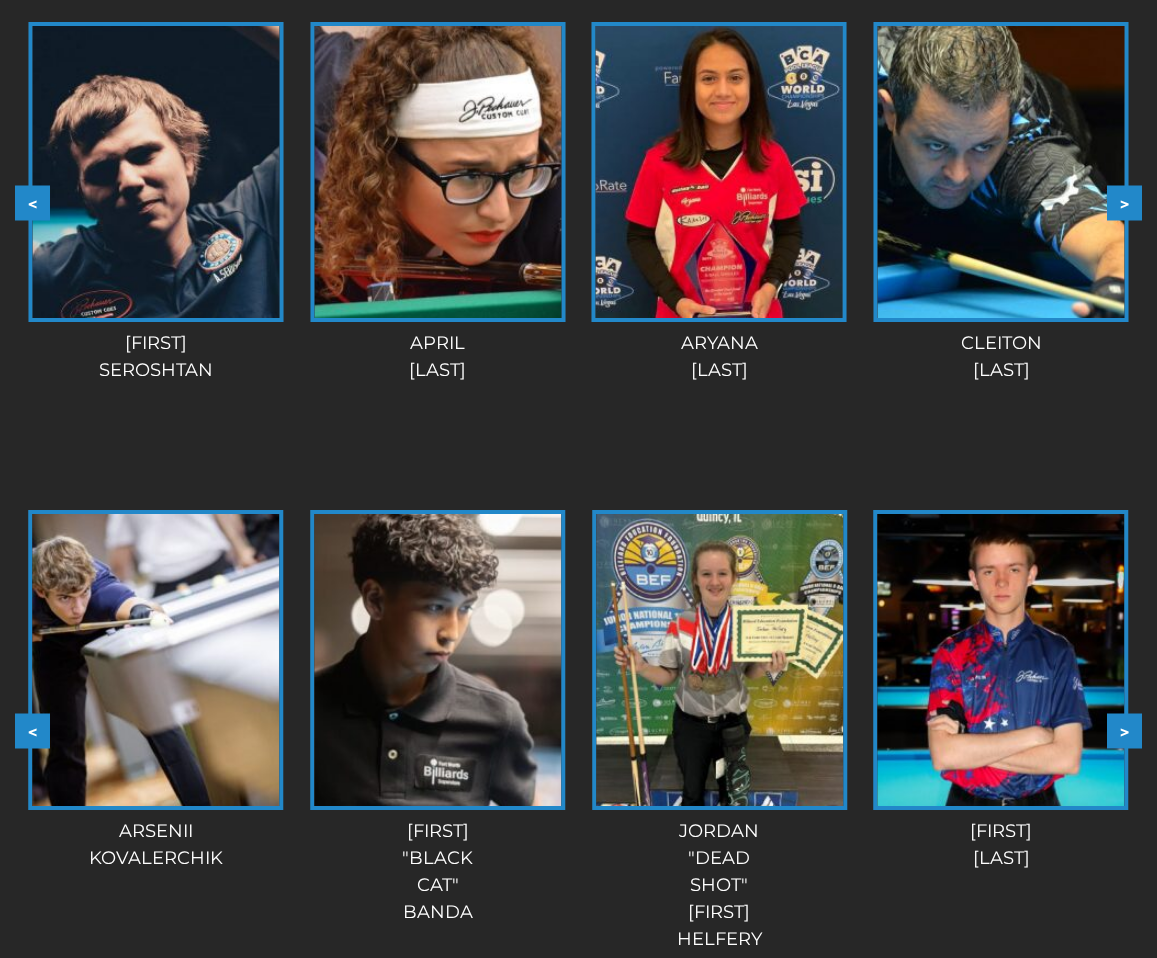 click on ">" at bounding box center [1124, 731] 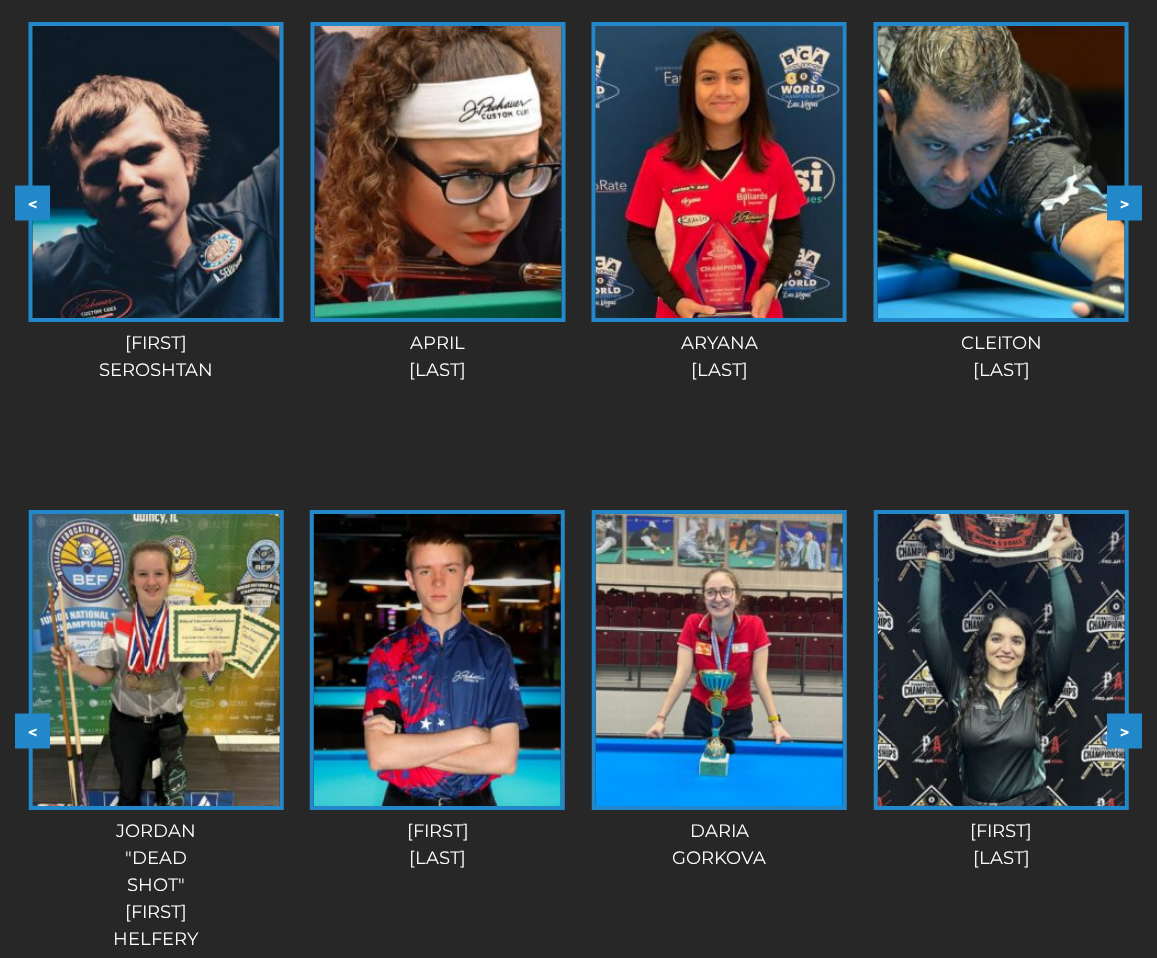 click on ">" at bounding box center [1124, 731] 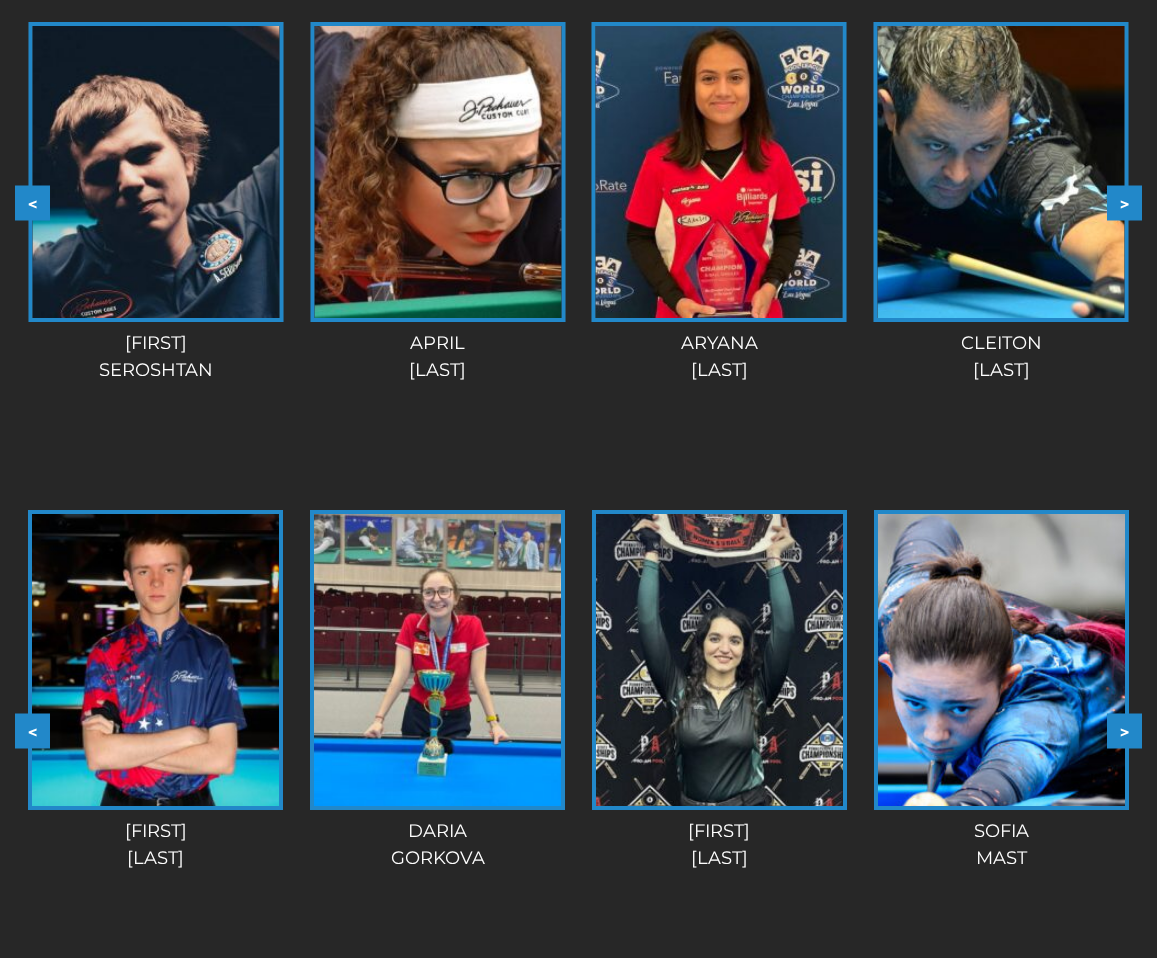 click on ">" at bounding box center (1124, 731) 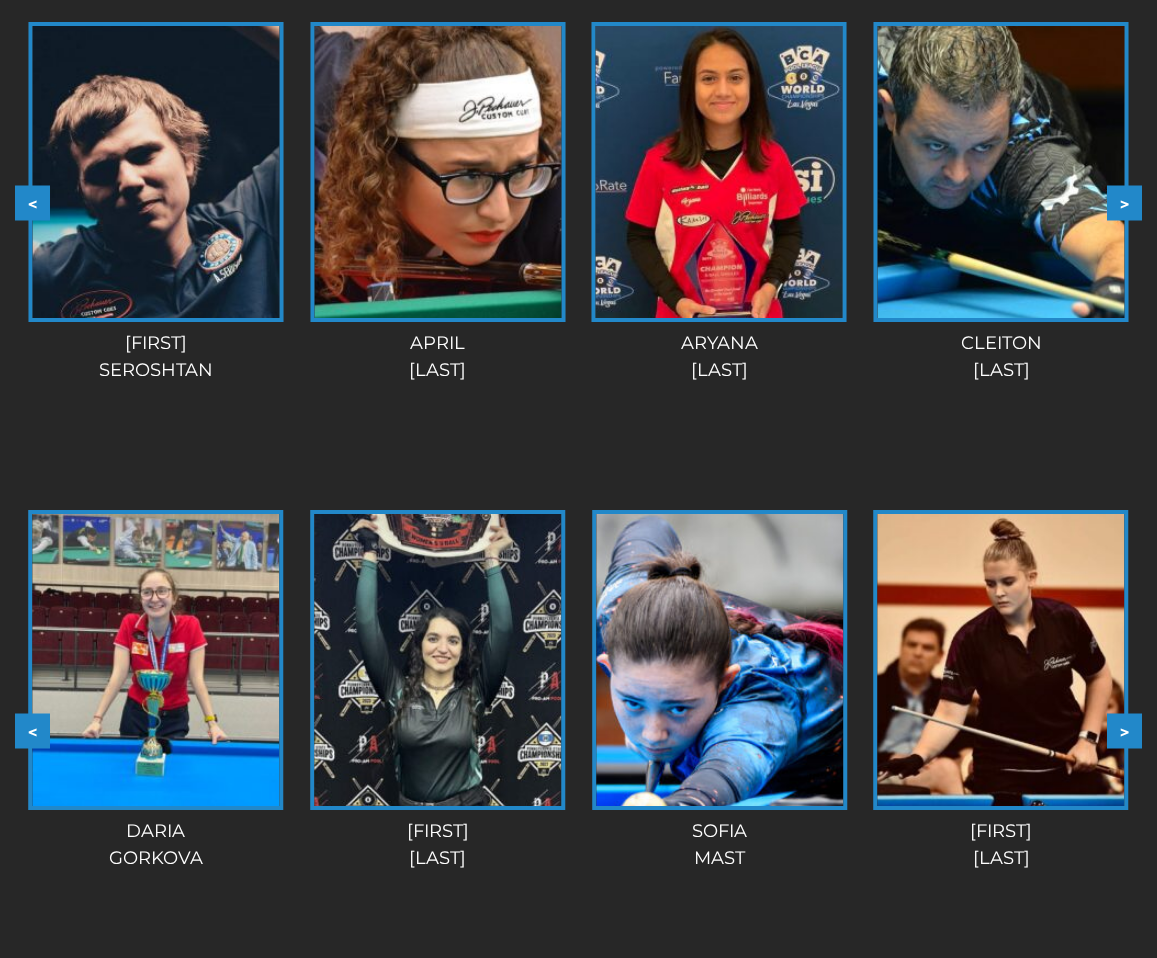 click on ">" at bounding box center [1124, 731] 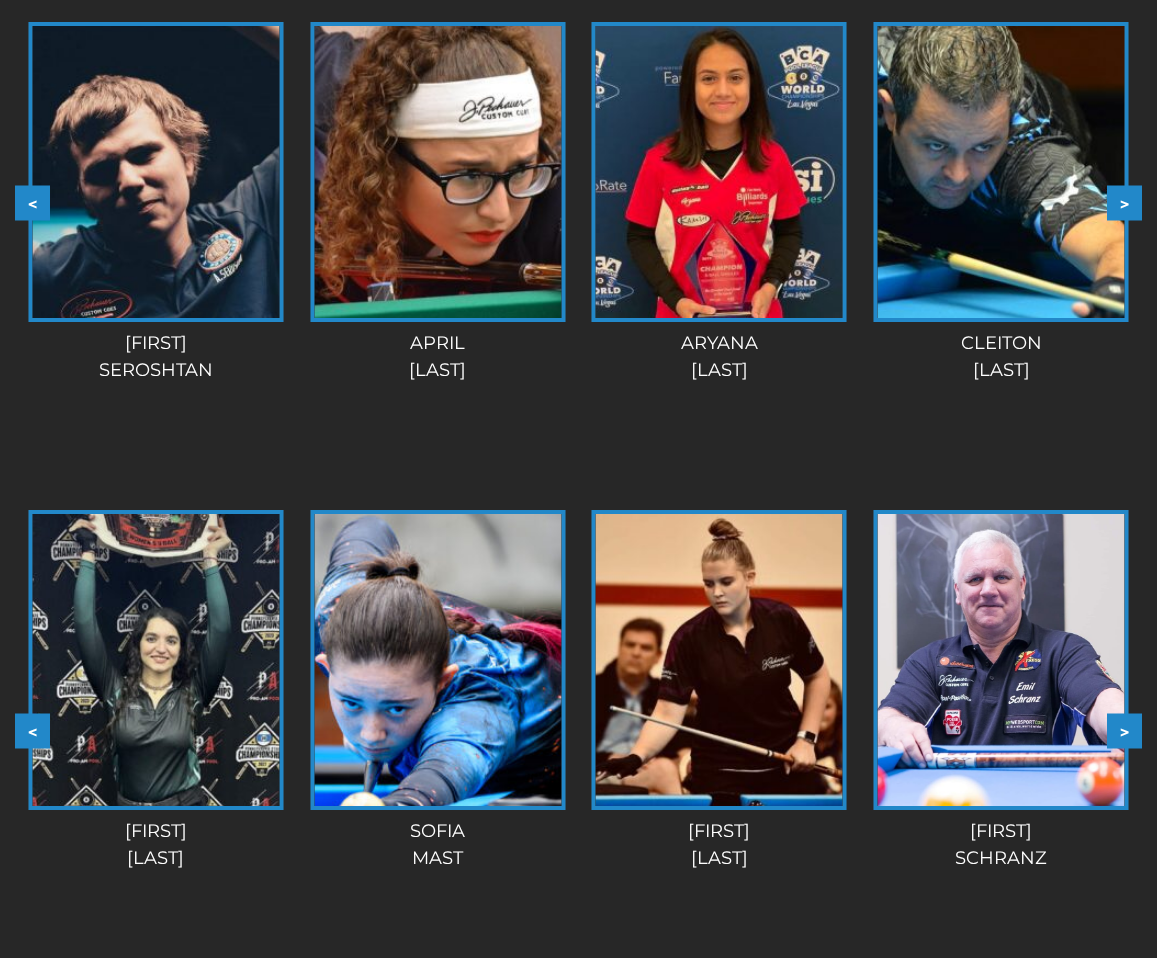click on ">" at bounding box center (1124, 731) 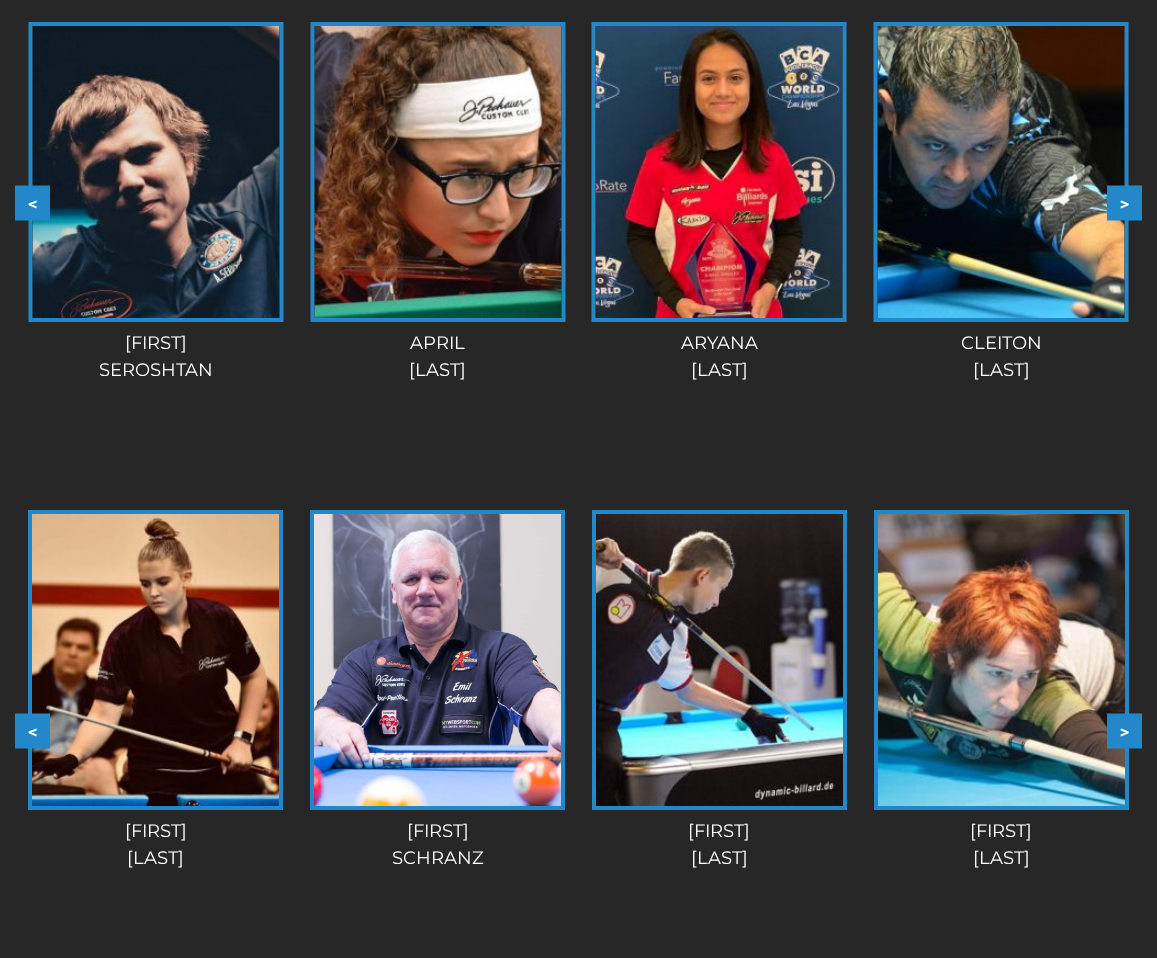 click on ">" at bounding box center [1124, 731] 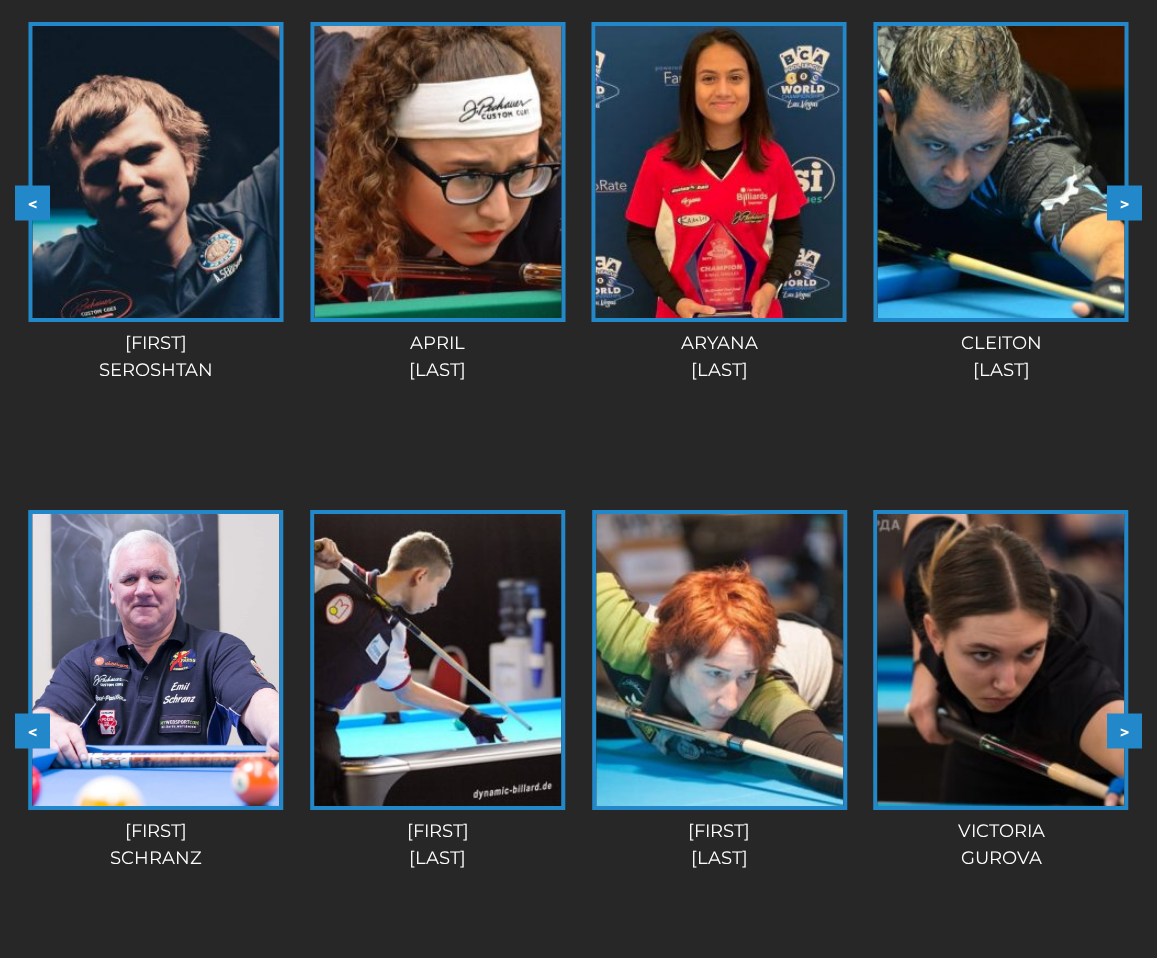 click on ">" at bounding box center (1124, 731) 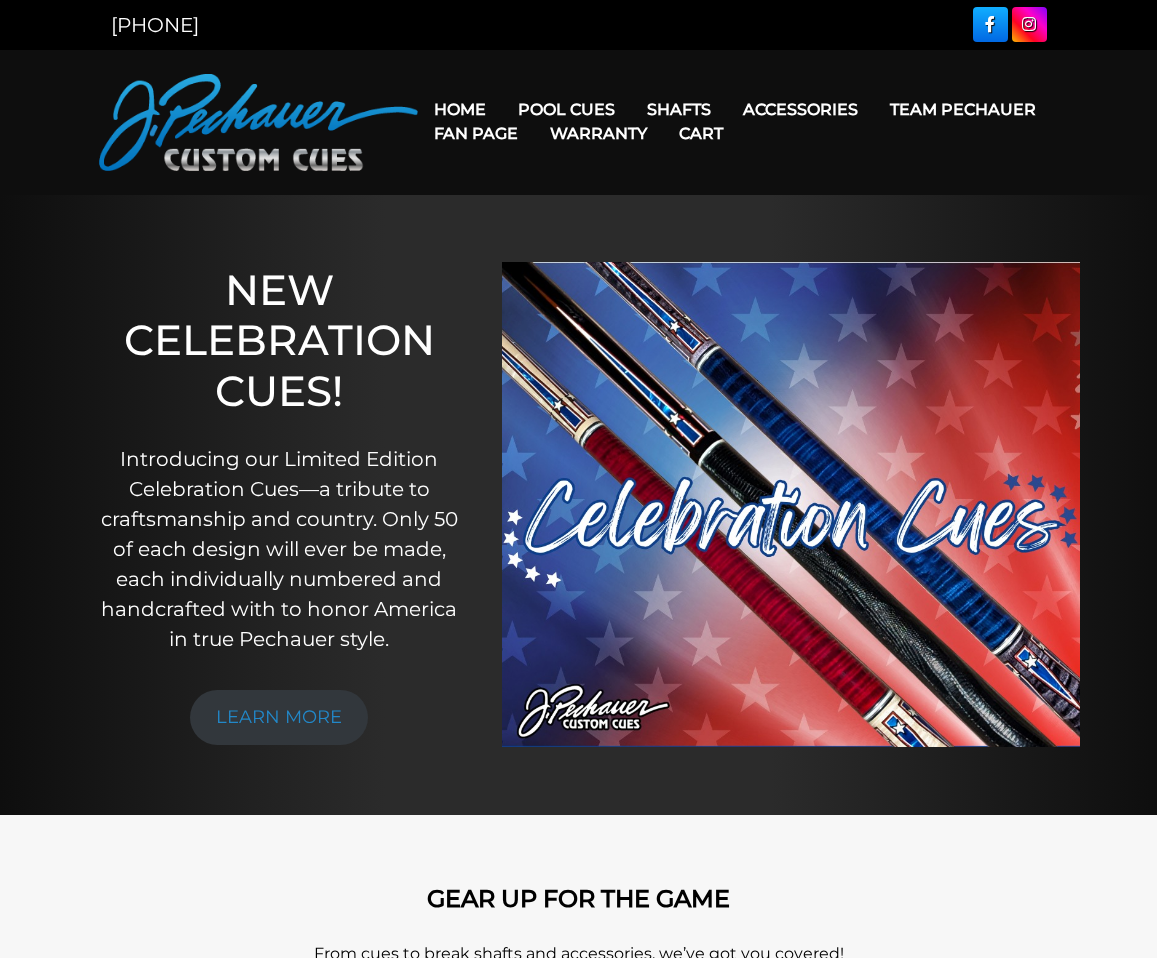 scroll, scrollTop: 2, scrollLeft: 0, axis: vertical 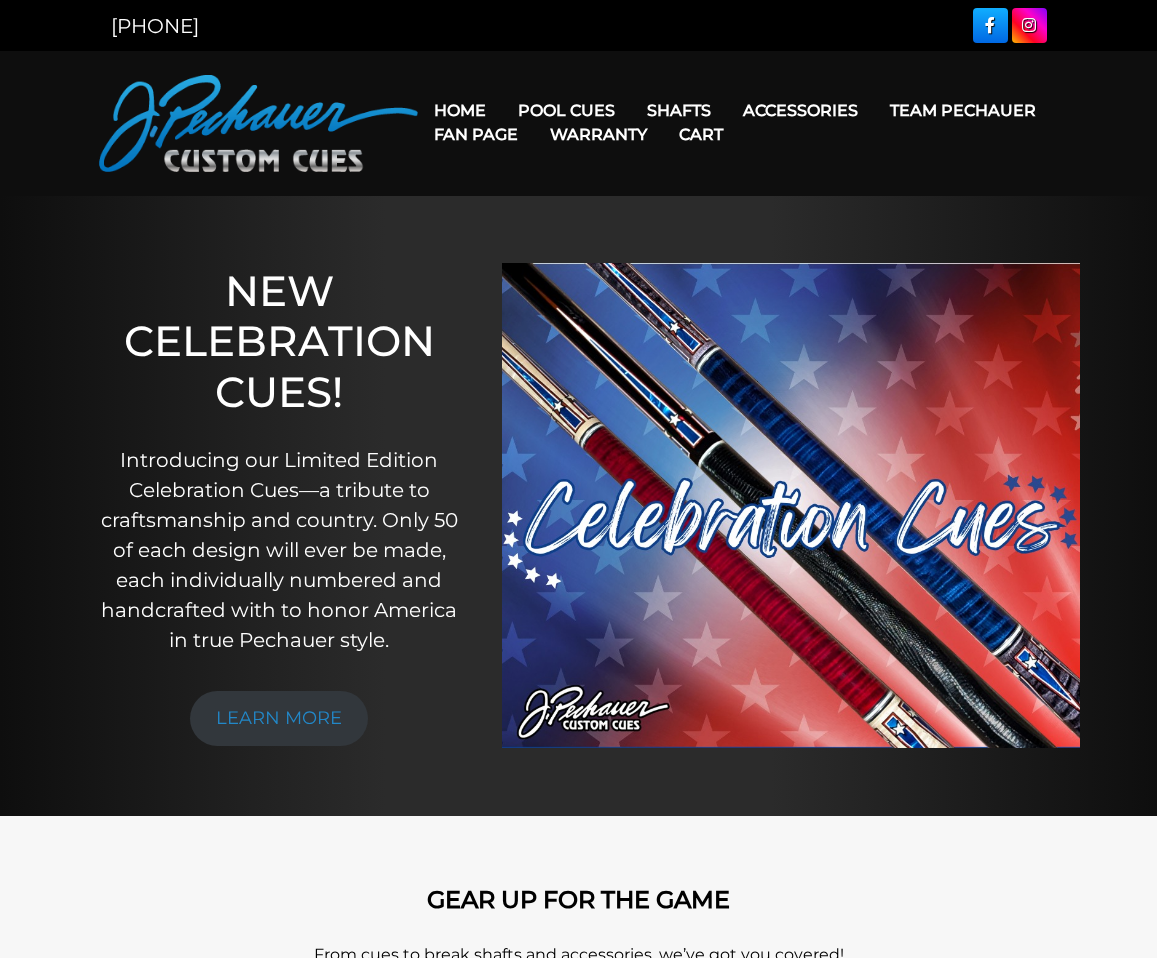 drag, startPoint x: 354, startPoint y: 770, endPoint x: 328, endPoint y: 154, distance: 616.54846 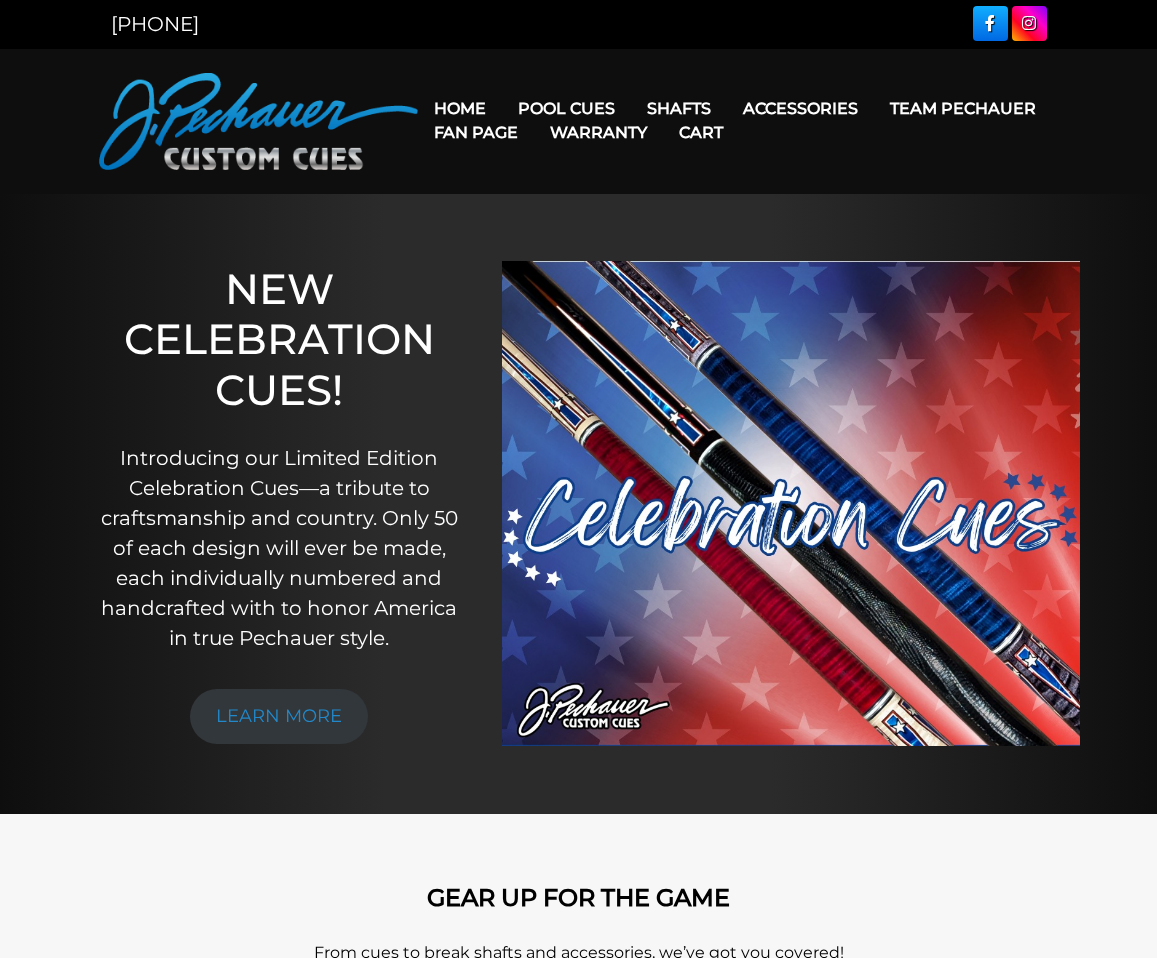 click on "Fan Page" at bounding box center (476, 132) 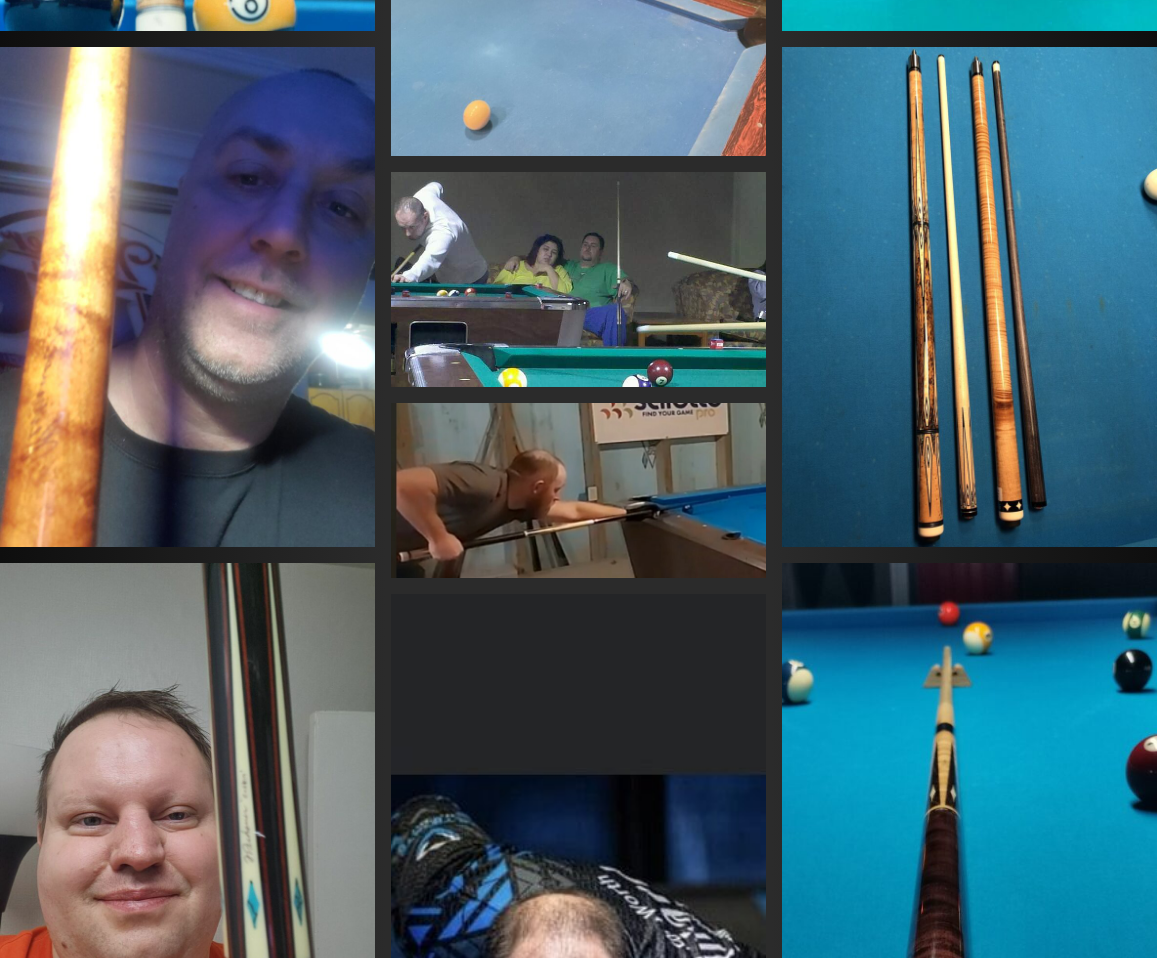 scroll, scrollTop: 0, scrollLeft: 0, axis: both 